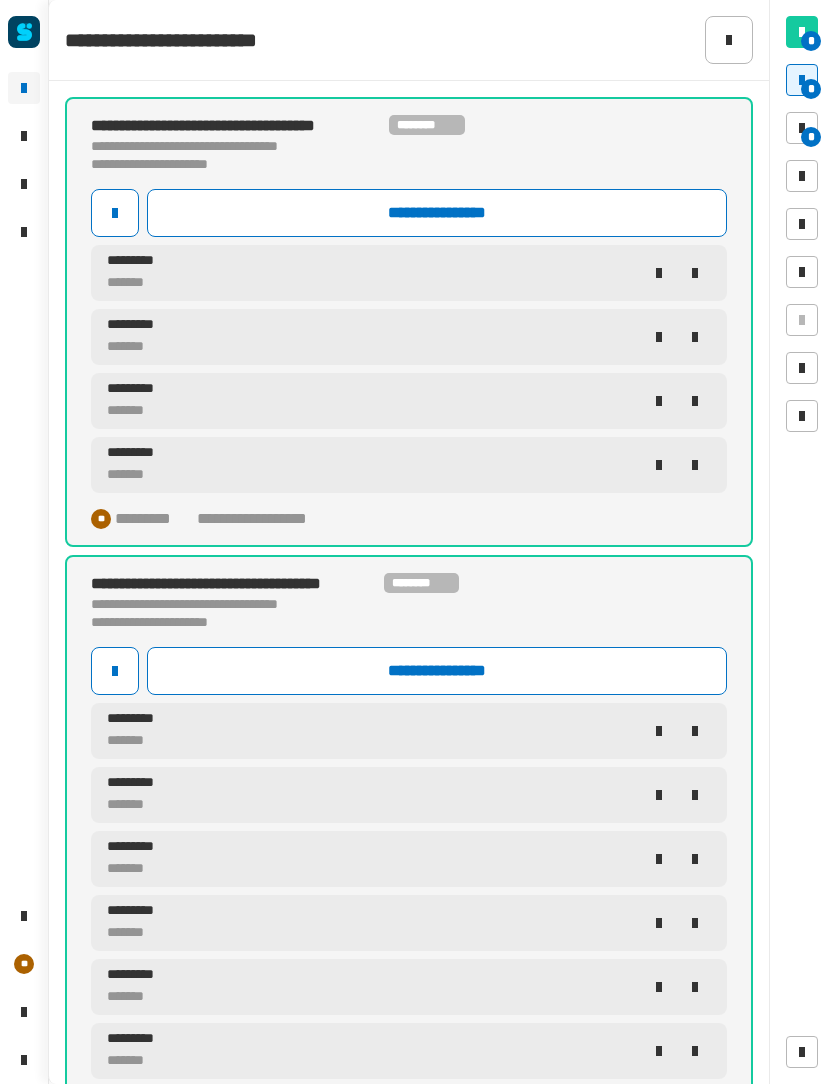 scroll, scrollTop: 0, scrollLeft: 0, axis: both 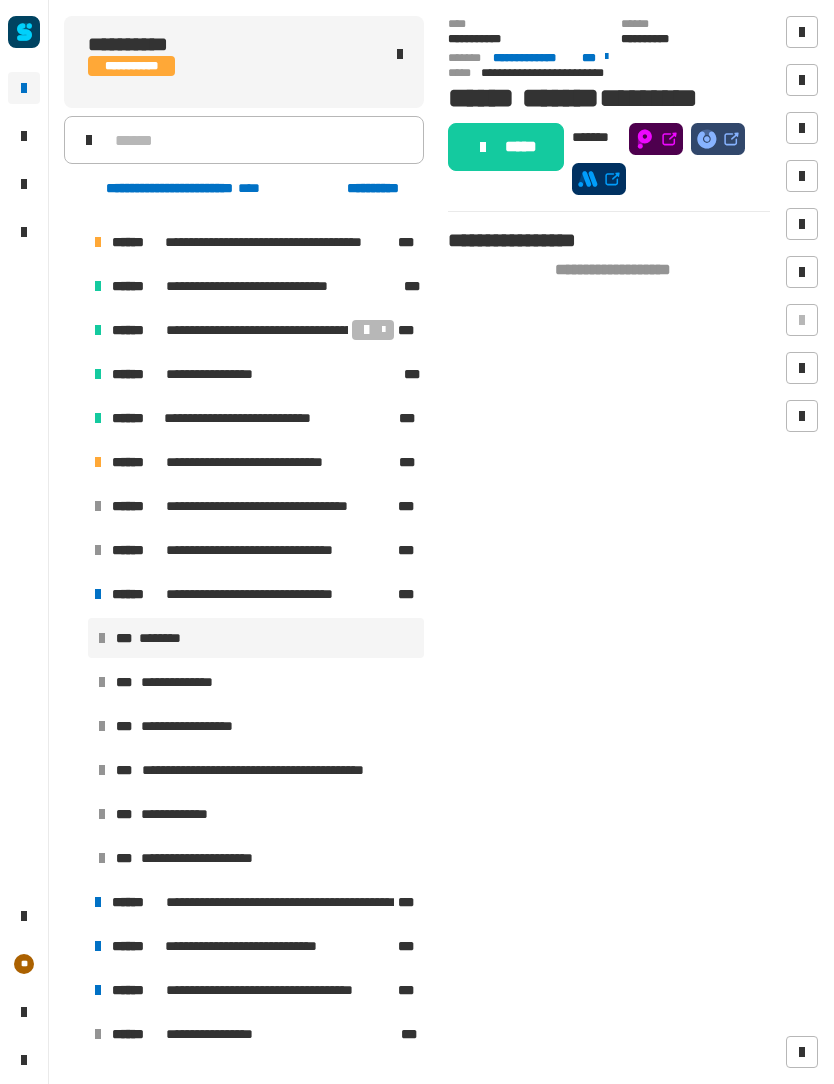 click on "**********" 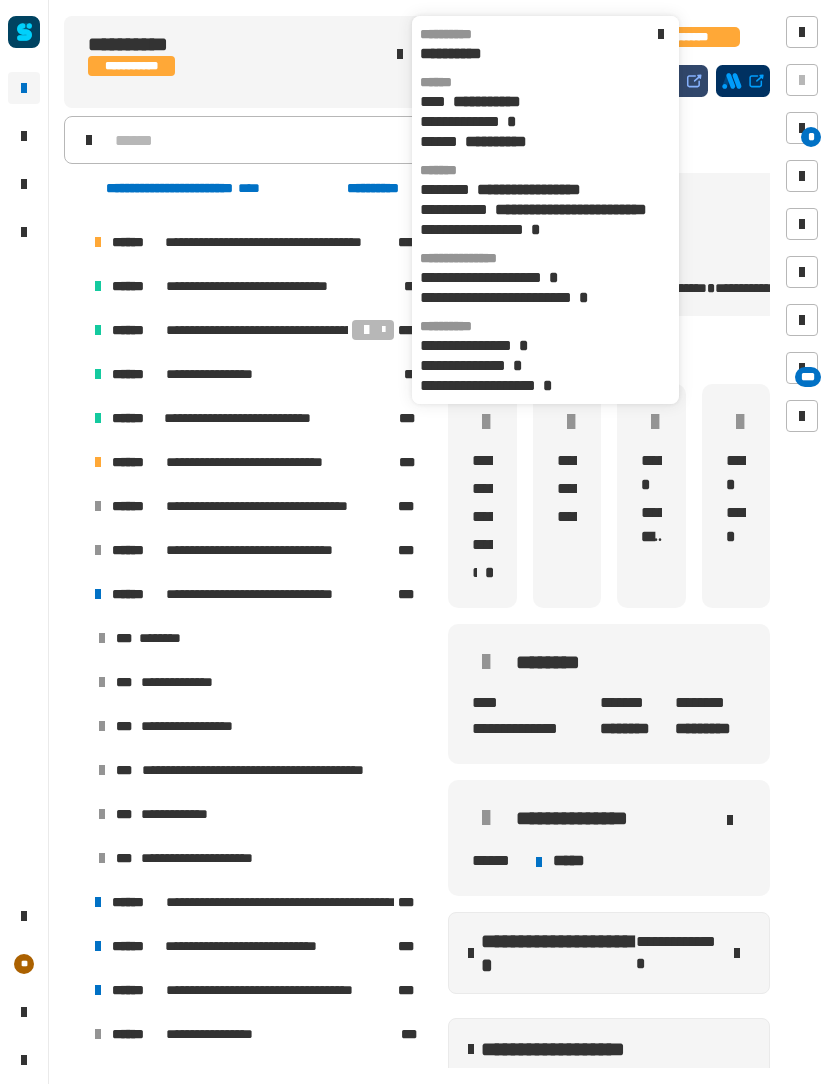 click on "**********" 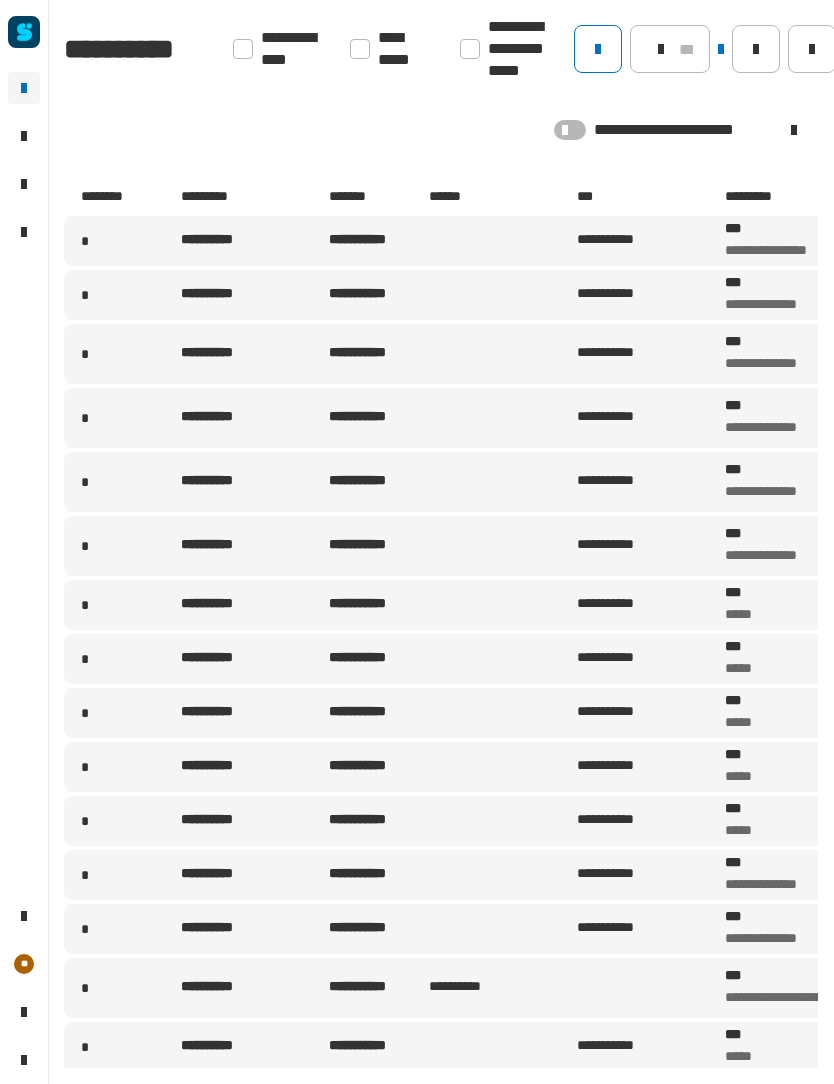 click on "*********" at bounding box center [219, 198] 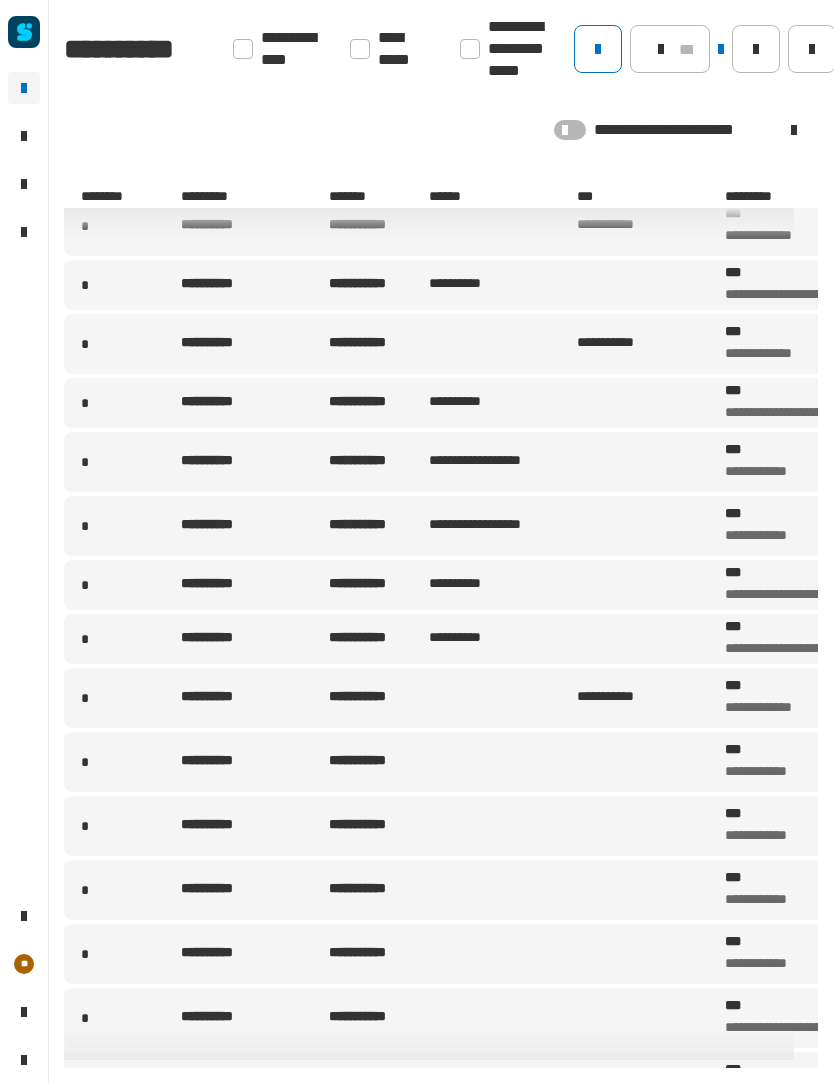scroll, scrollTop: 6382, scrollLeft: 0, axis: vertical 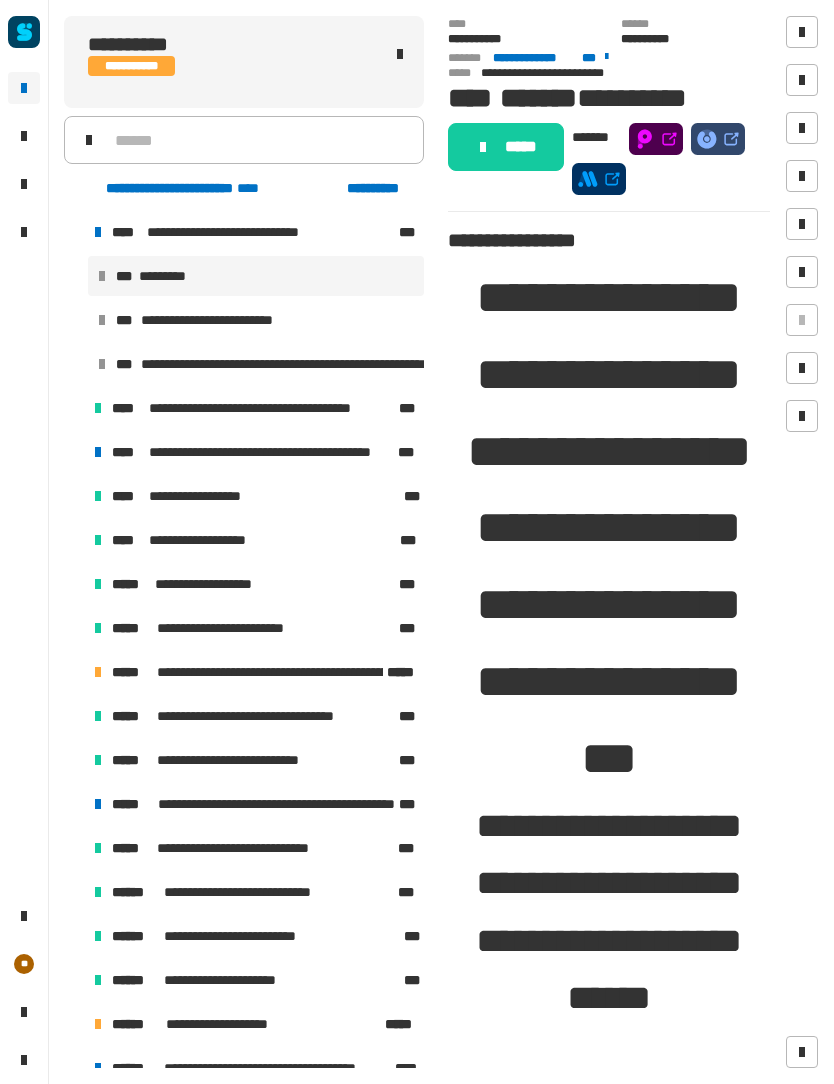 click on "**********" at bounding box center [254, 672] 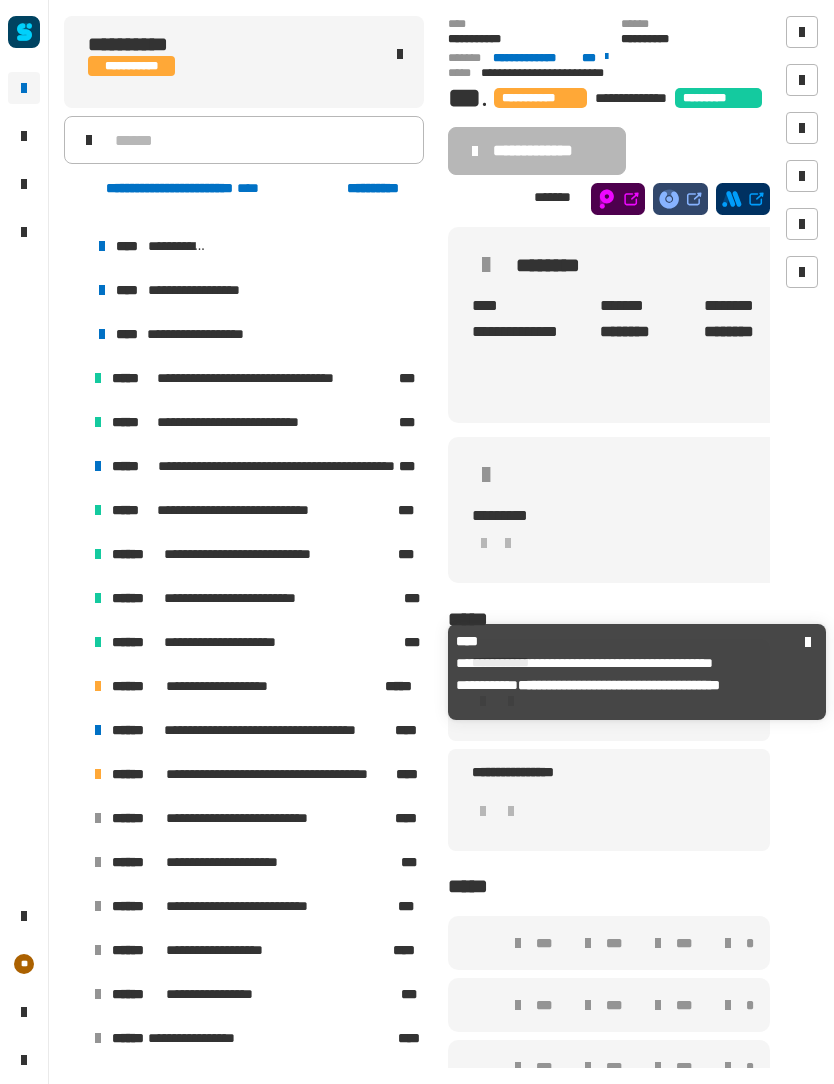scroll, scrollTop: 1041, scrollLeft: 0, axis: vertical 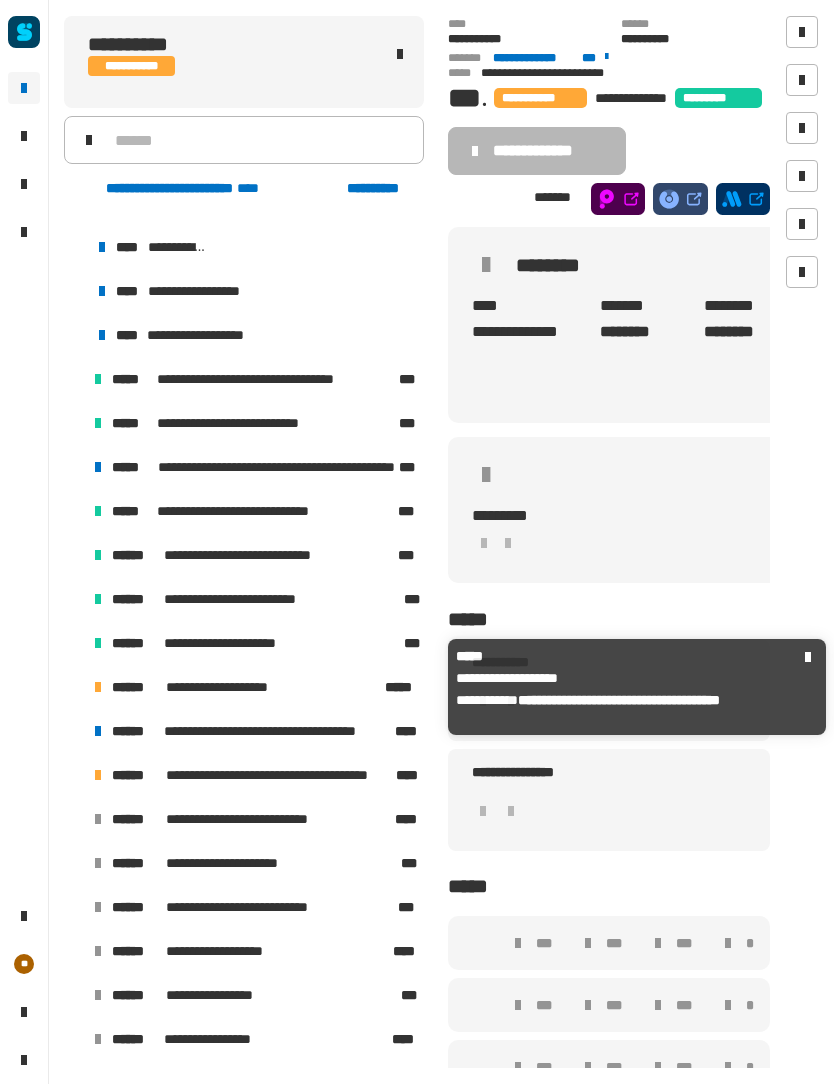 click on "**********" at bounding box center [223, 687] 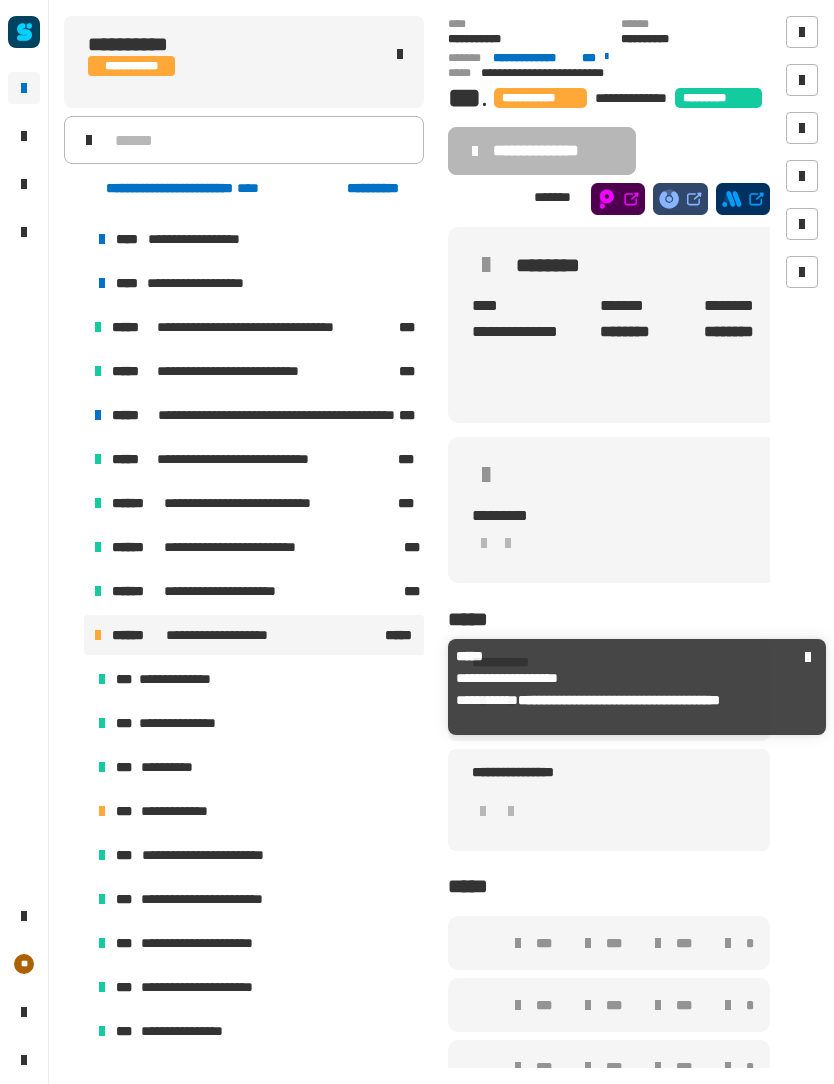 scroll, scrollTop: 1173, scrollLeft: 0, axis: vertical 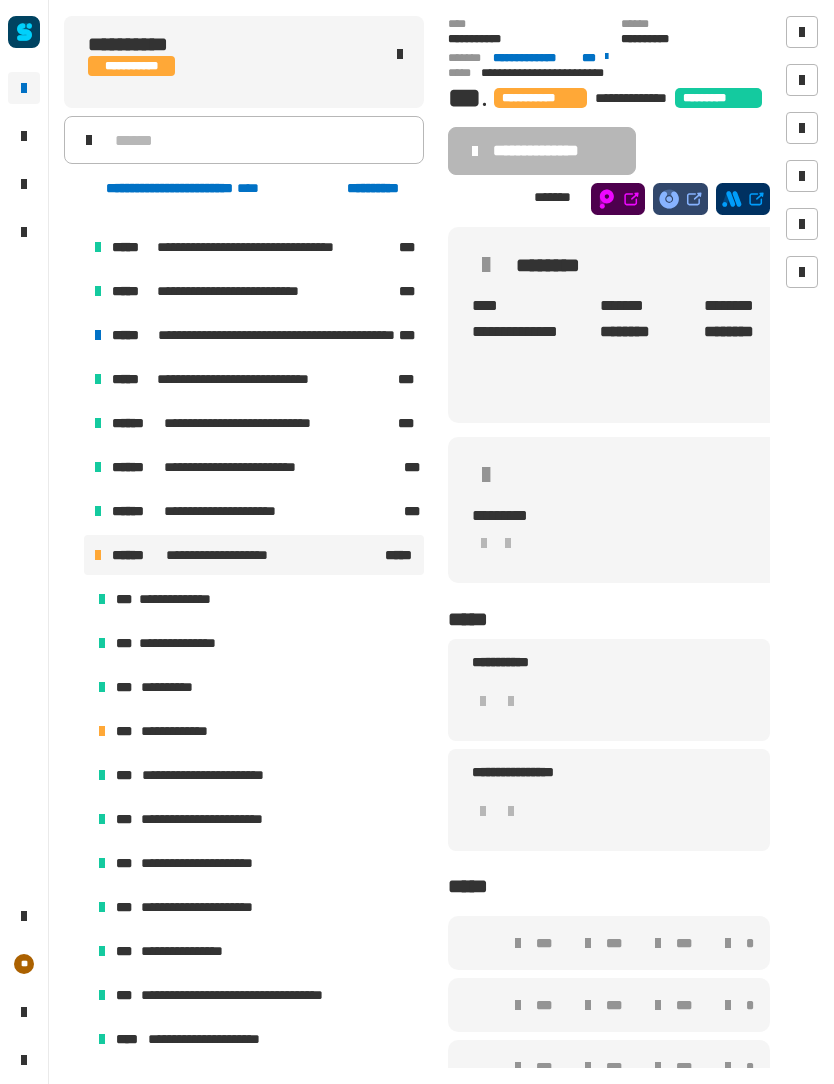 click on "**********" at bounding box center (256, 731) 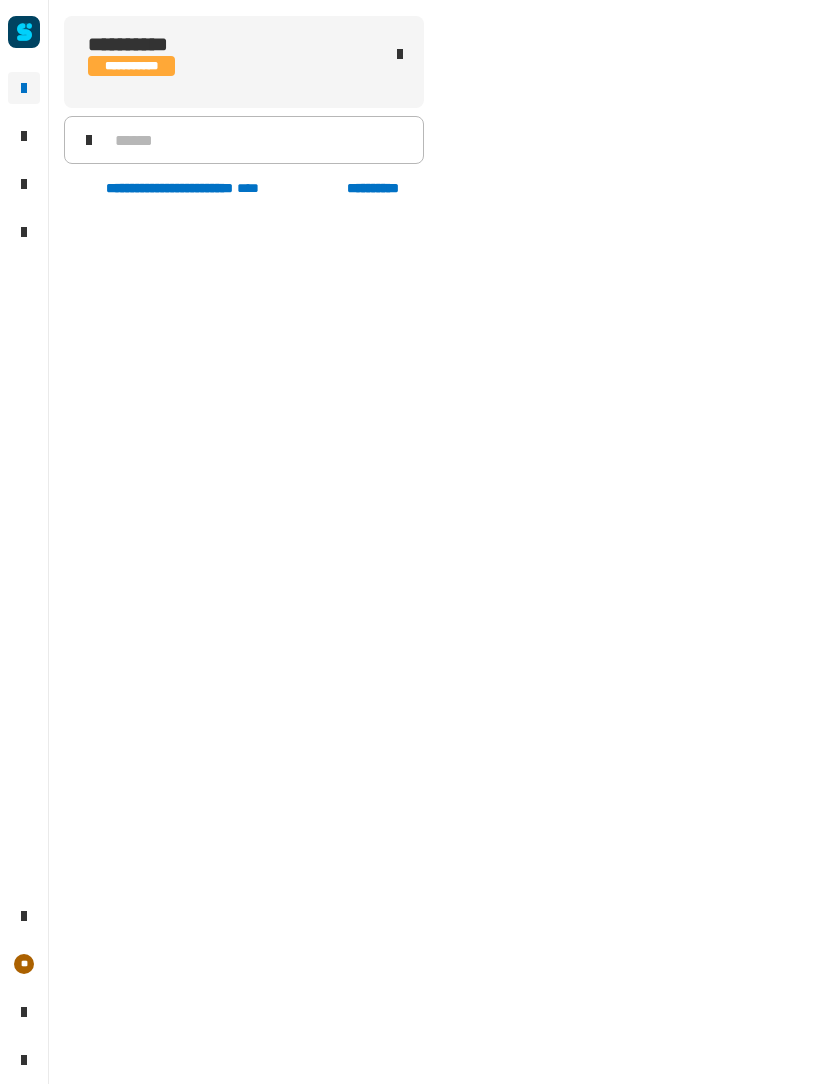 scroll, scrollTop: 1266, scrollLeft: 0, axis: vertical 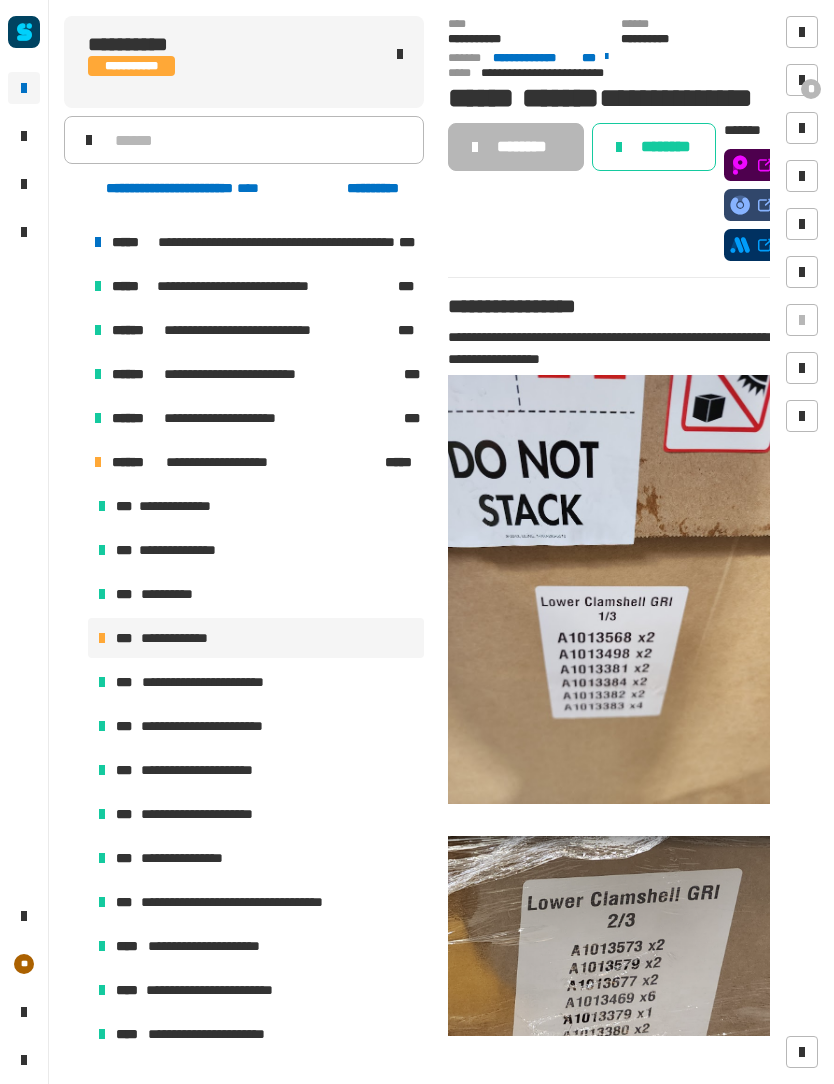 click on "*" at bounding box center (811, 89) 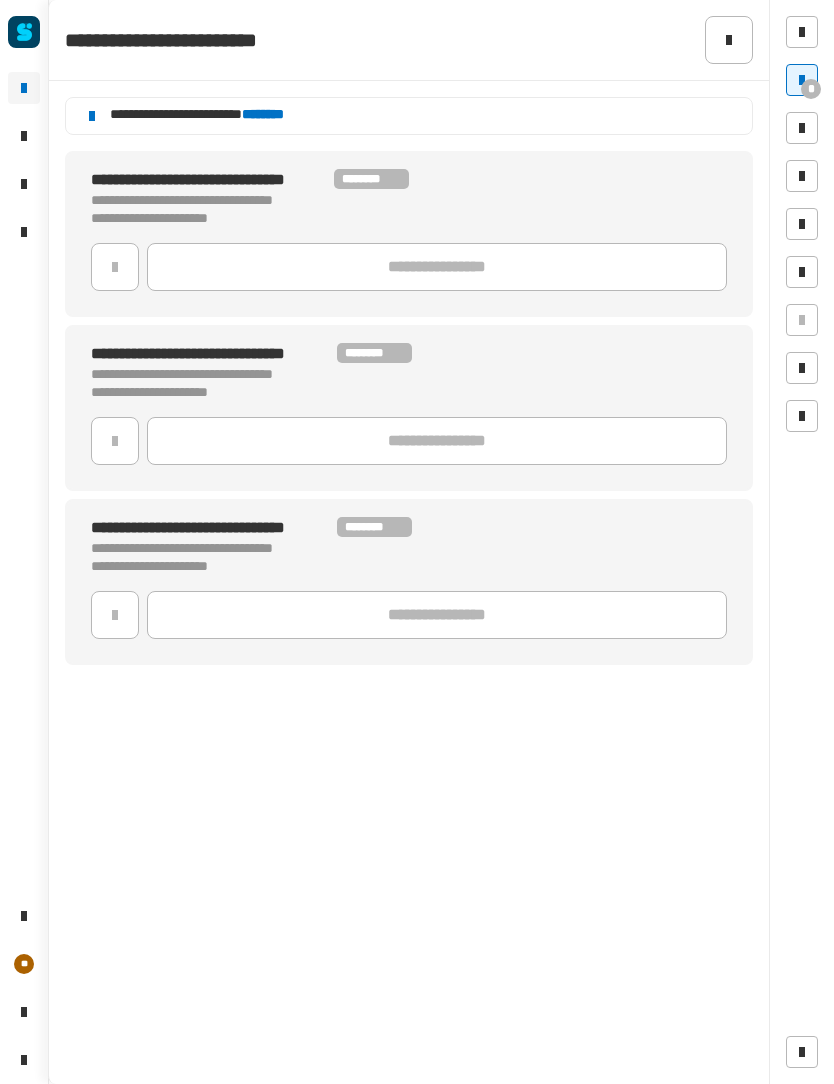 click on "********" 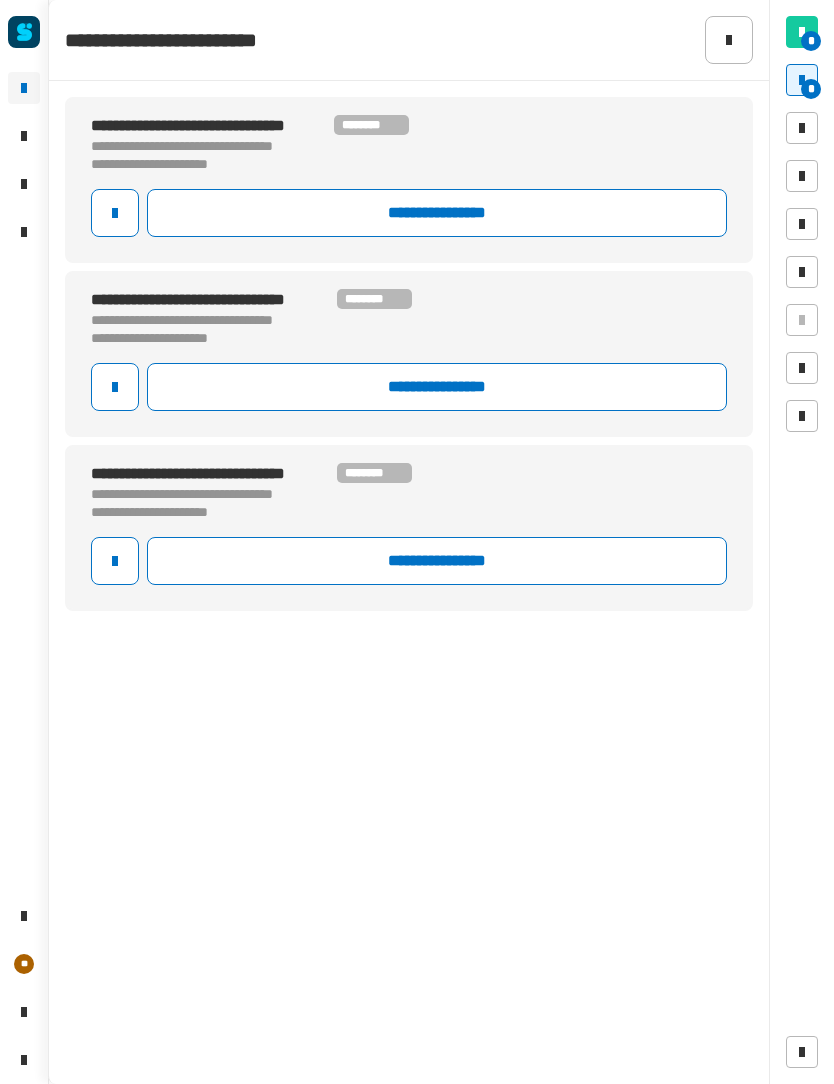 click on "**********" 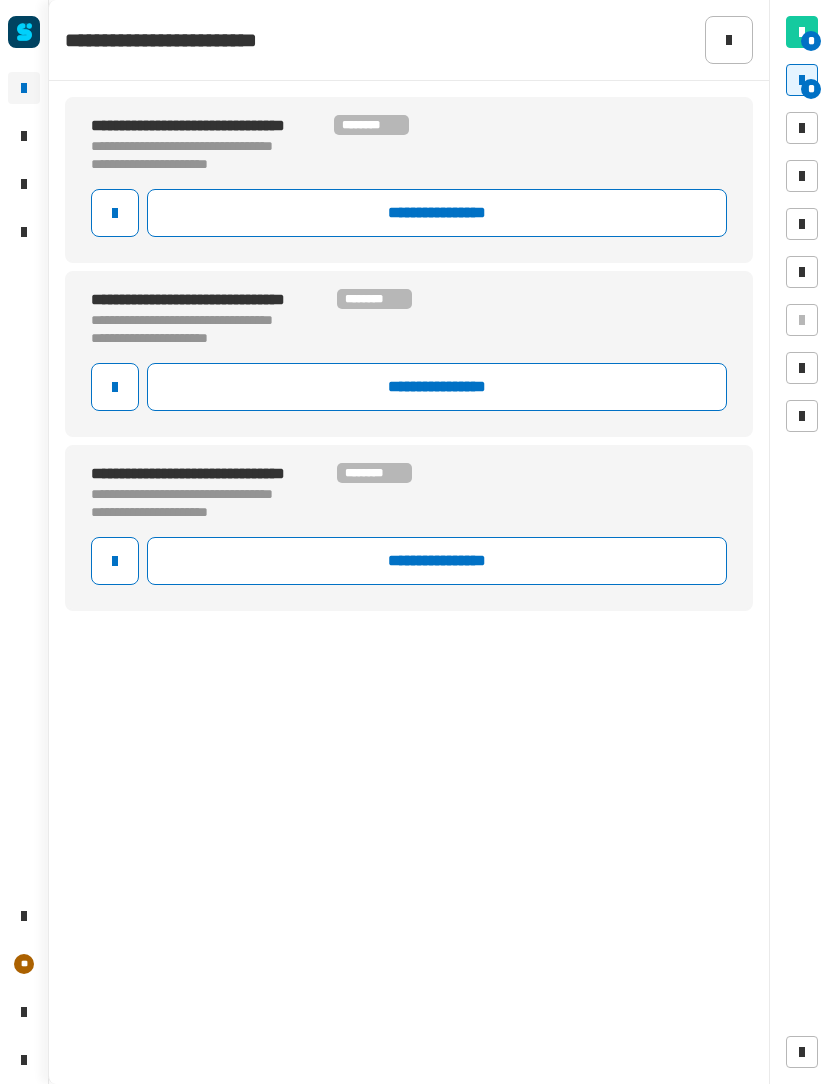 click 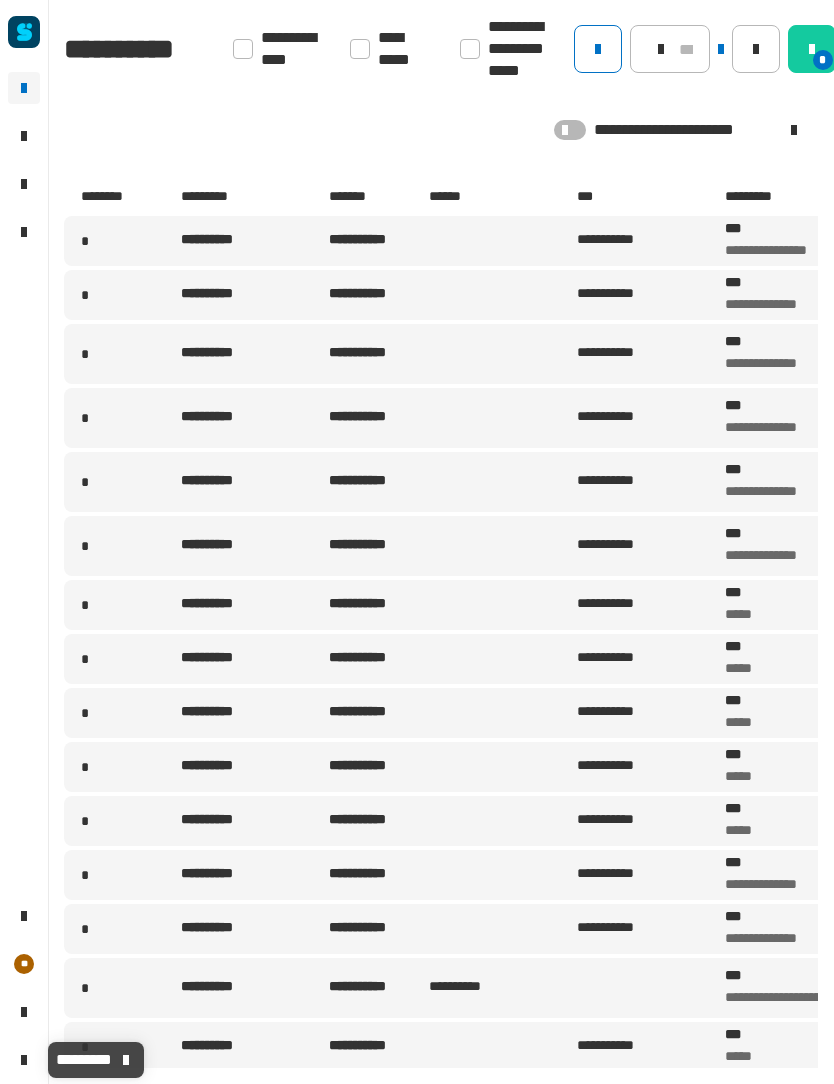 click 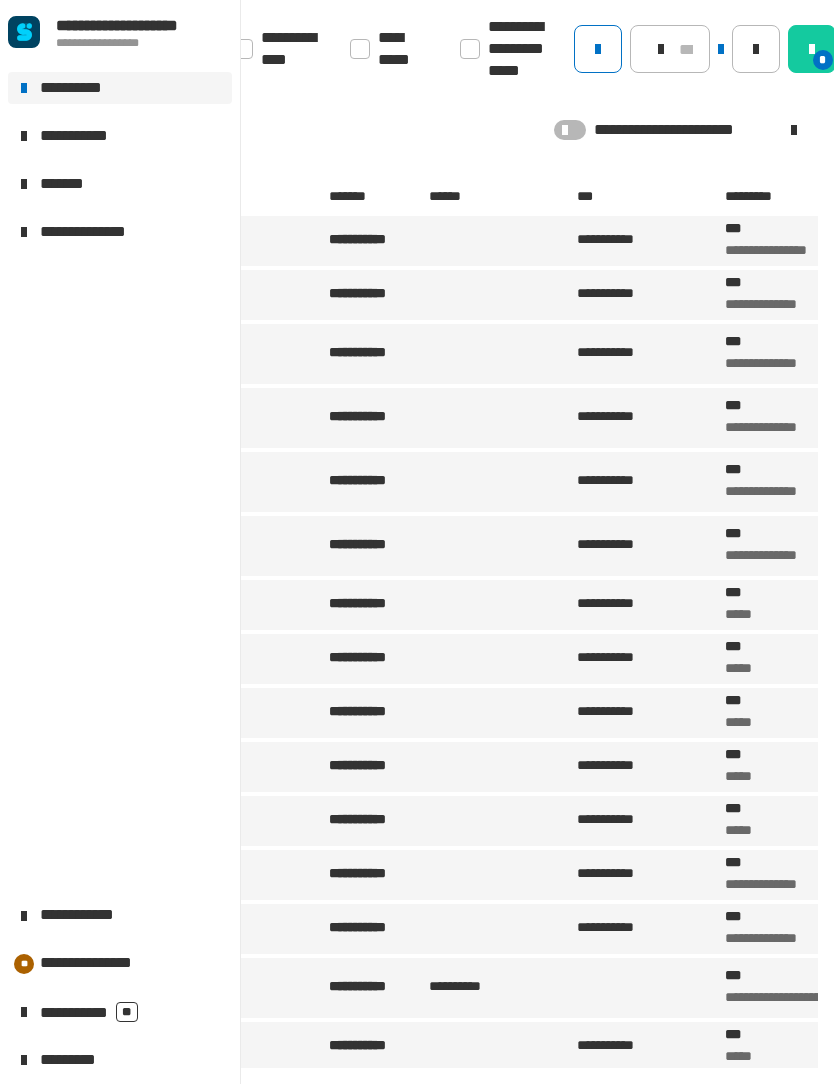 click on "**********" 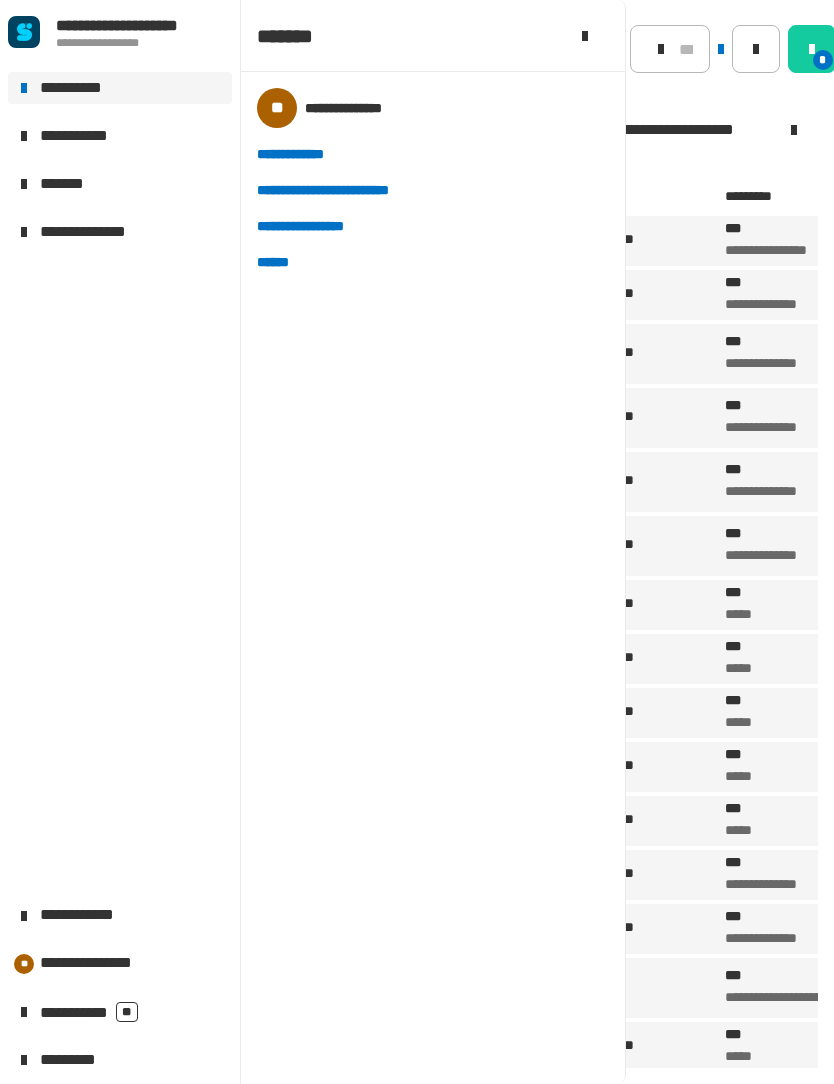 click on "******" at bounding box center (280, 262) 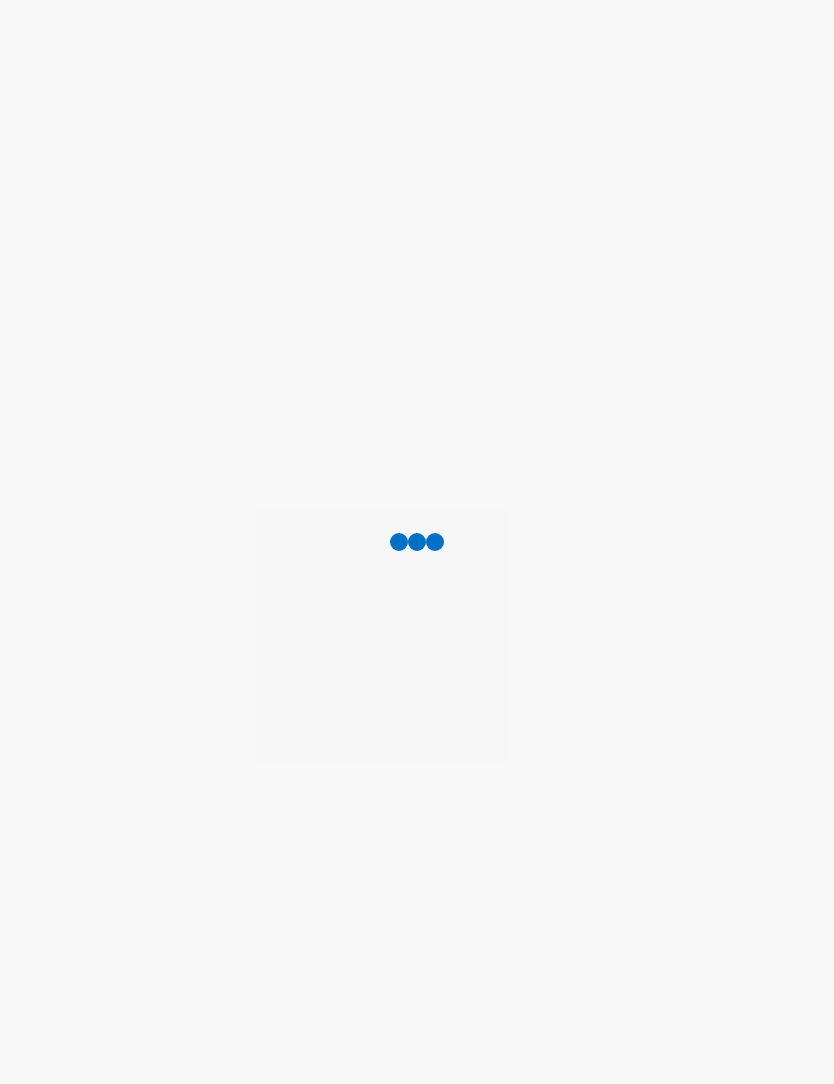 scroll, scrollTop: 0, scrollLeft: 0, axis: both 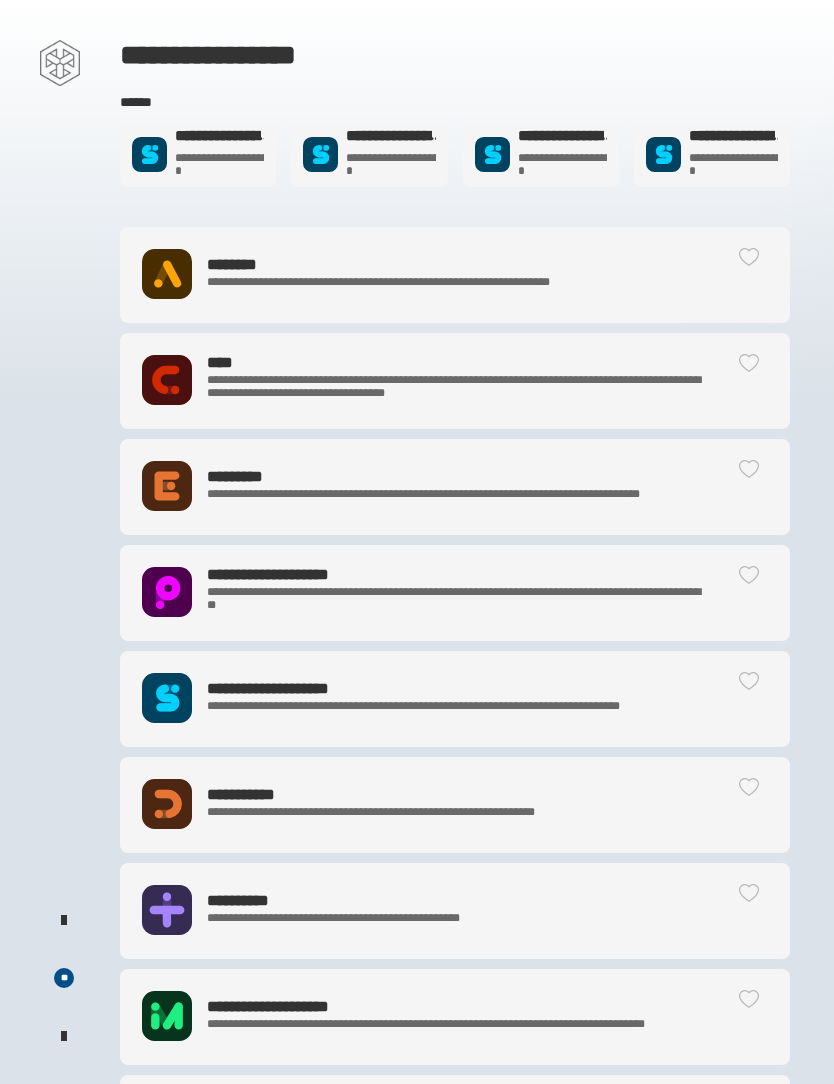 click on "**********" 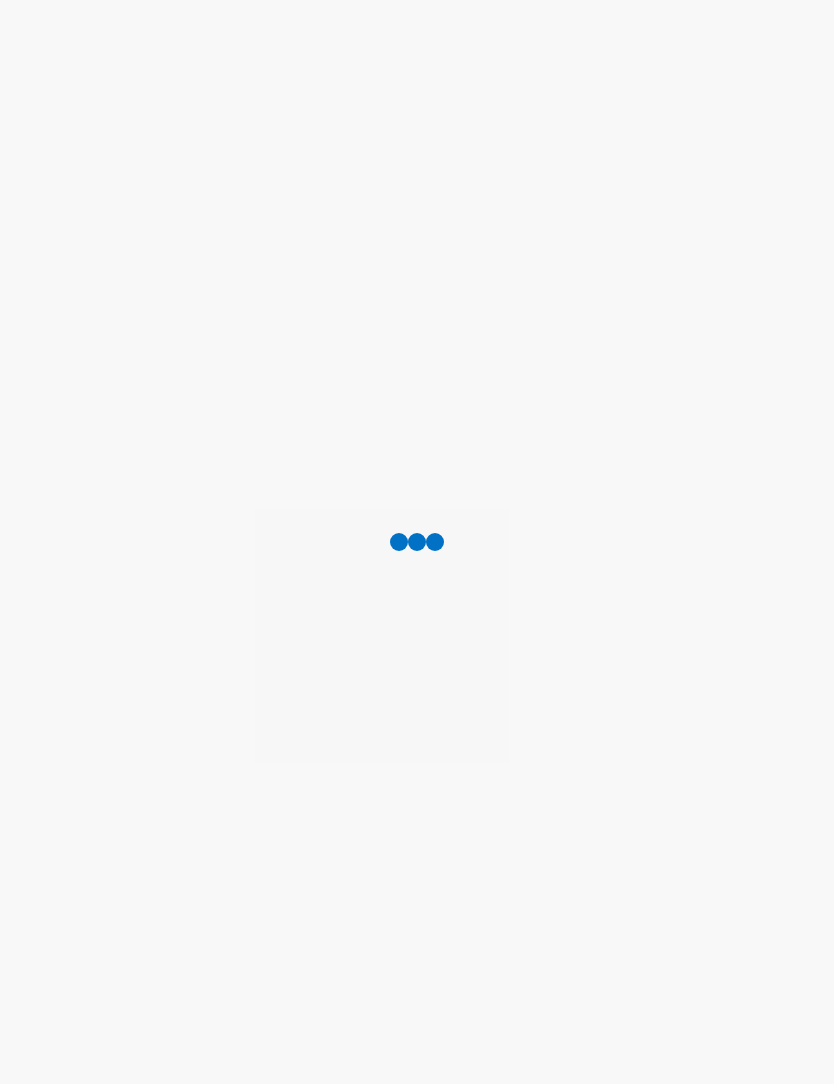 scroll, scrollTop: 0, scrollLeft: 0, axis: both 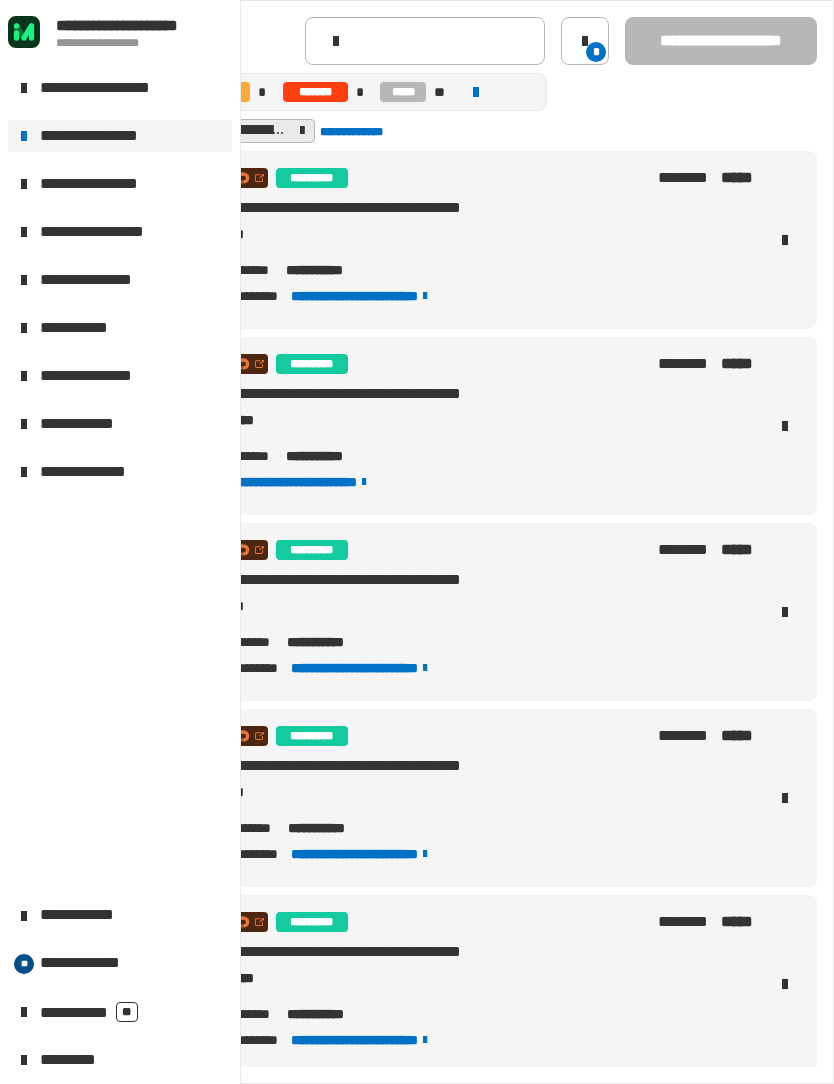 click on "**********" at bounding box center (417, 225) 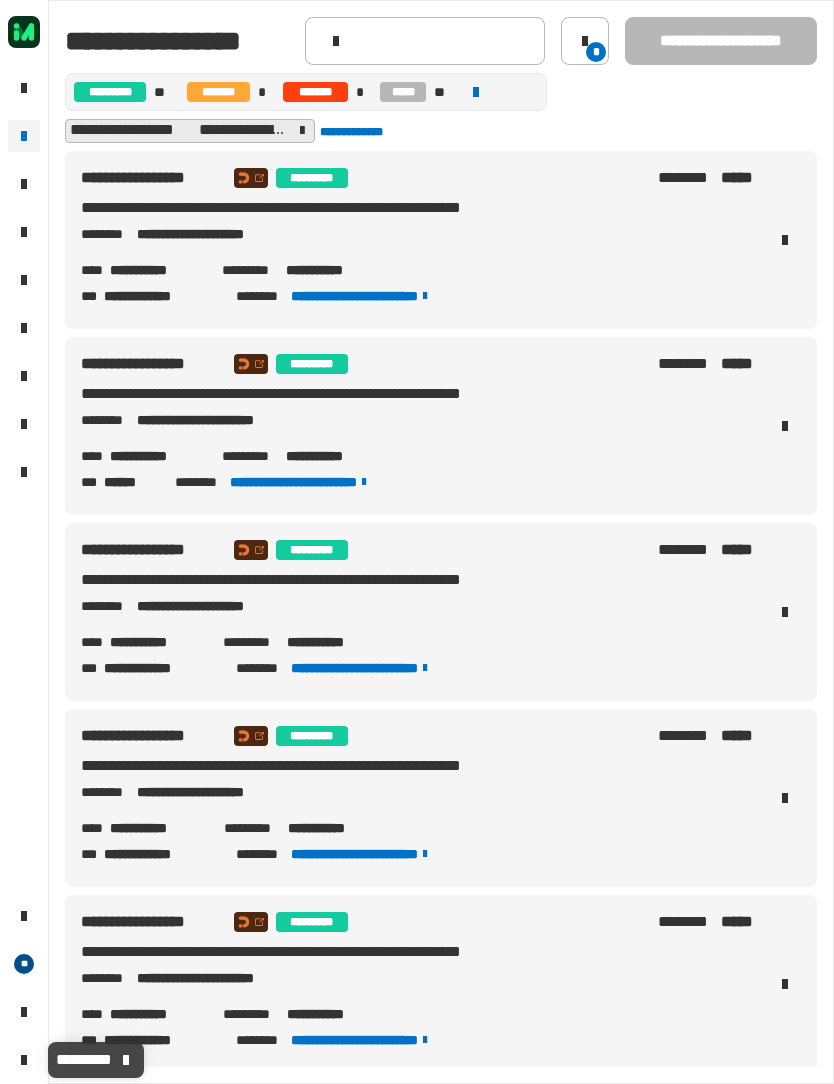 click 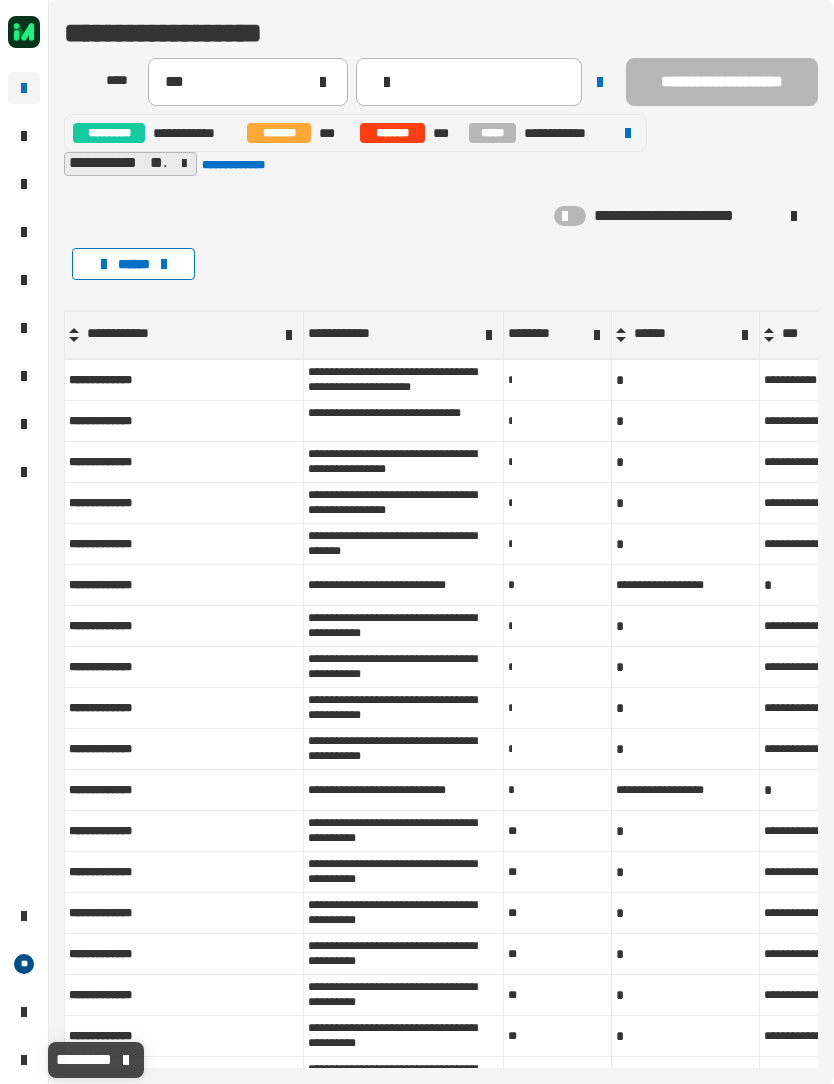 click 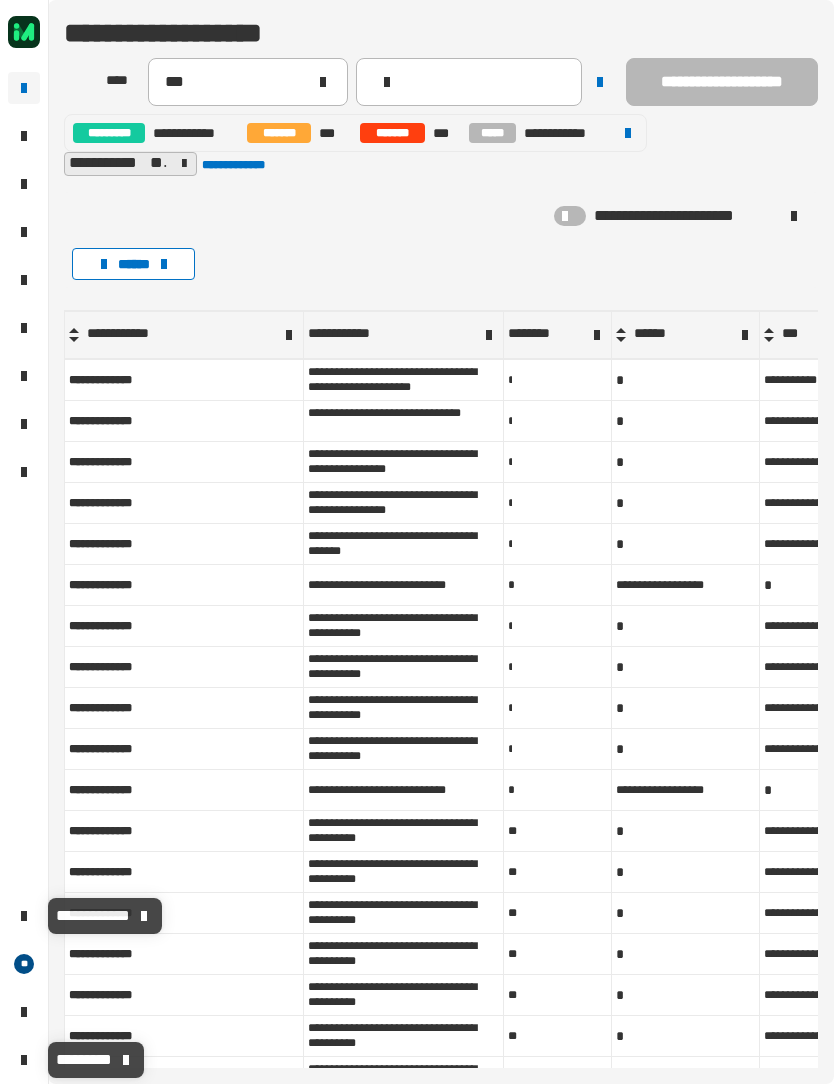 click 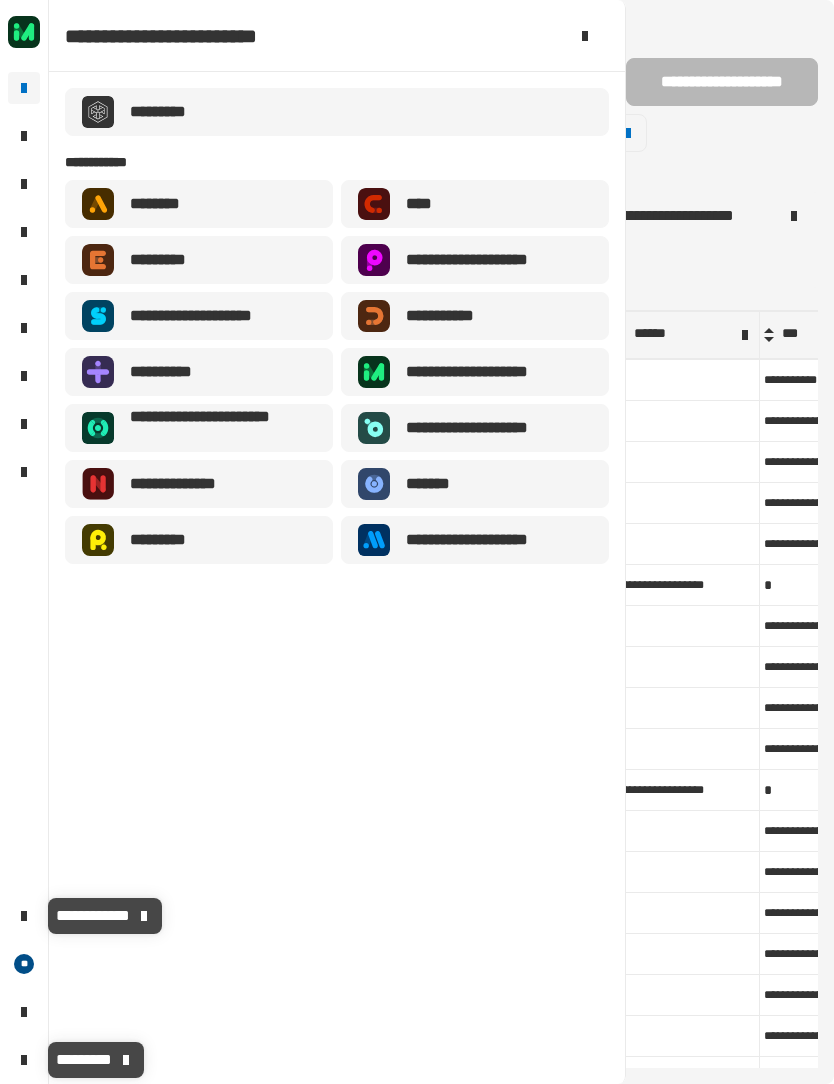 click on "**********" at bounding box center [199, 316] 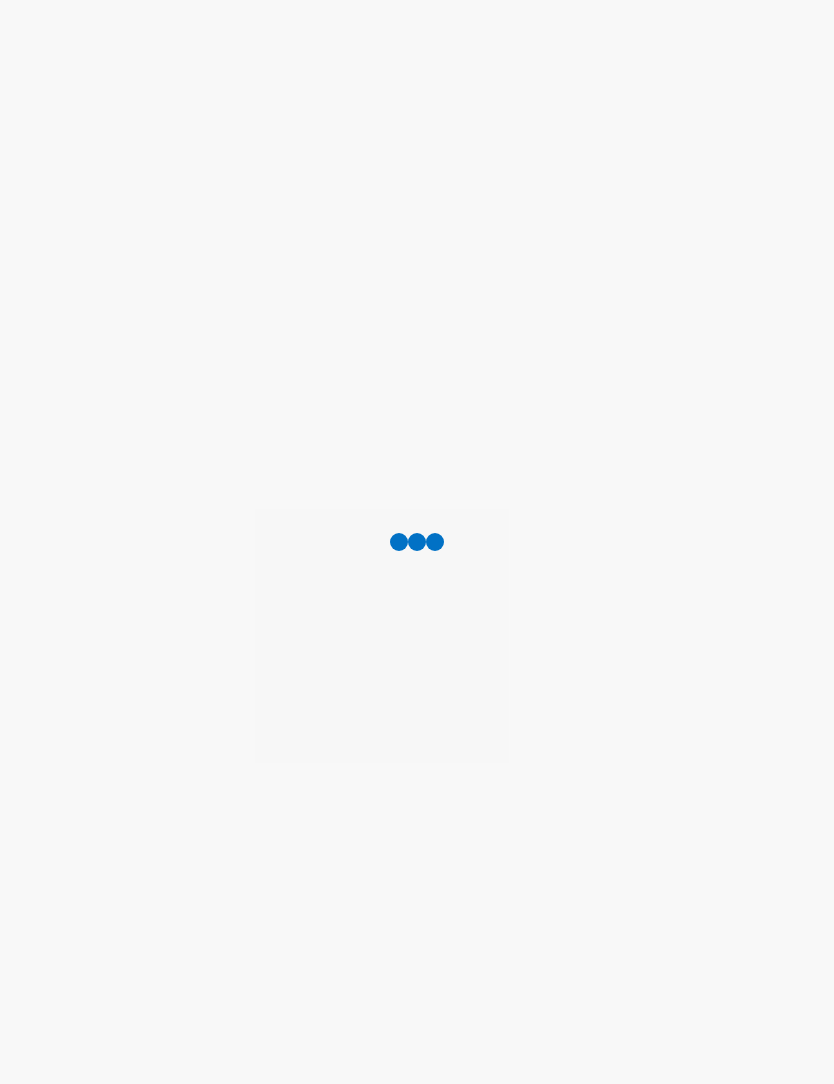 scroll, scrollTop: 0, scrollLeft: 0, axis: both 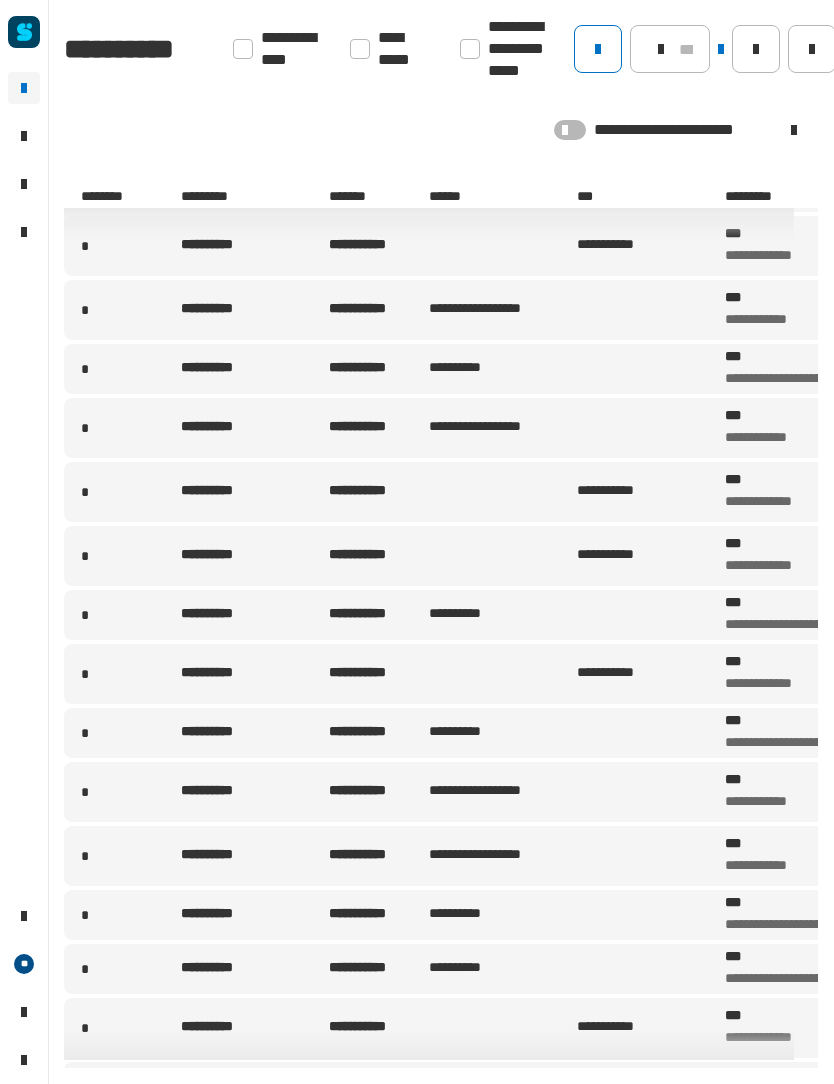 click on "**********" at bounding box center (364, 969) 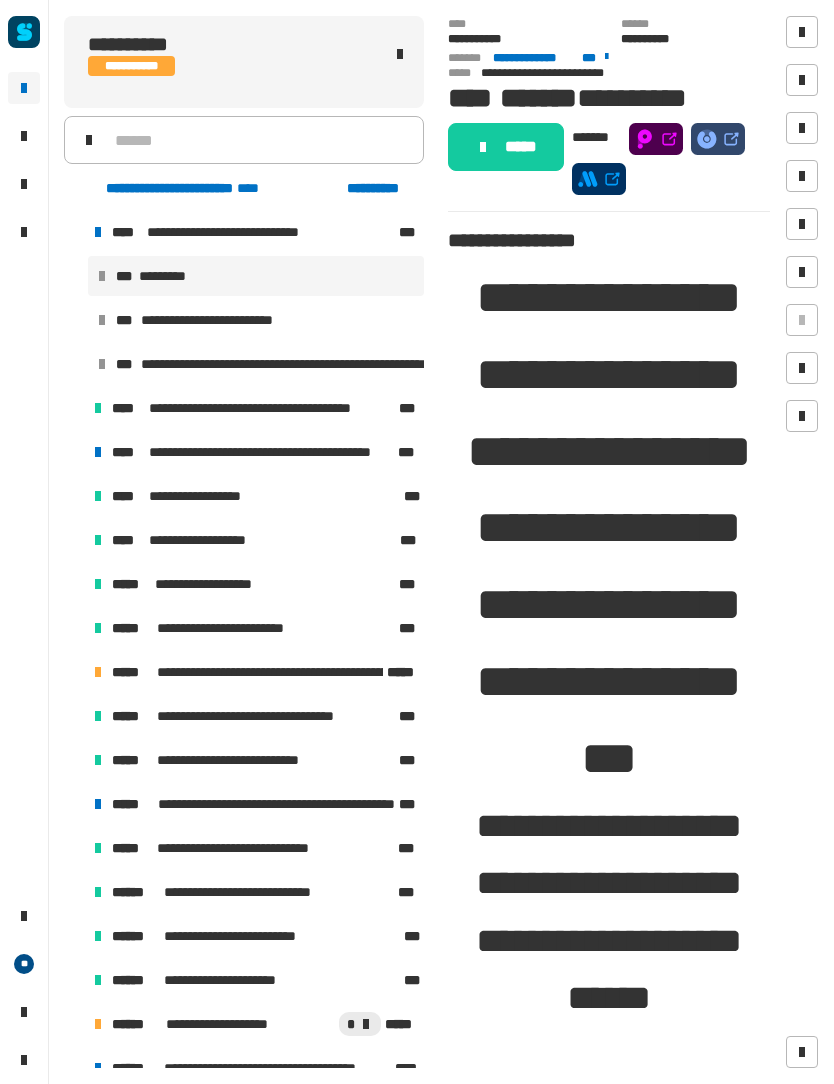click on "**********" at bounding box center (254, 672) 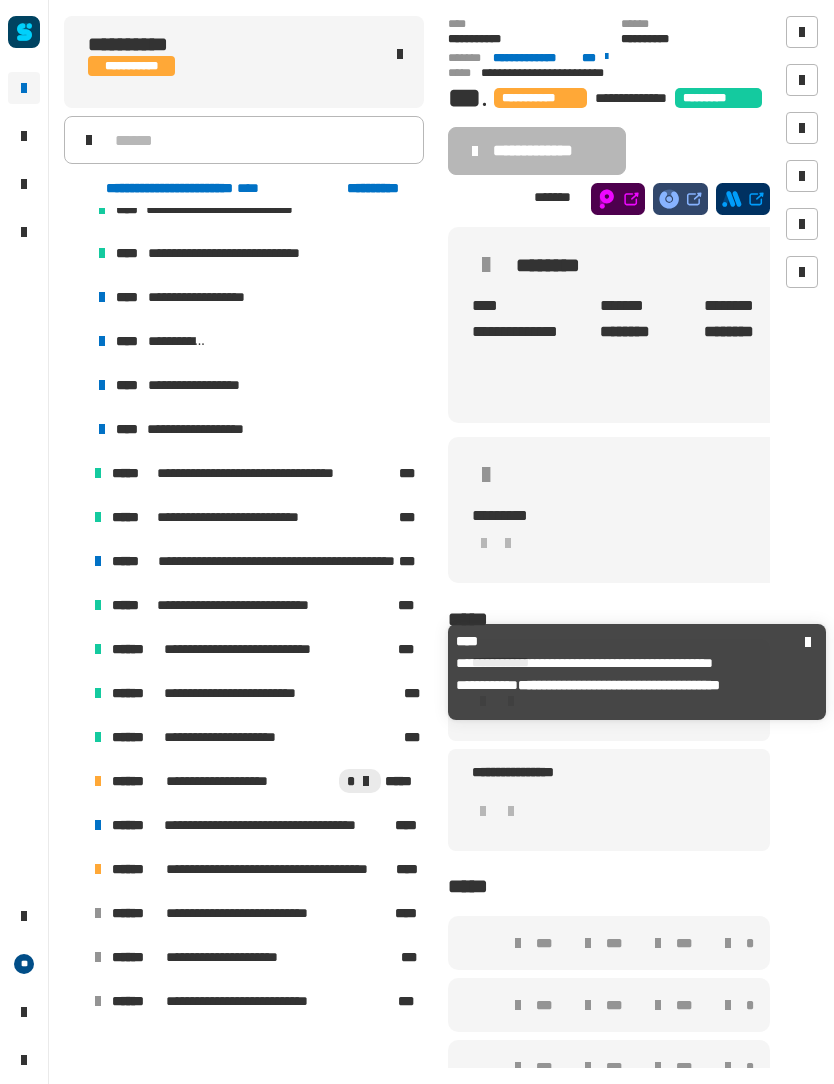 scroll, scrollTop: 987, scrollLeft: 0, axis: vertical 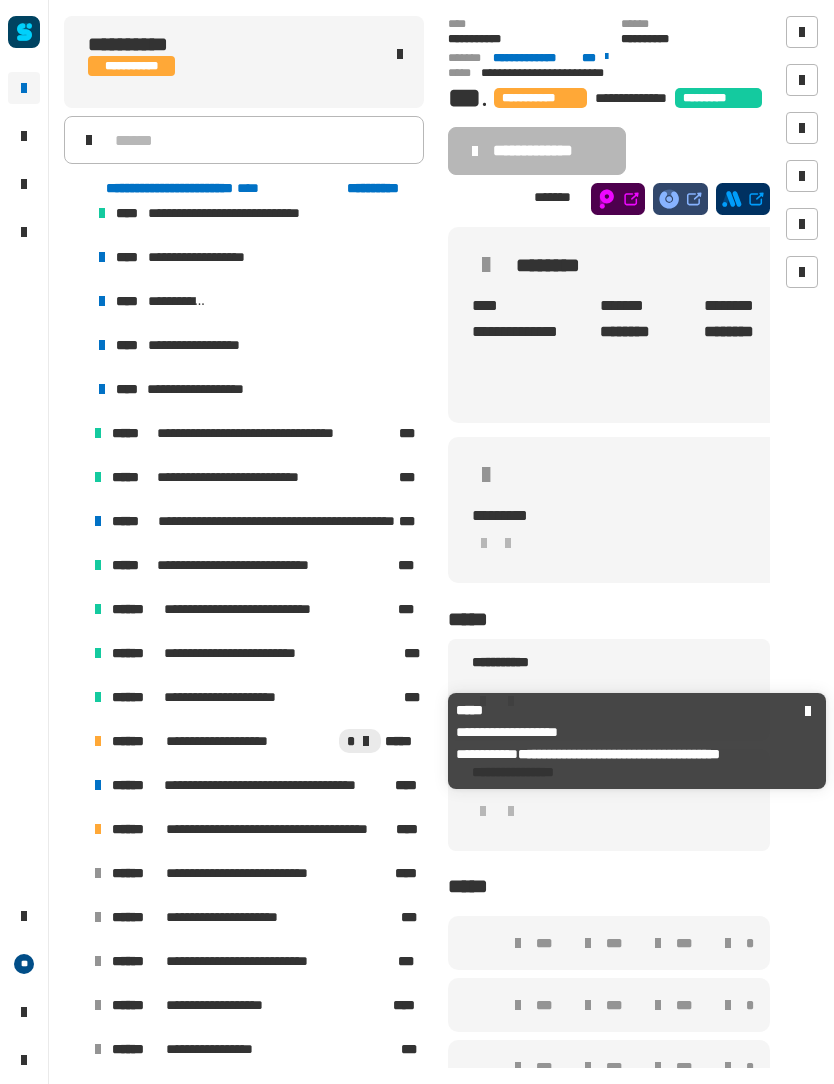 click on "[FIRST] [LAST] [STREET]" at bounding box center [254, 741] 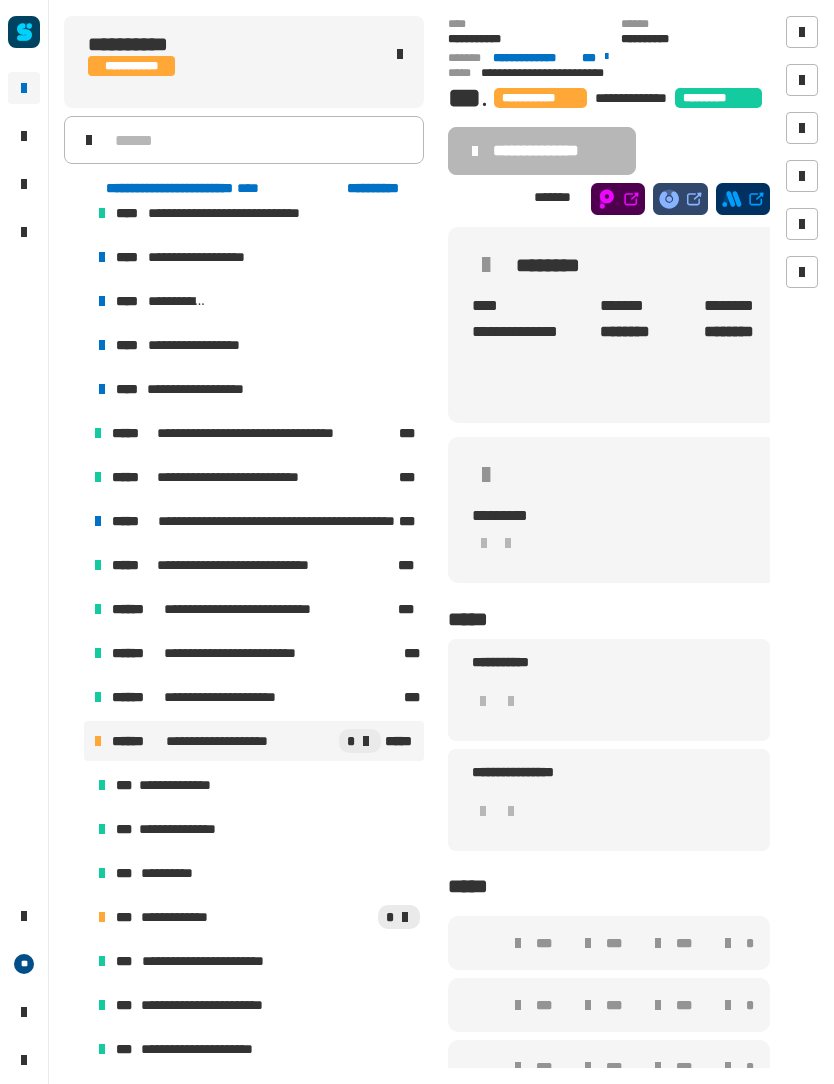 click on "**********" at bounding box center [178, 917] 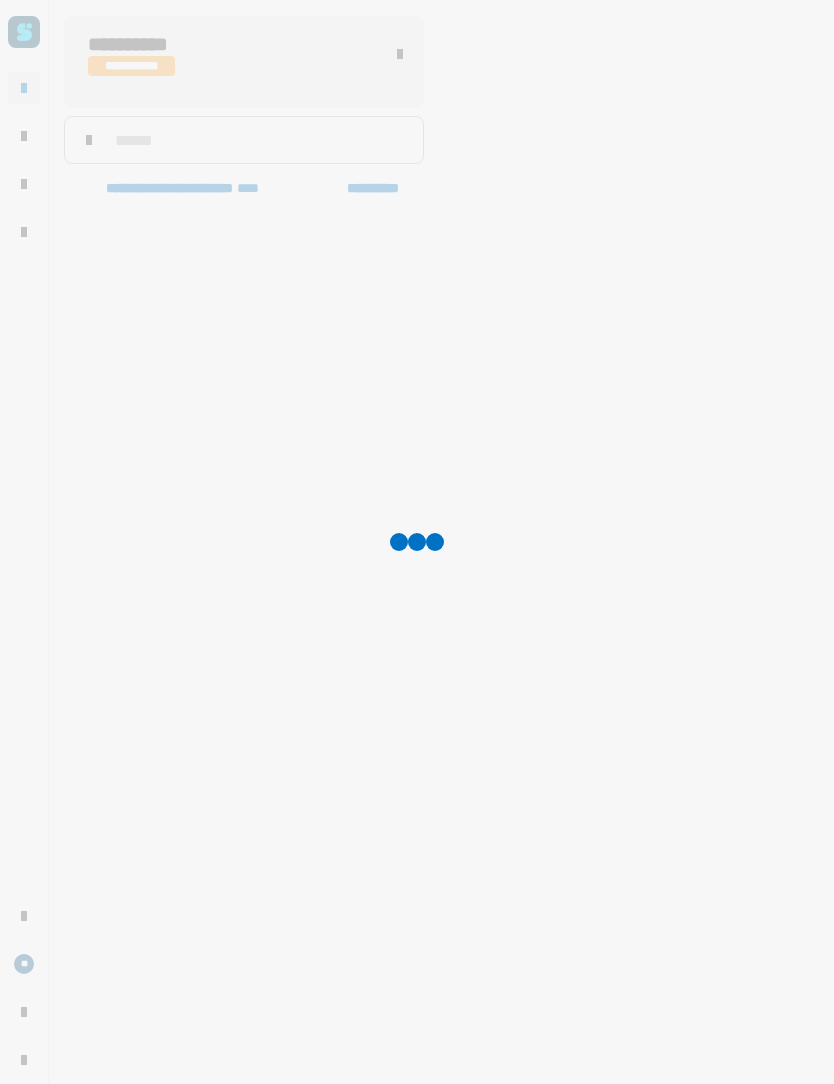 scroll, scrollTop: 0, scrollLeft: 0, axis: both 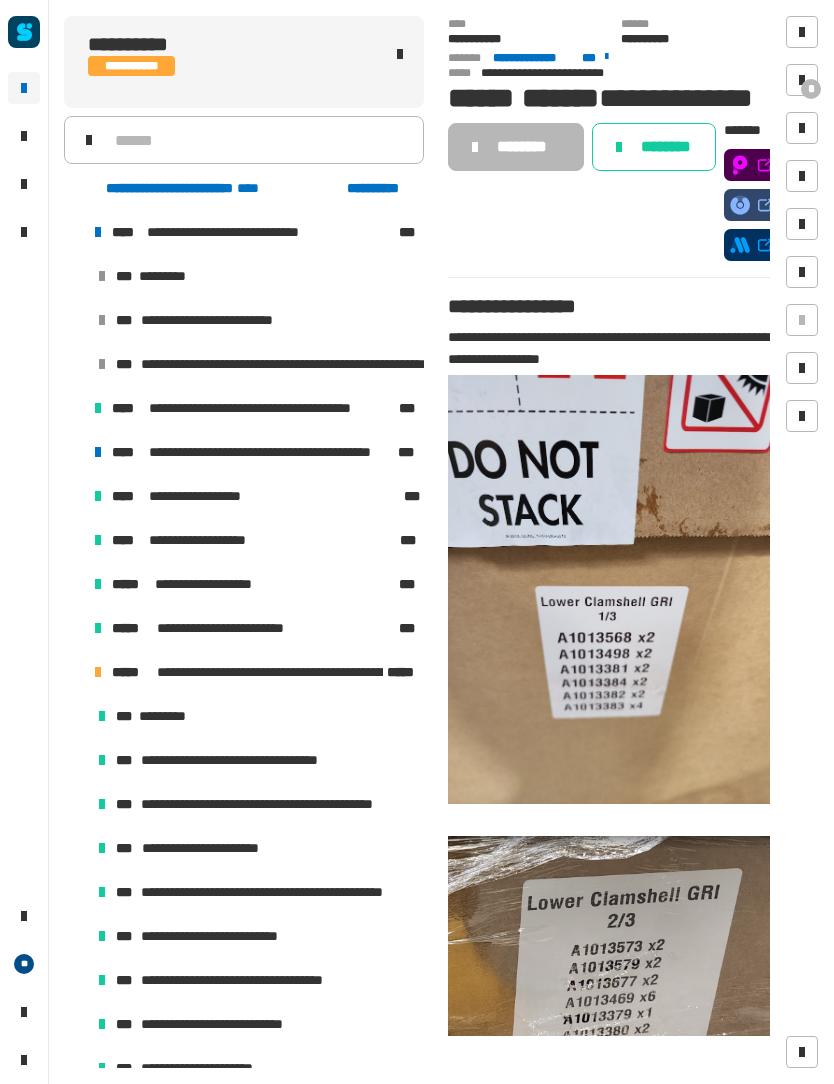 click on "*" at bounding box center [802, 80] 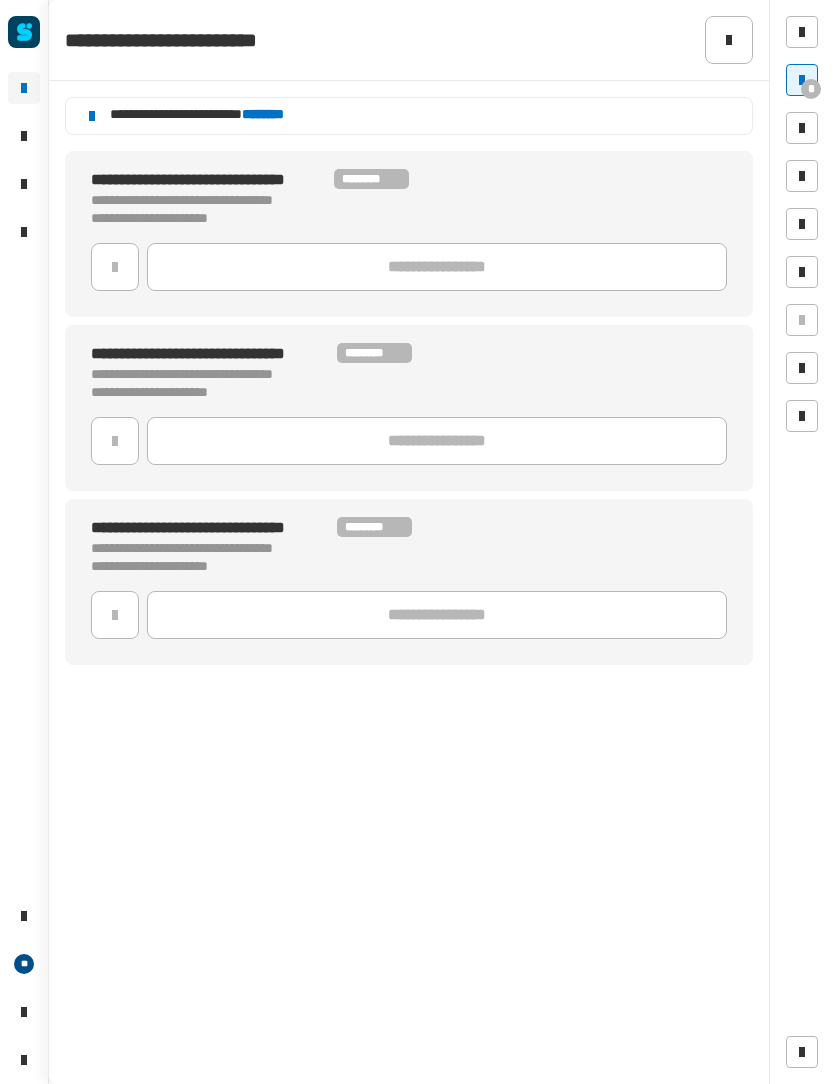 click on "********" 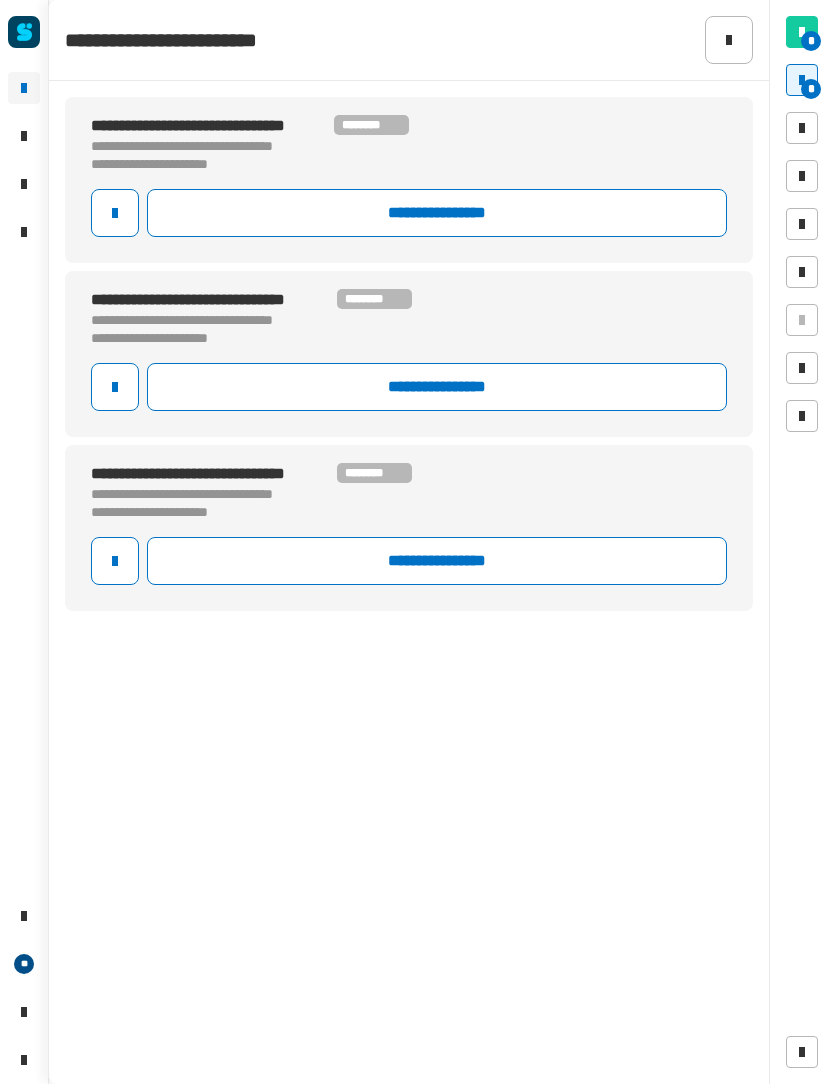 click on "**********" 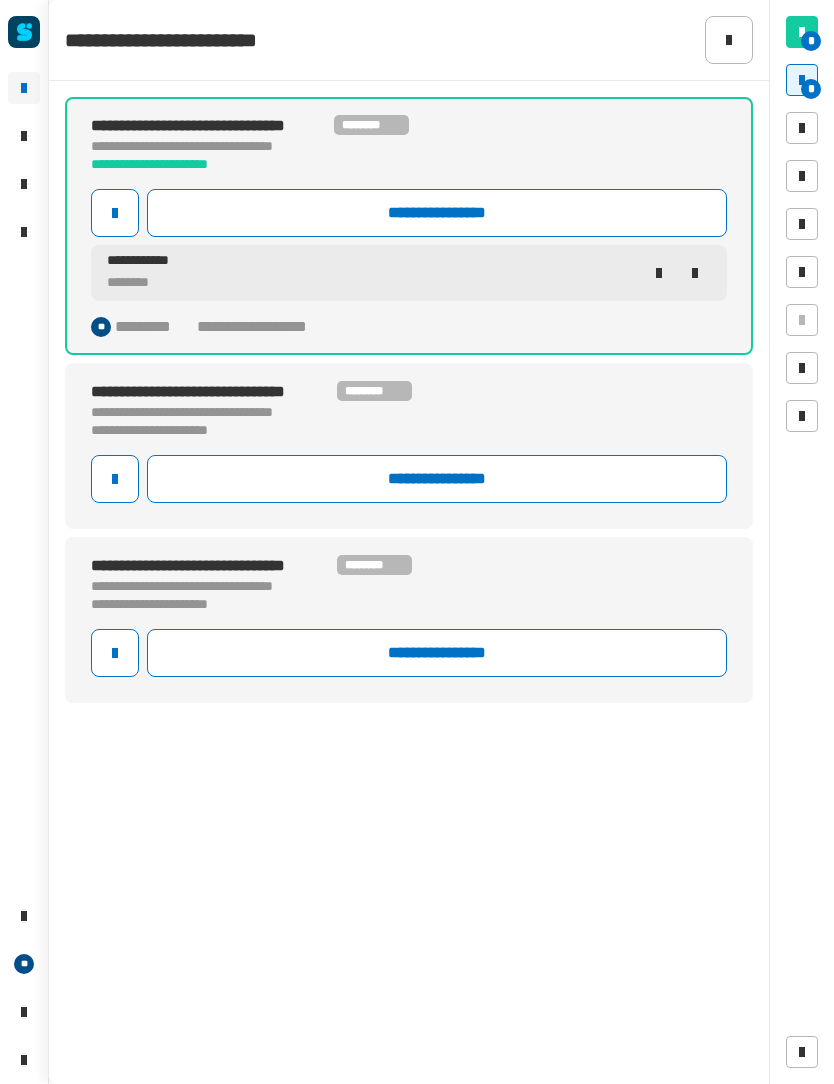 click on "**********" 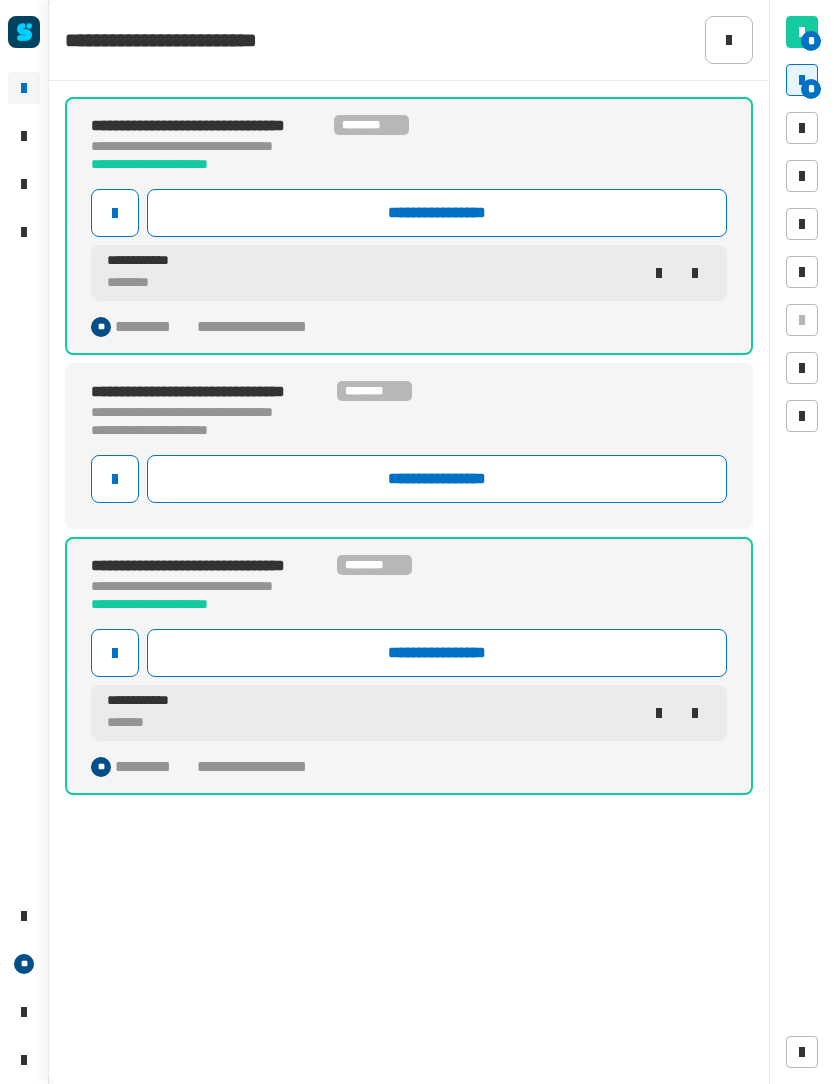 click on "**********" 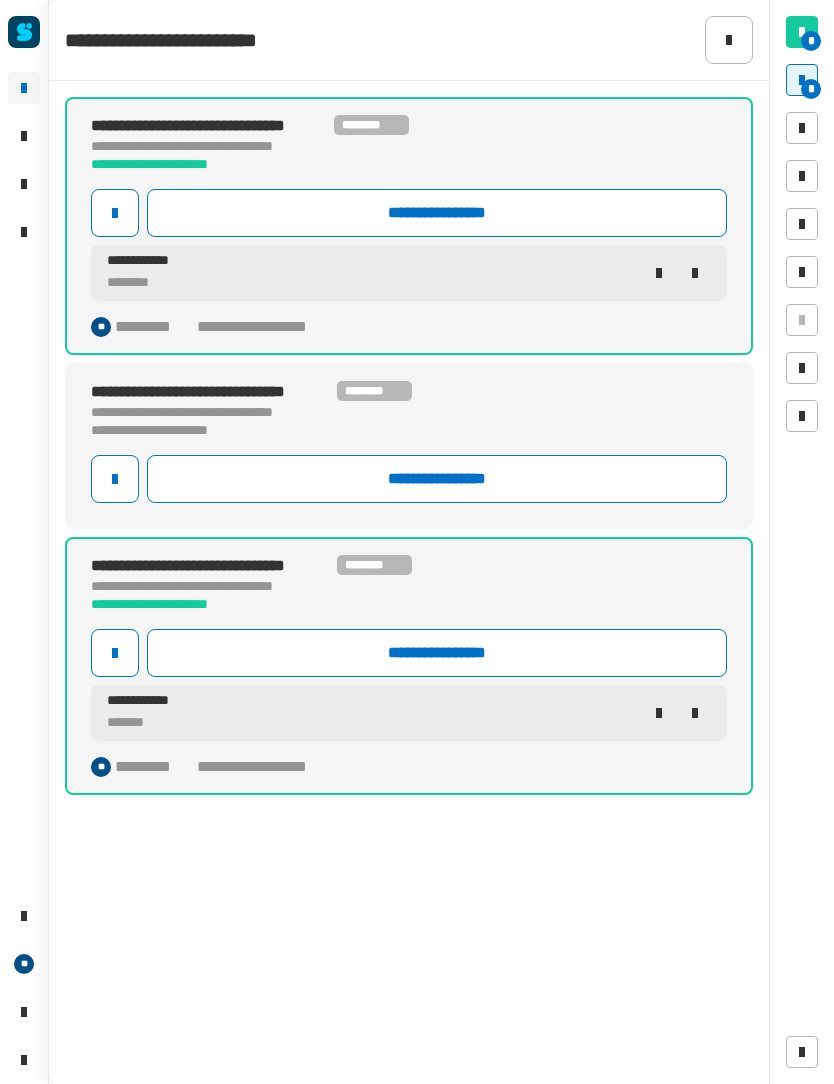 click on "**********" 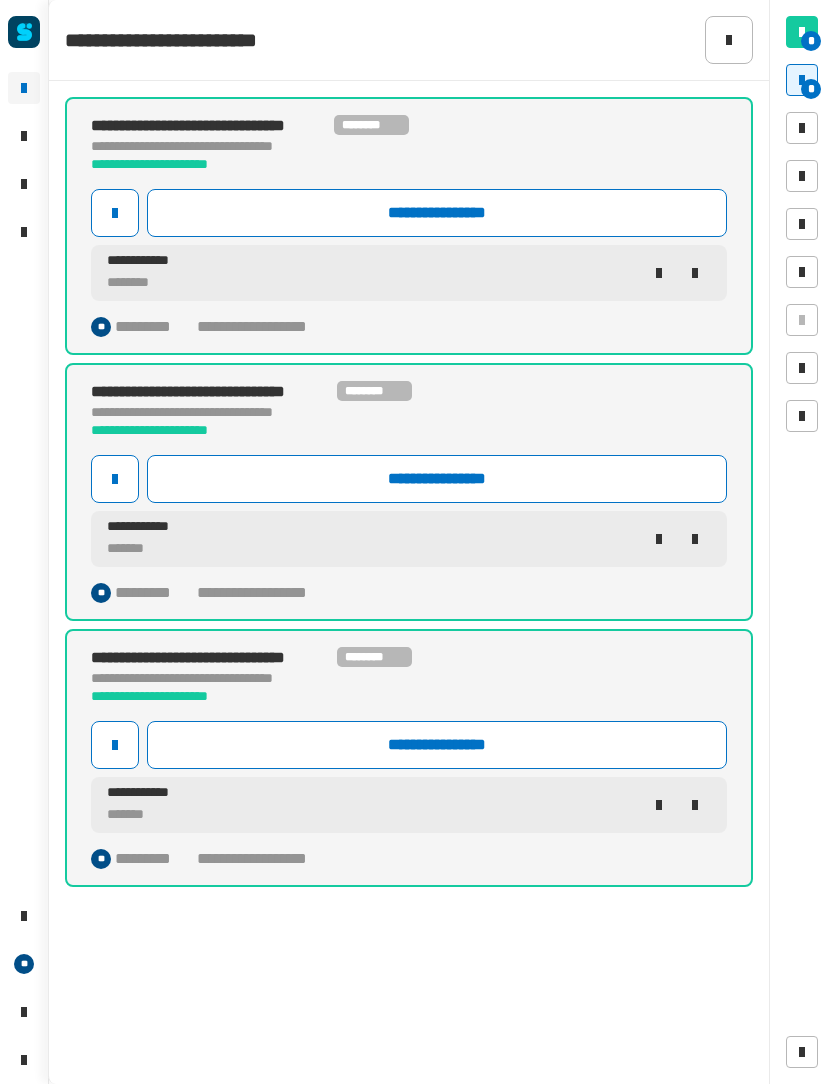 click at bounding box center (802, 272) 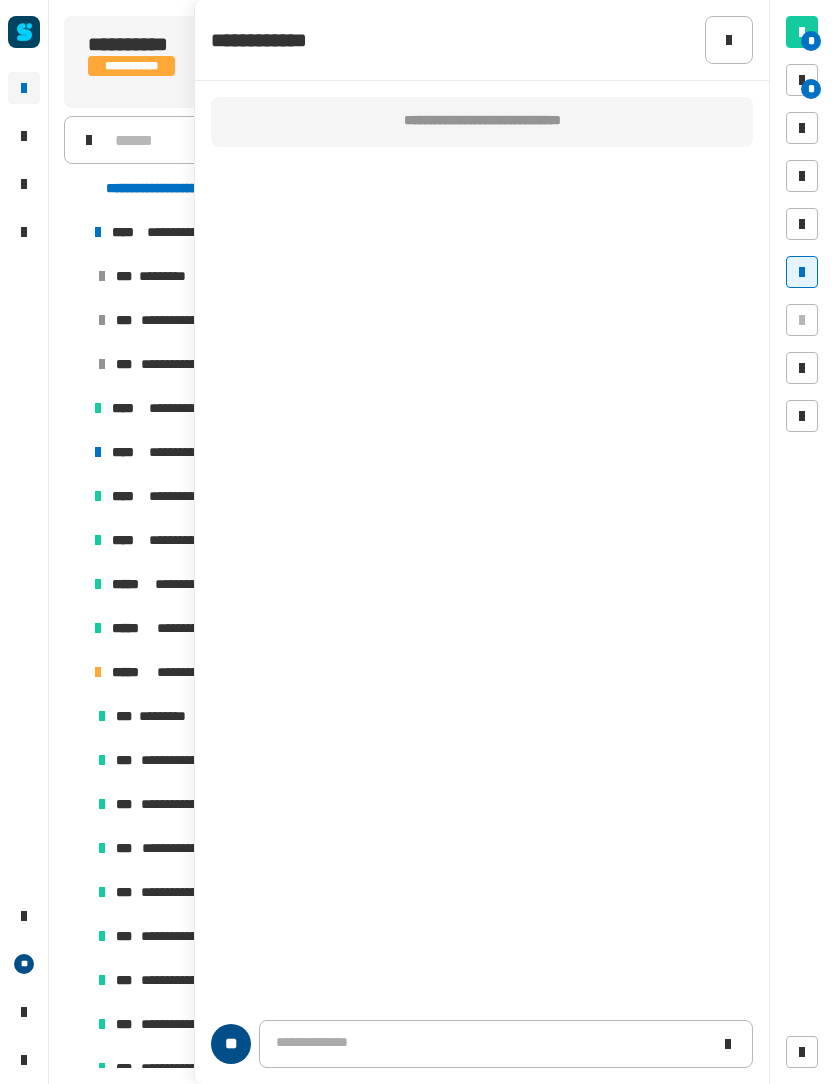 click on "**********" 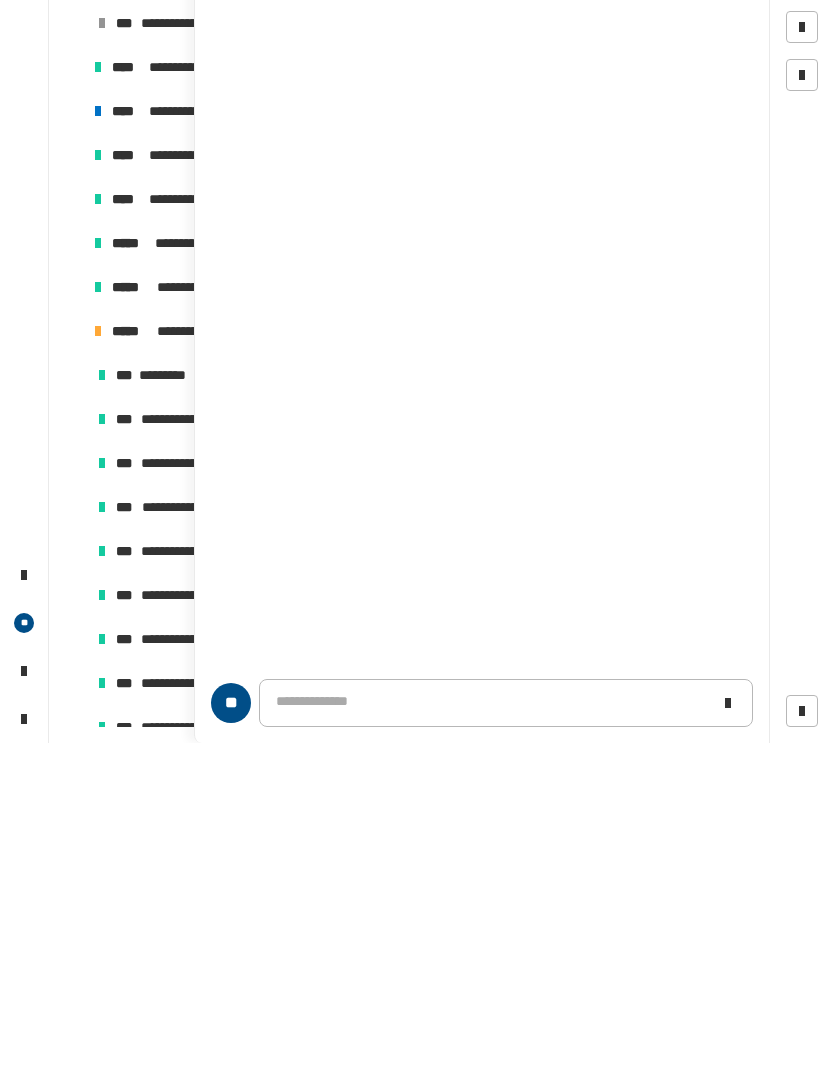 type 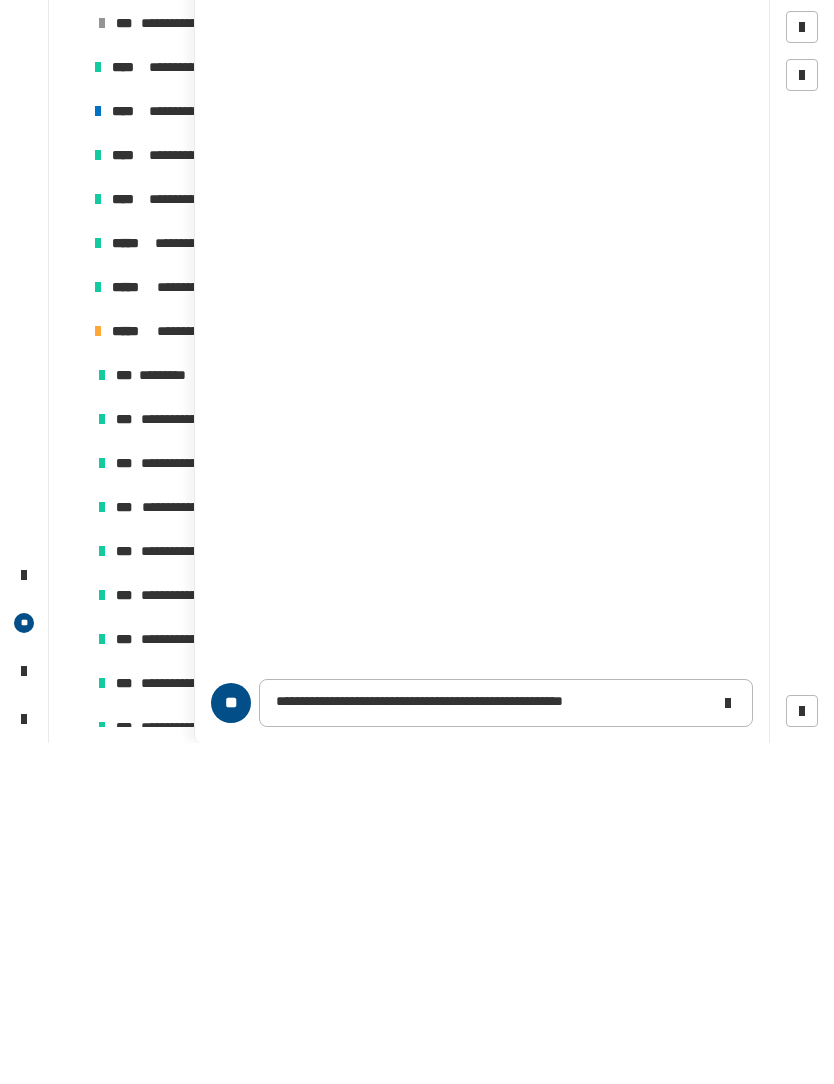 click on "**********" 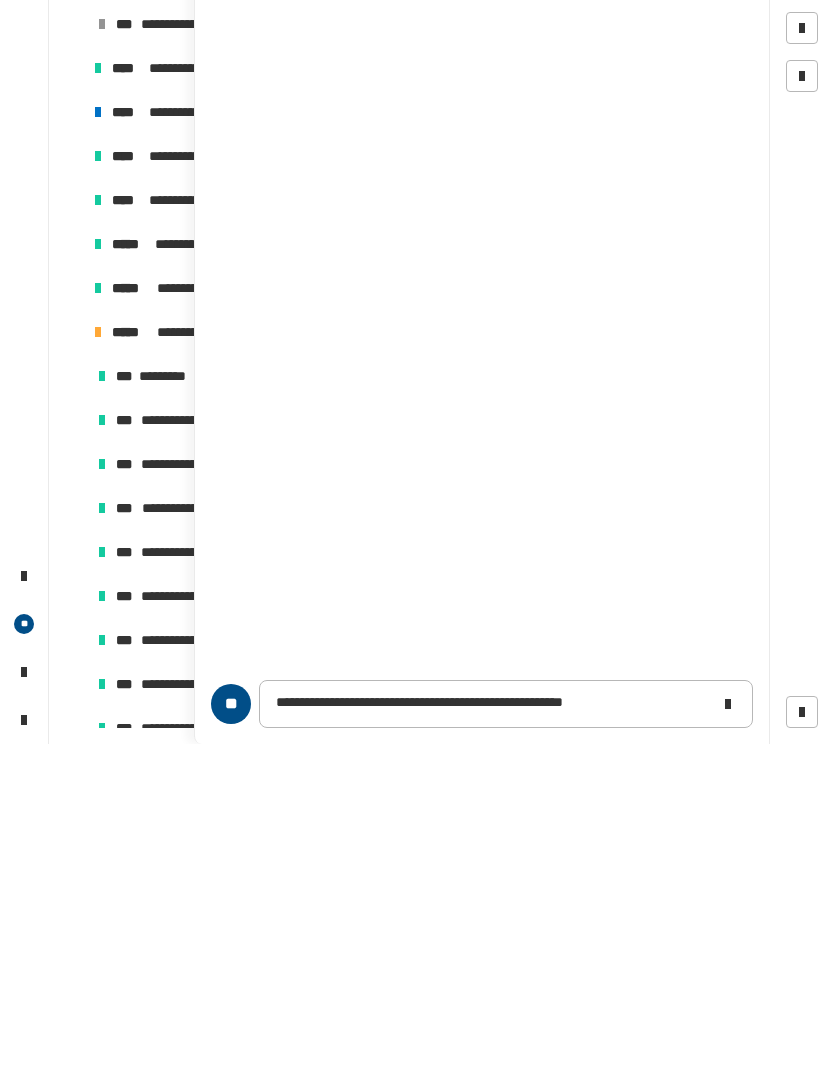 click on "**********" 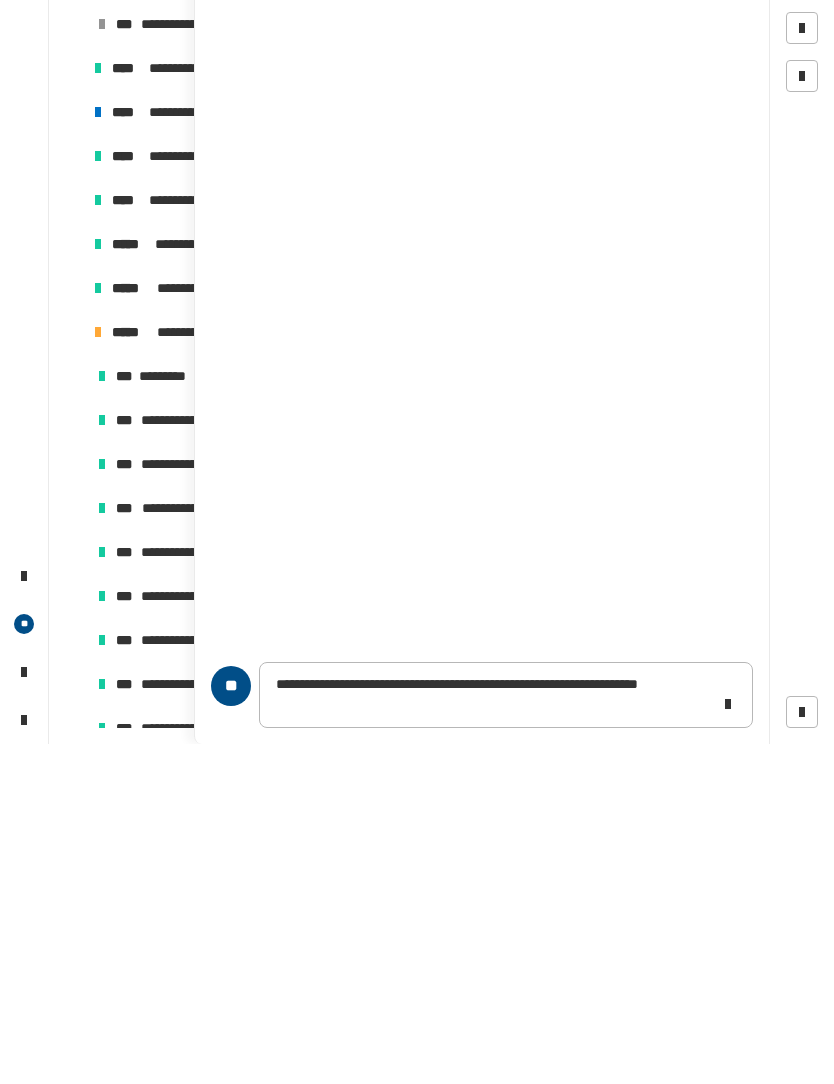 click 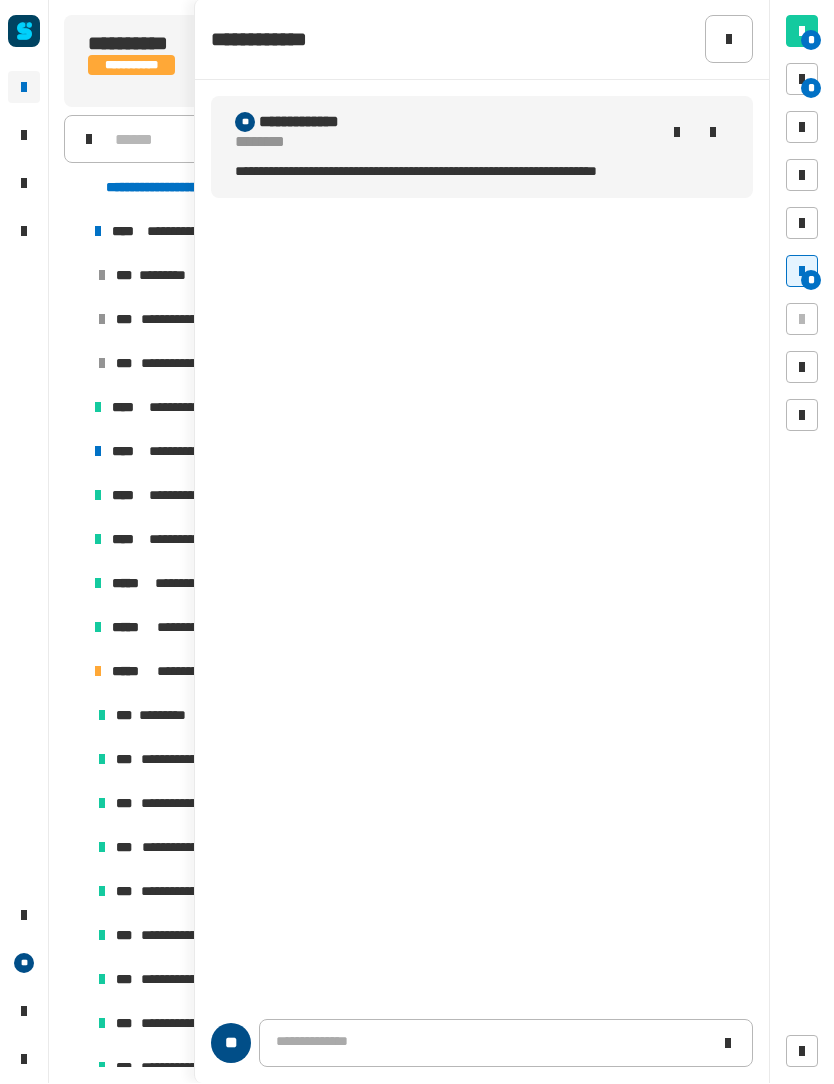 click 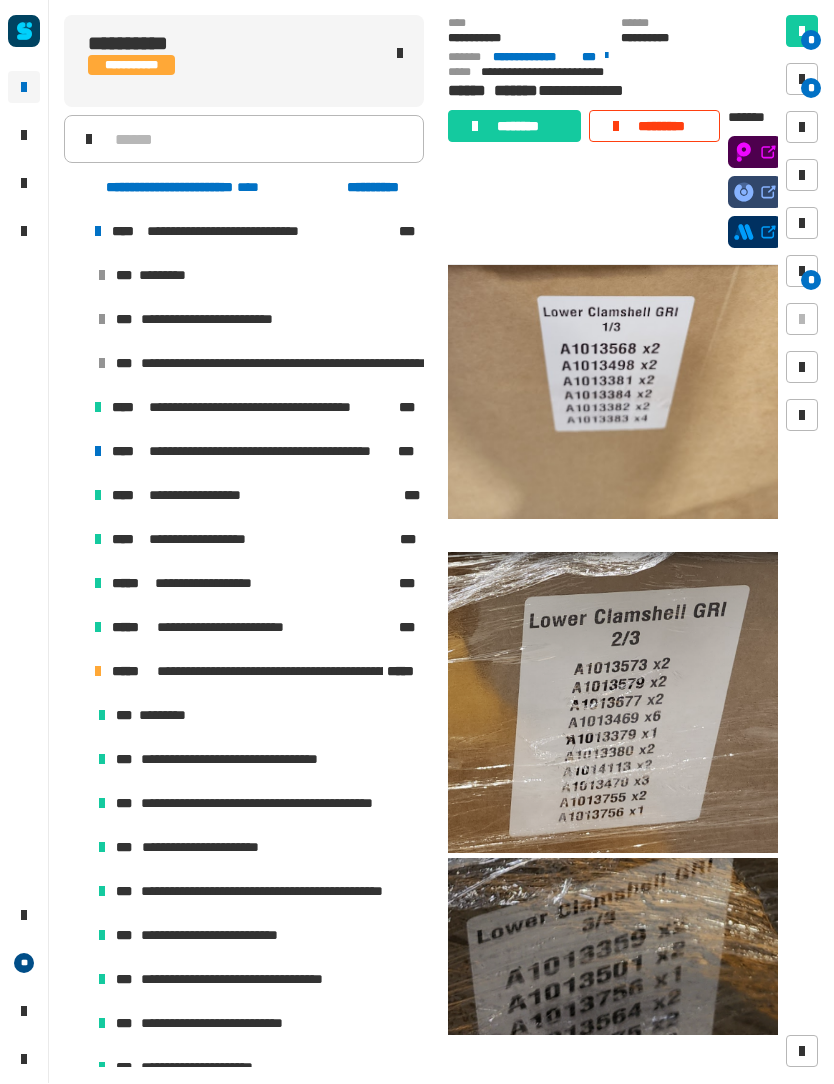 scroll, scrollTop: 266, scrollLeft: 0, axis: vertical 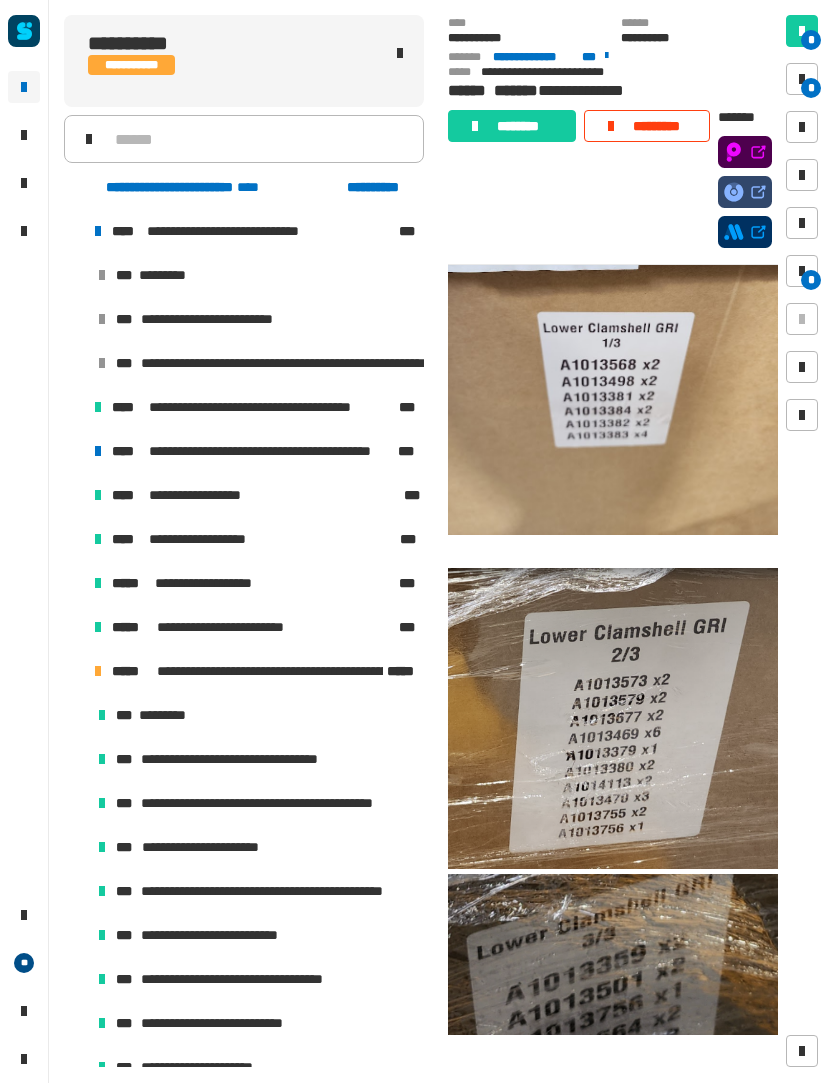click on "********" 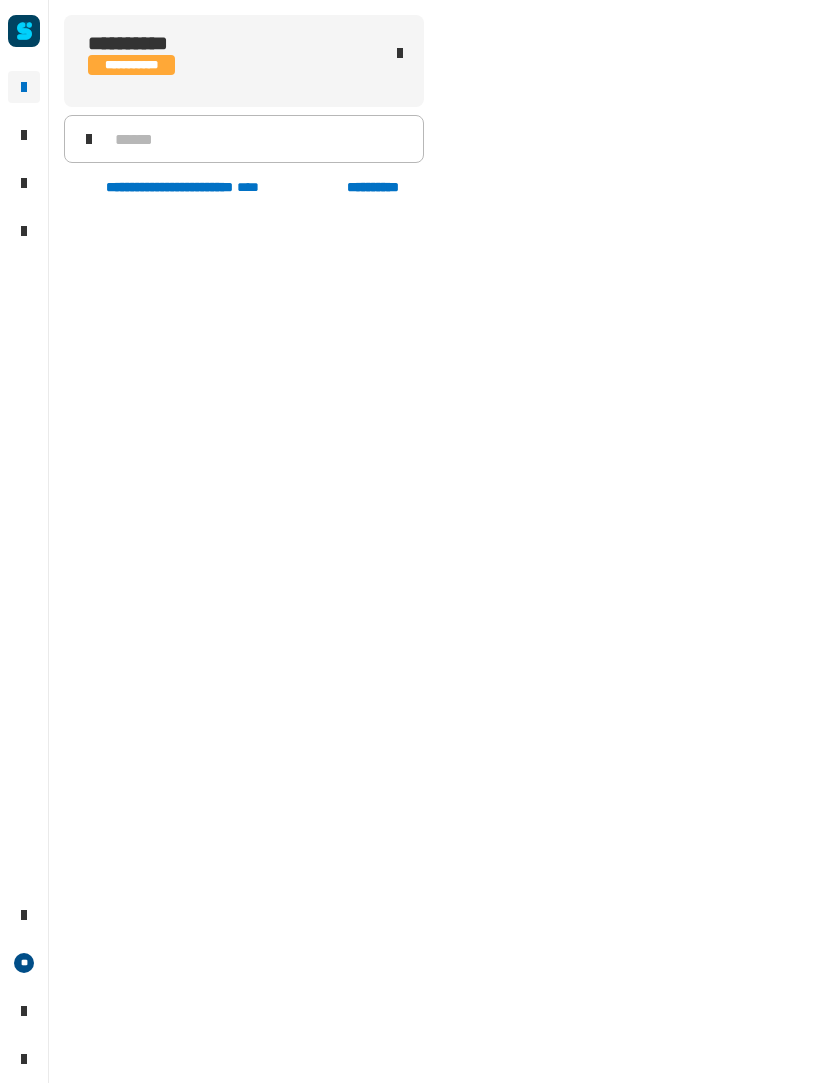 scroll, scrollTop: 2762, scrollLeft: 0, axis: vertical 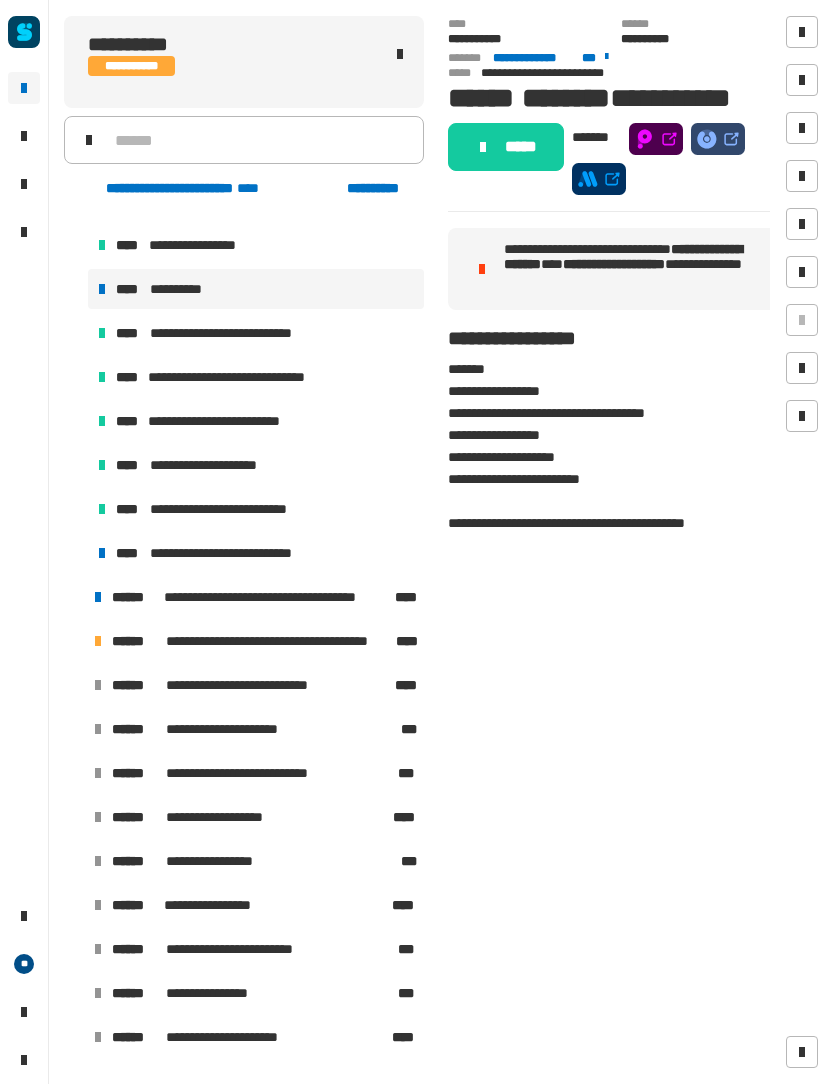 click 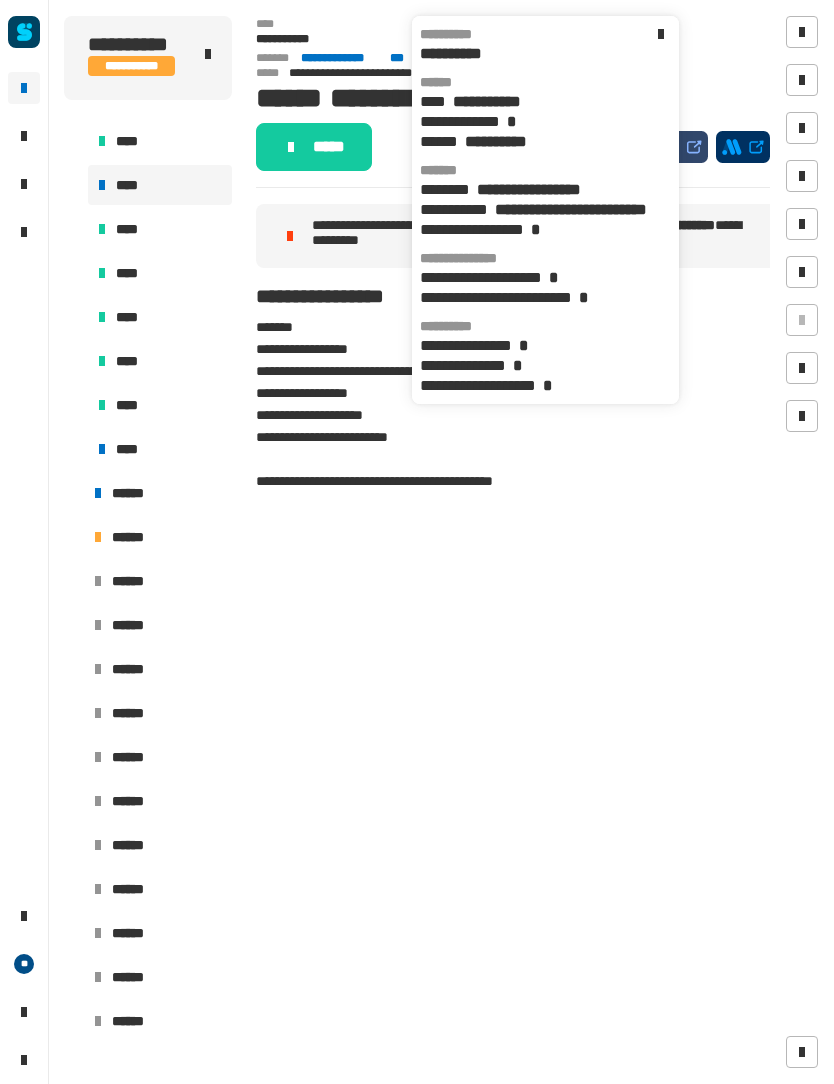 click 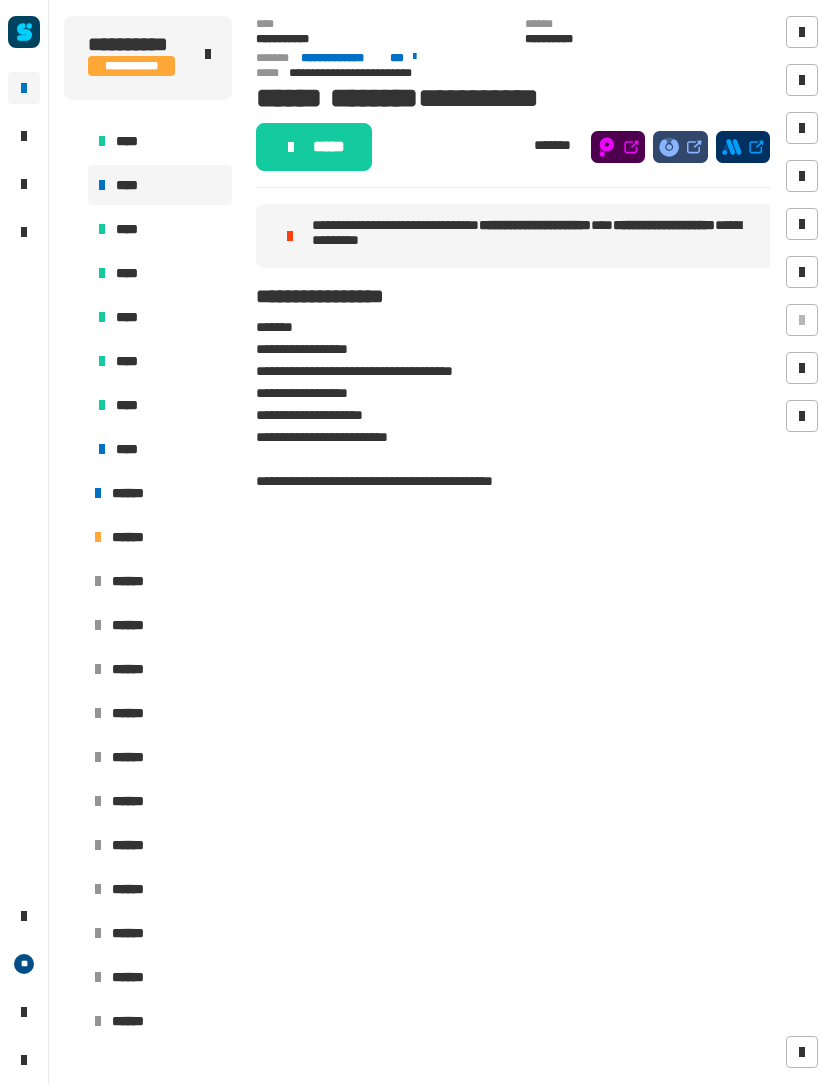 click 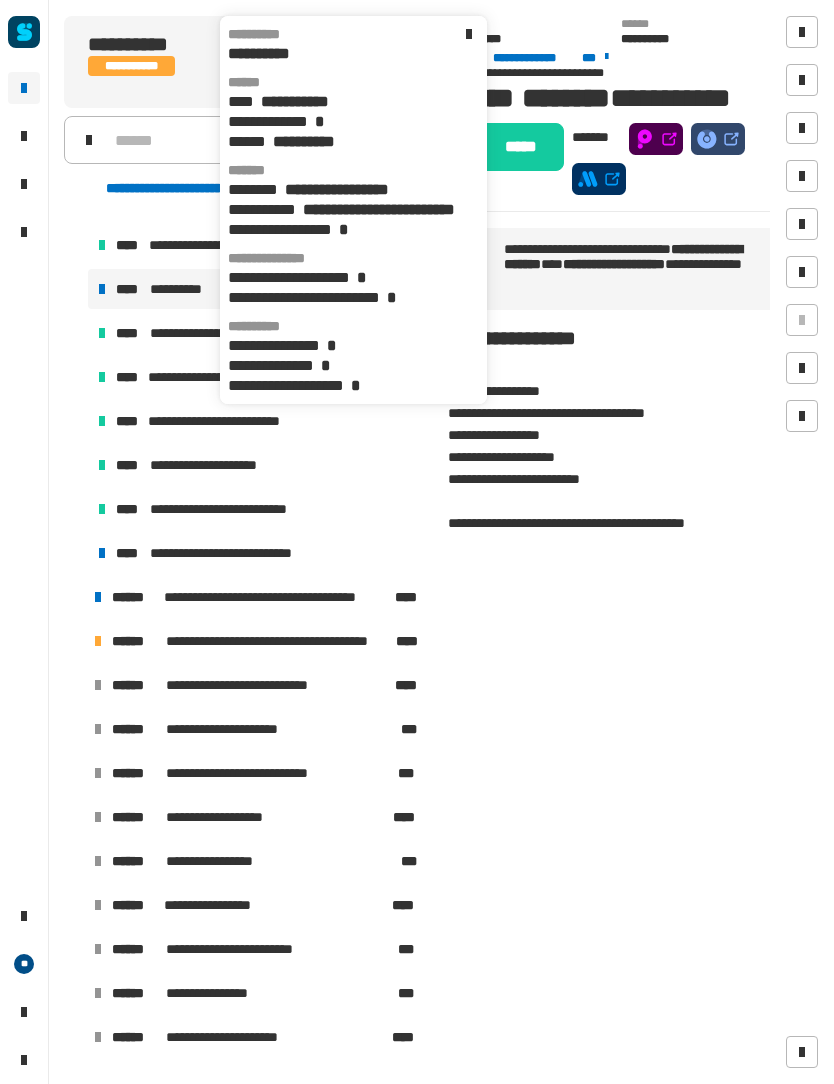 click on "**********" 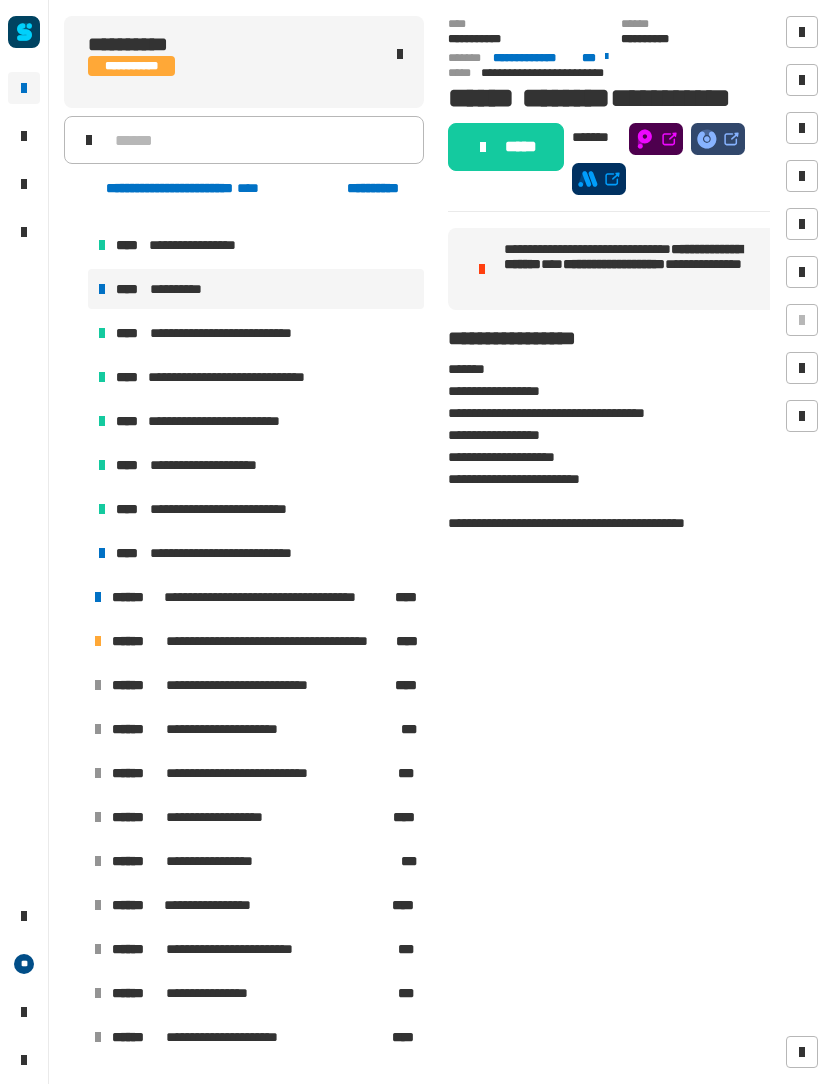 click 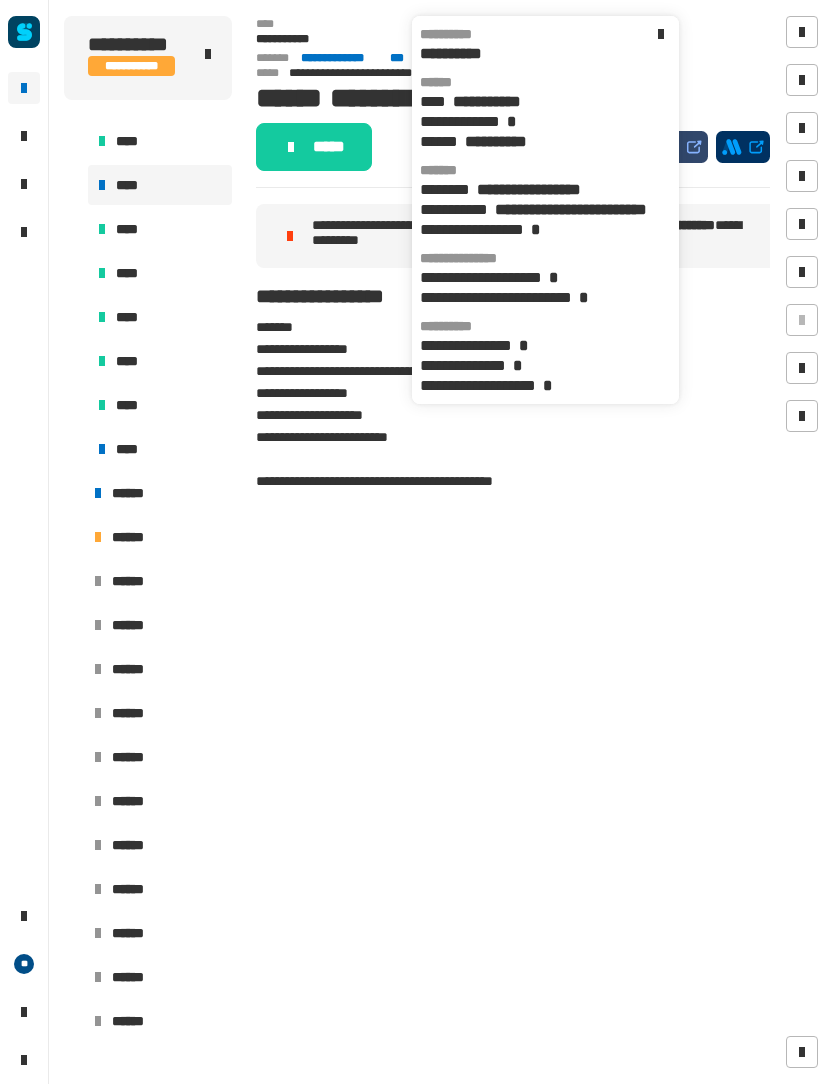 click on "**********" 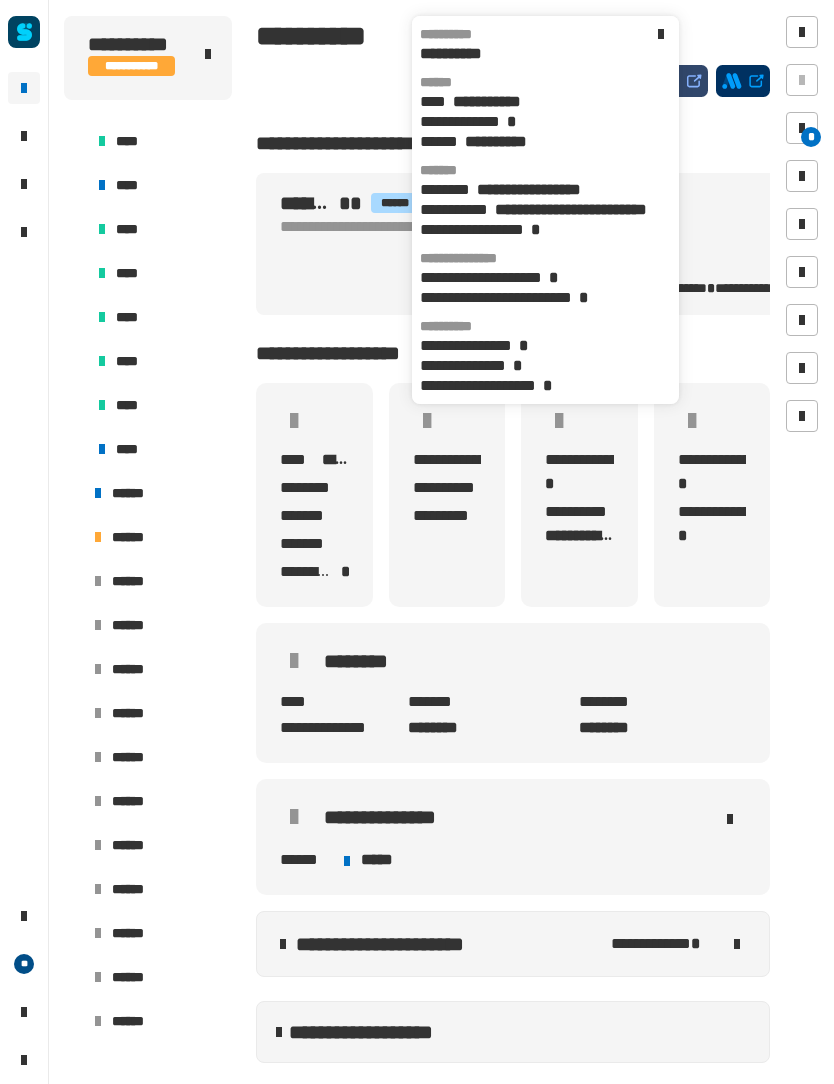 click 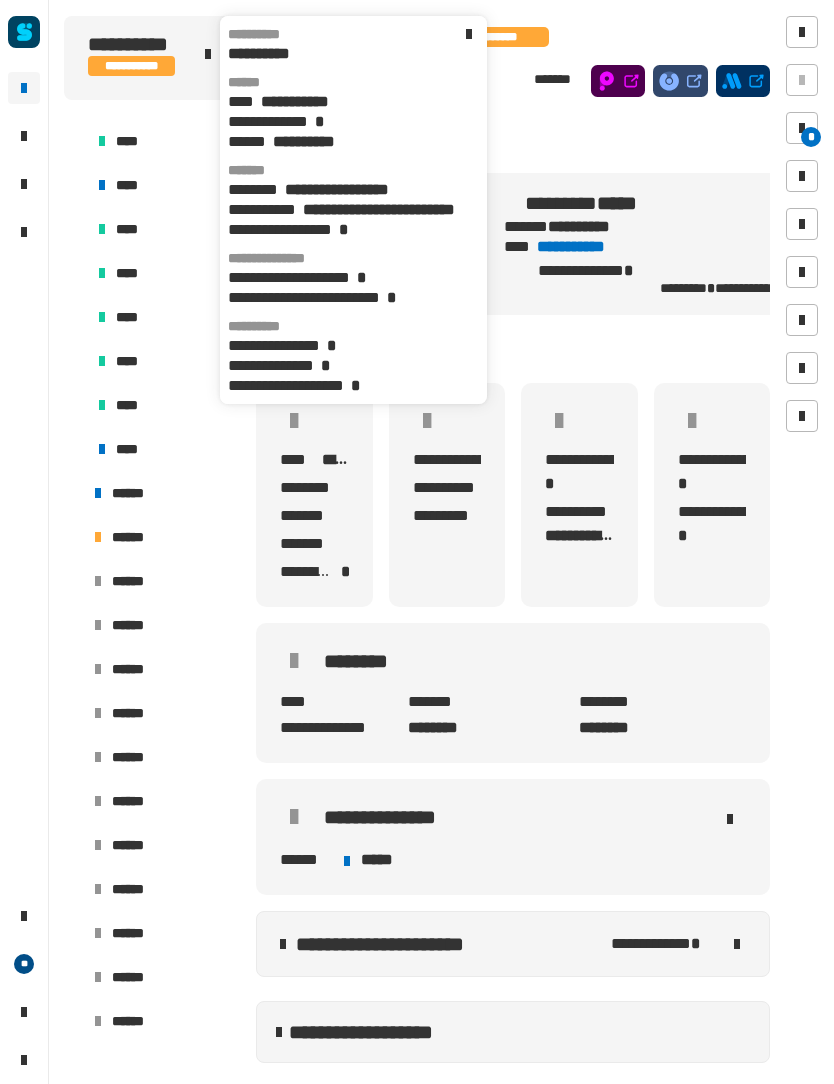 click on "**********" 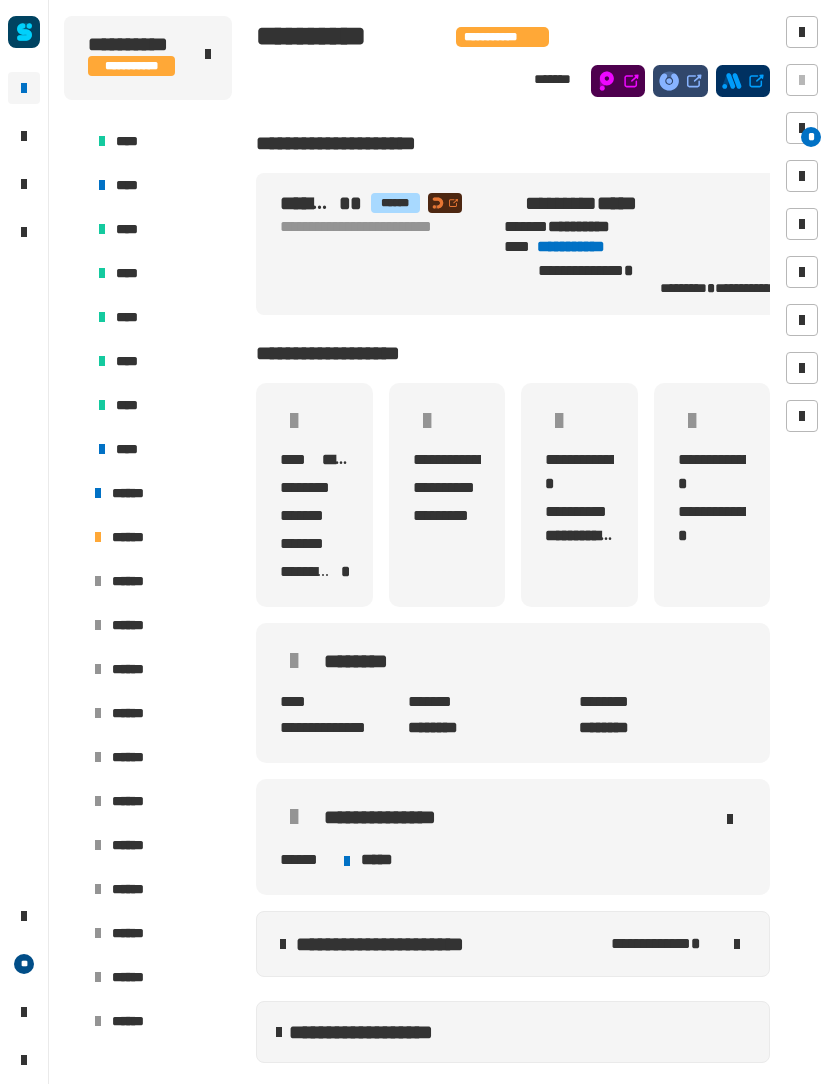 click on "**********" 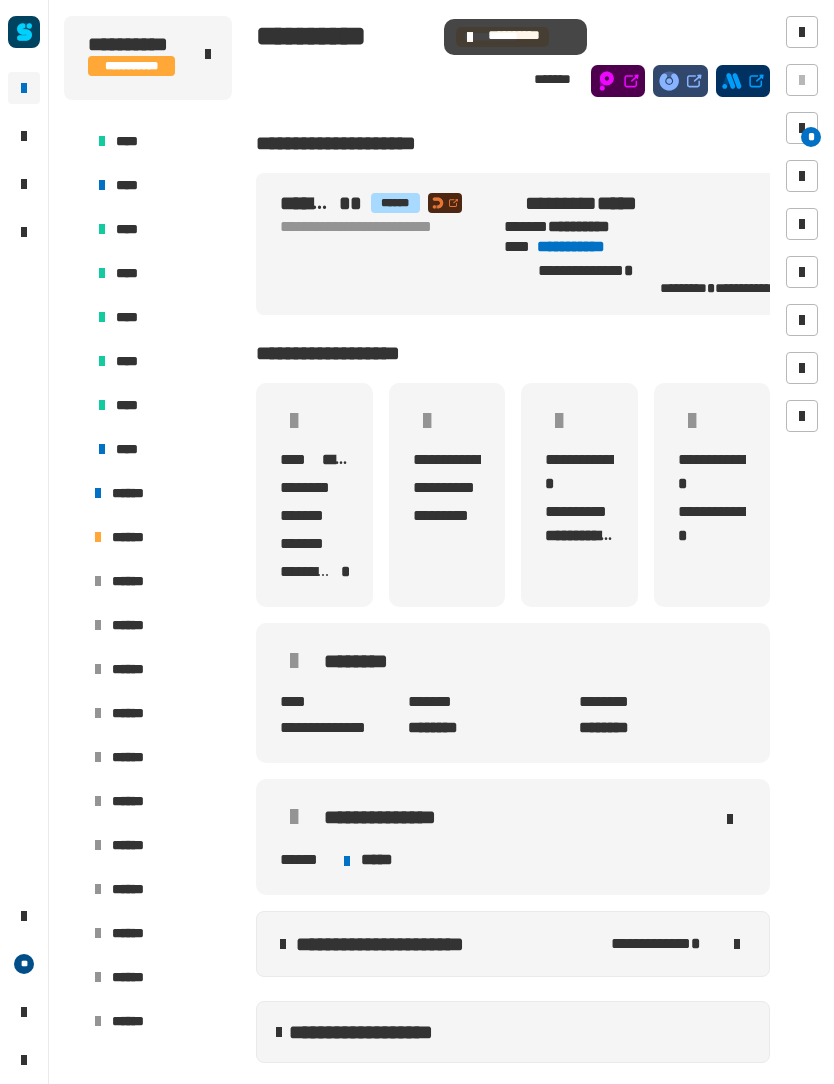 click on "**********" 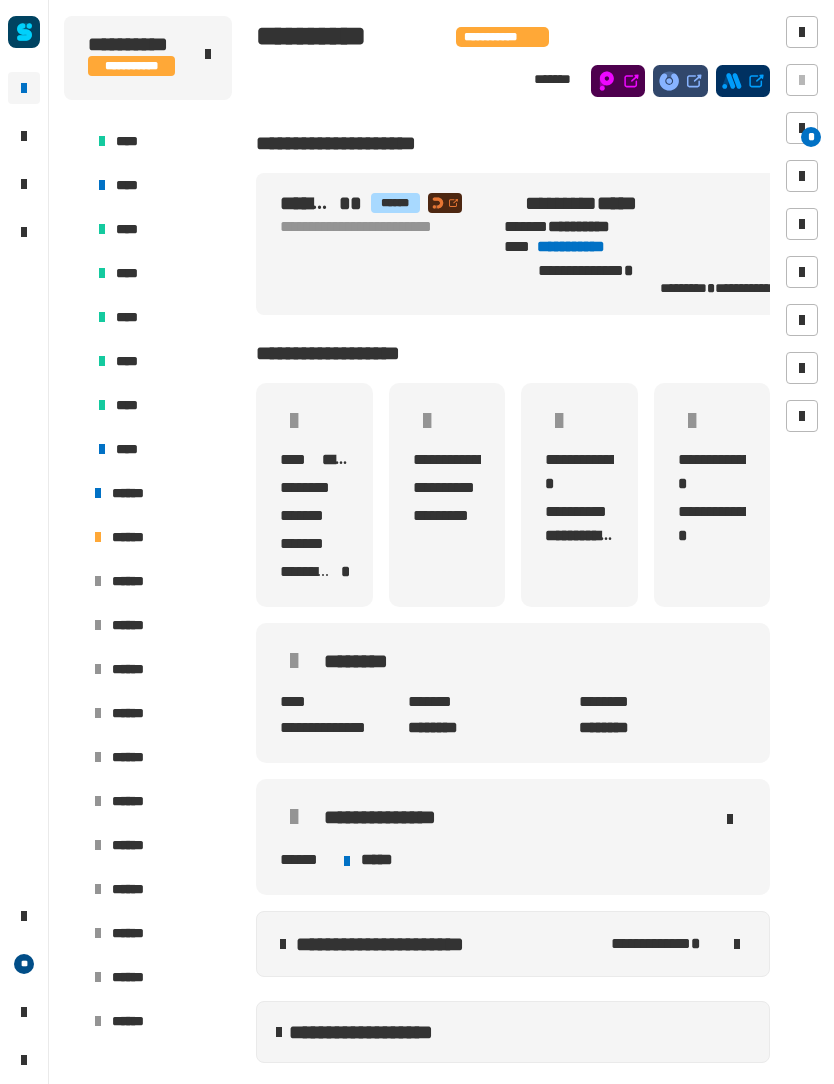 click on "**********" 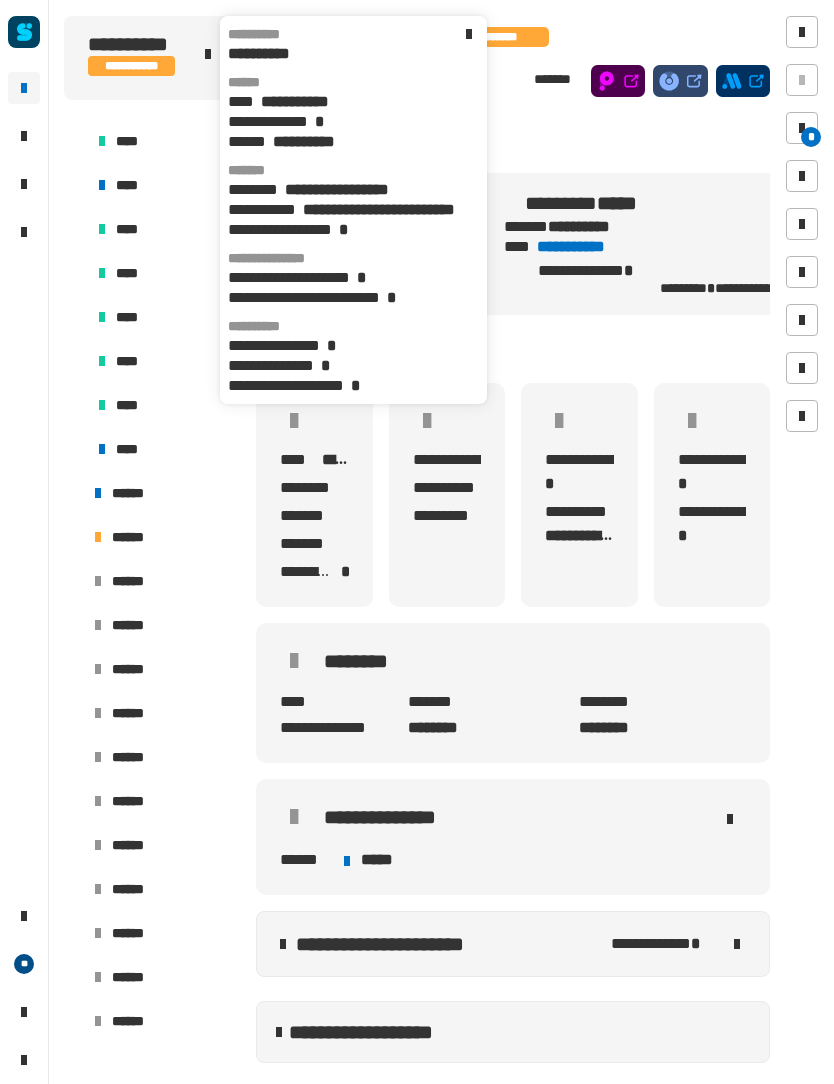 click on "**********" 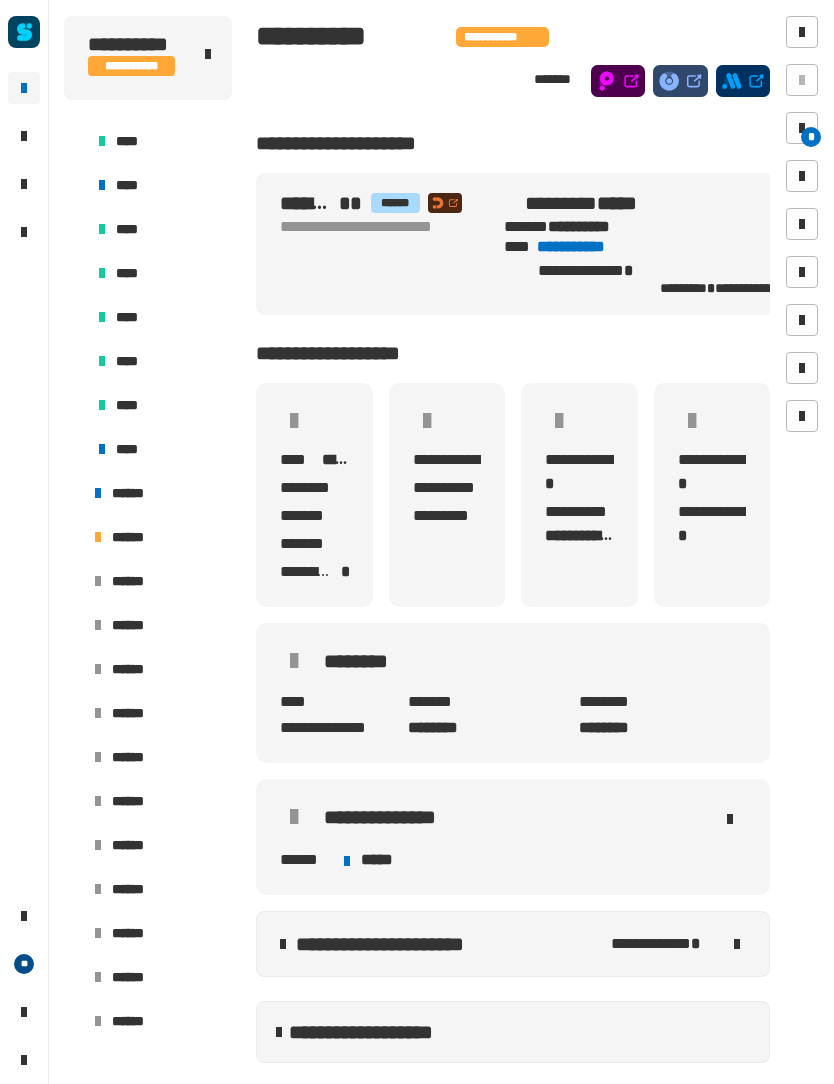 click 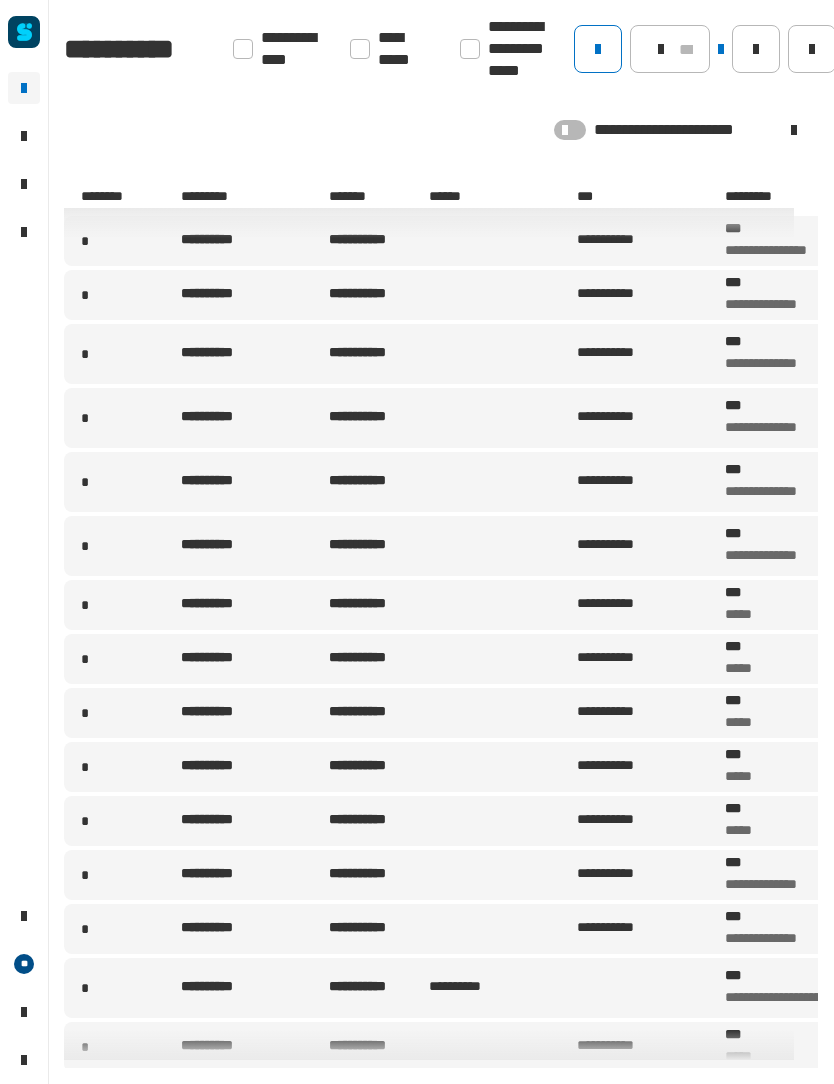 scroll, scrollTop: 0, scrollLeft: 0, axis: both 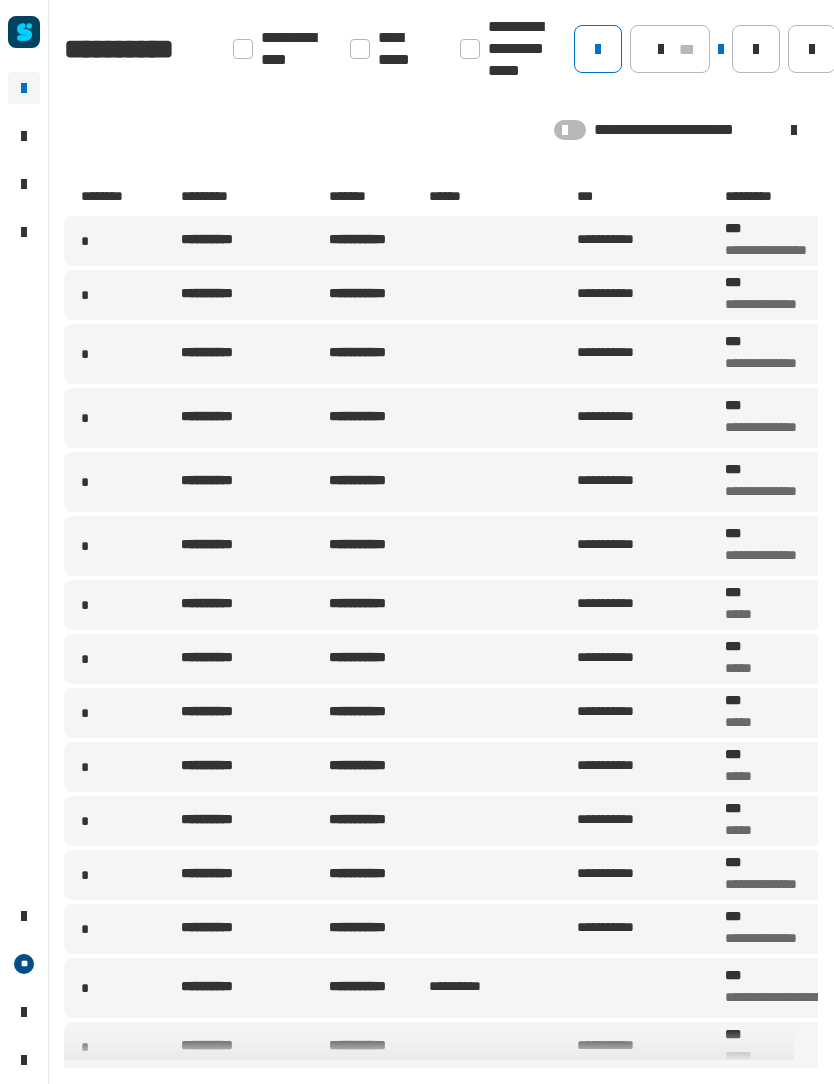 click 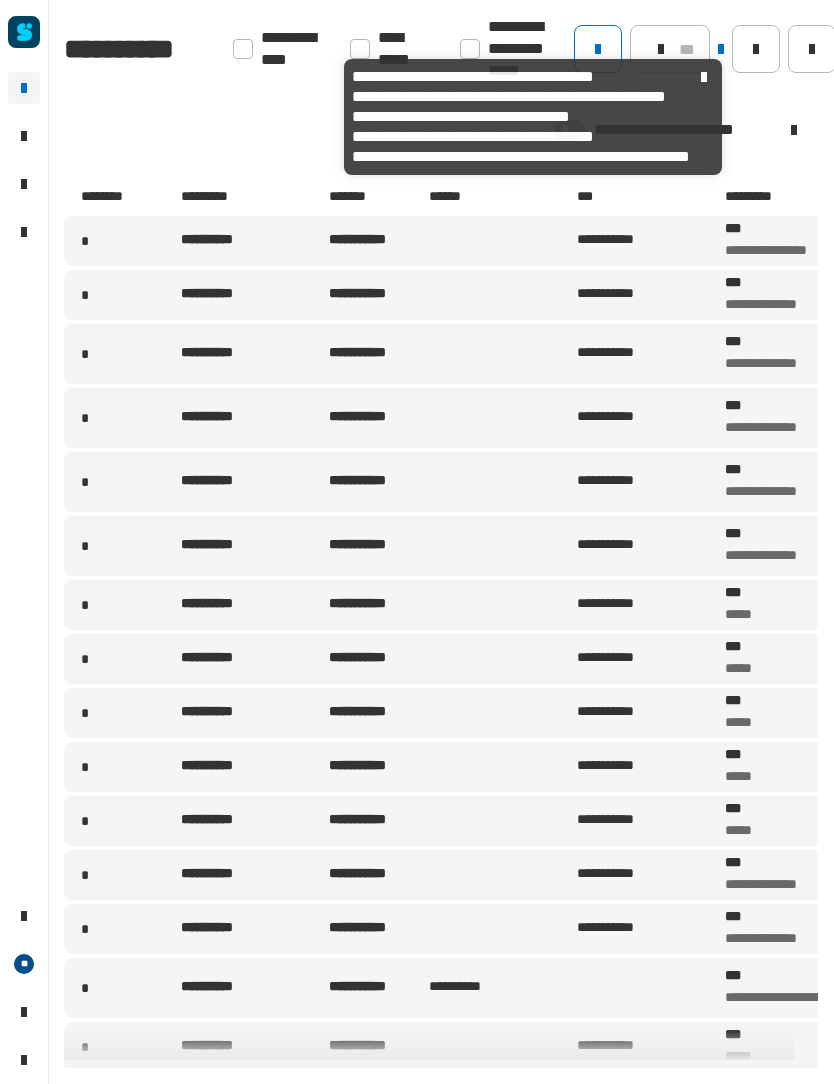 click on "**********" 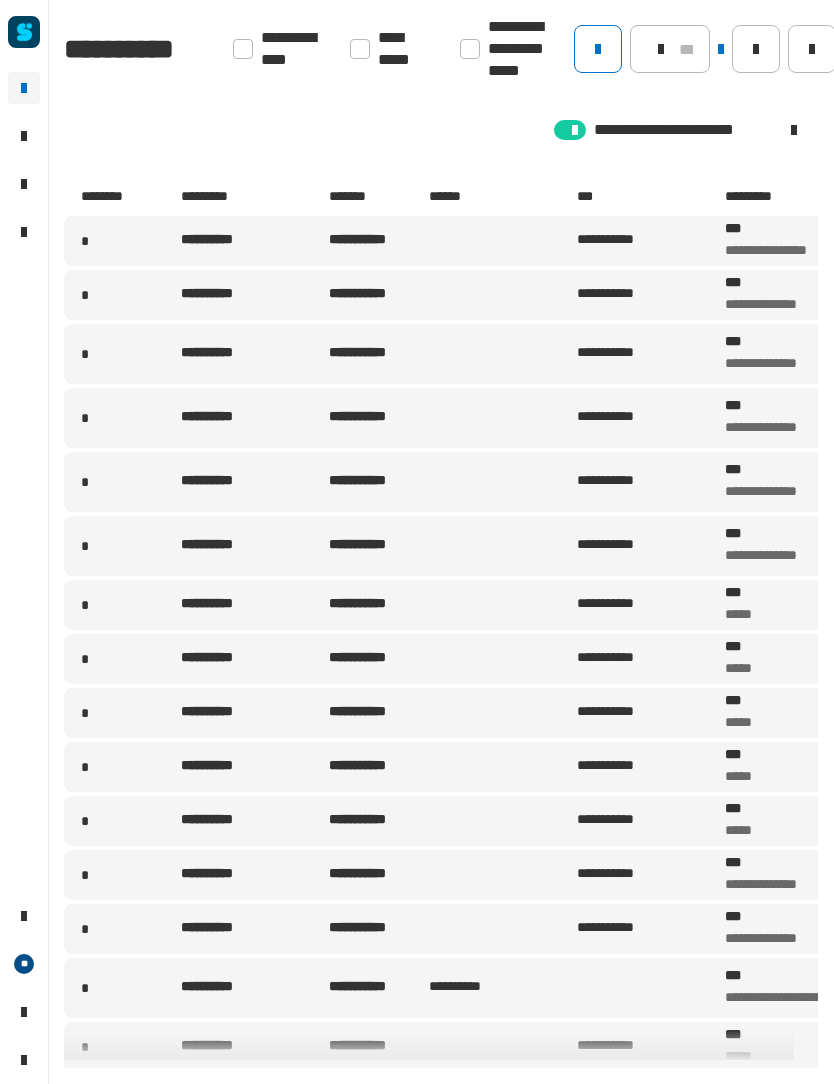 click 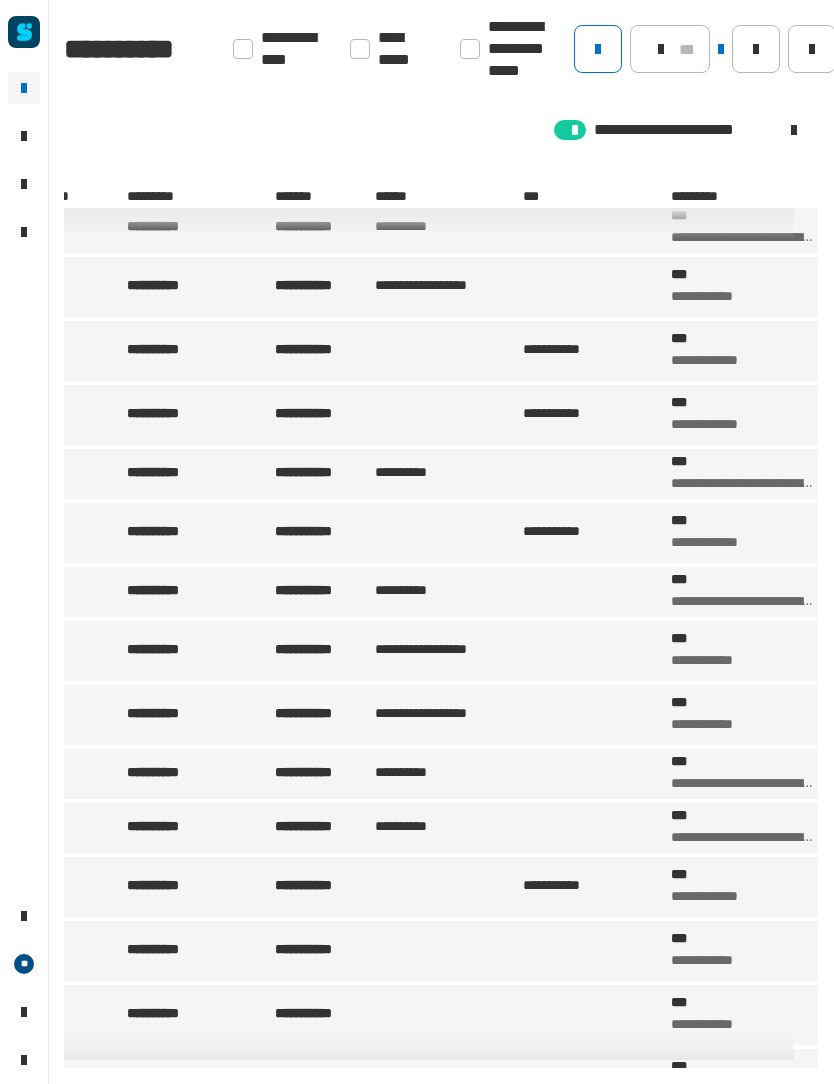 scroll, scrollTop: 6215, scrollLeft: 53, axis: both 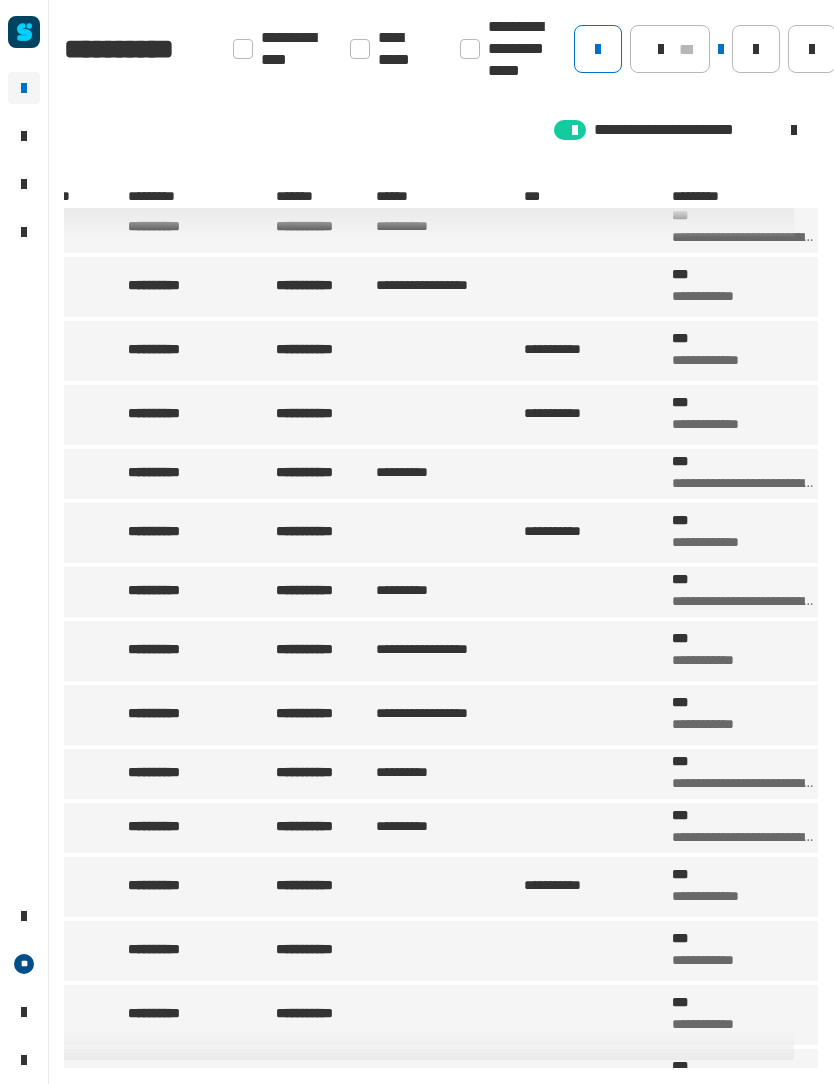 click on "**********" at bounding box center [311, 774] 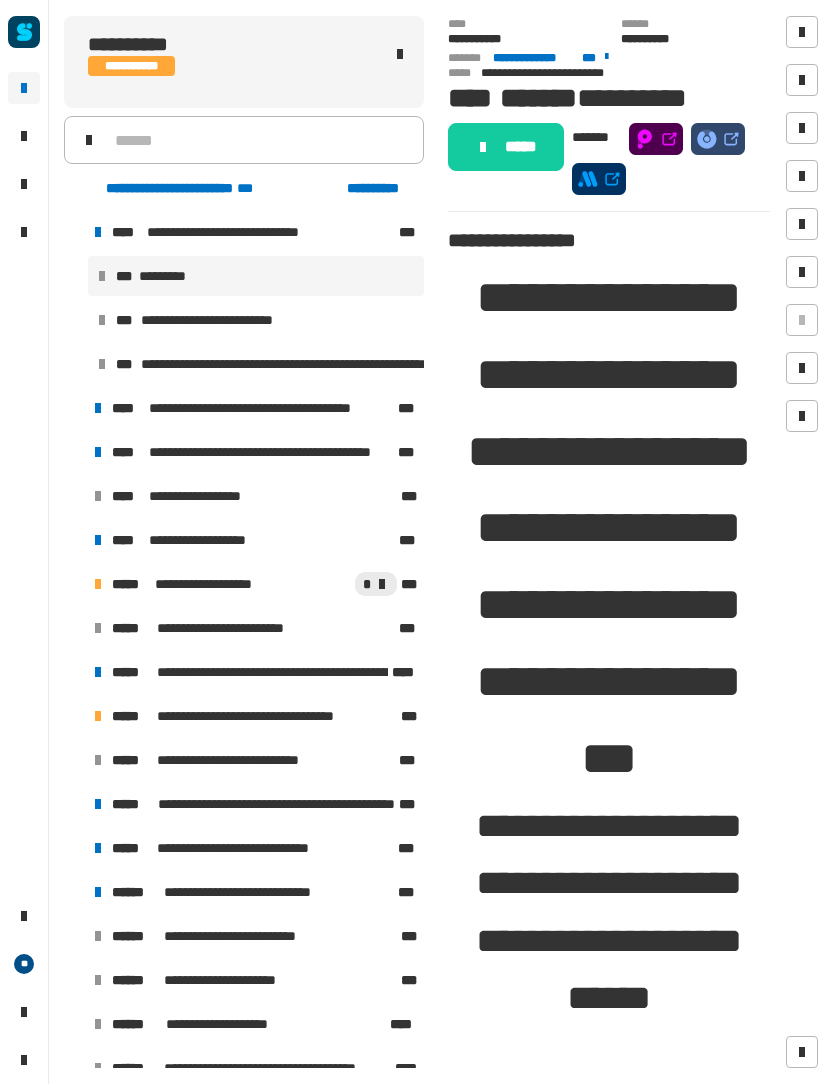 click on "**********" 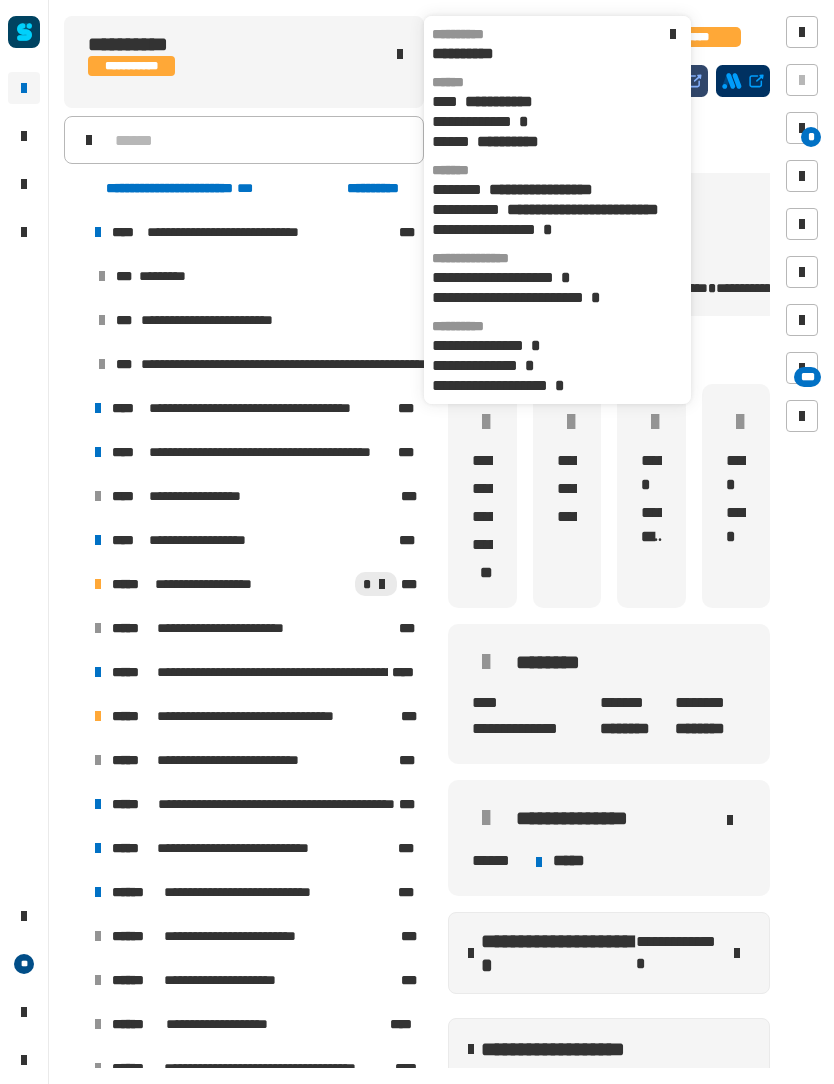 click on "**********" 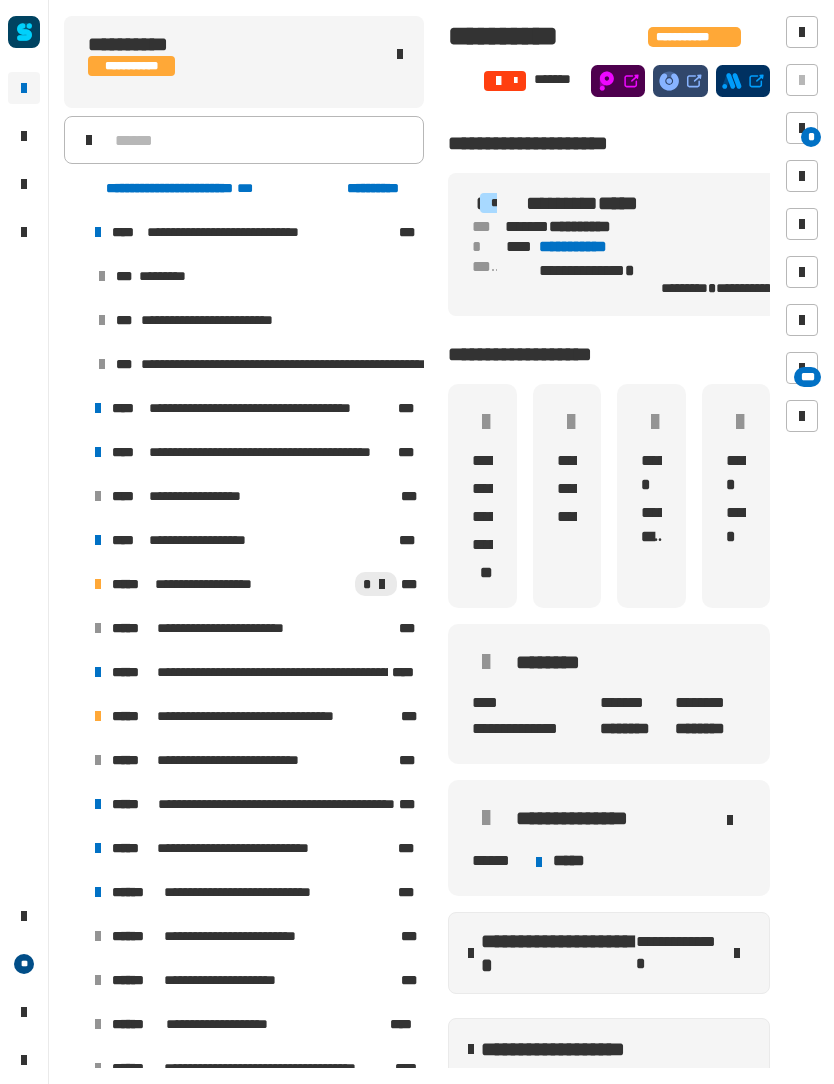 click on "**********" 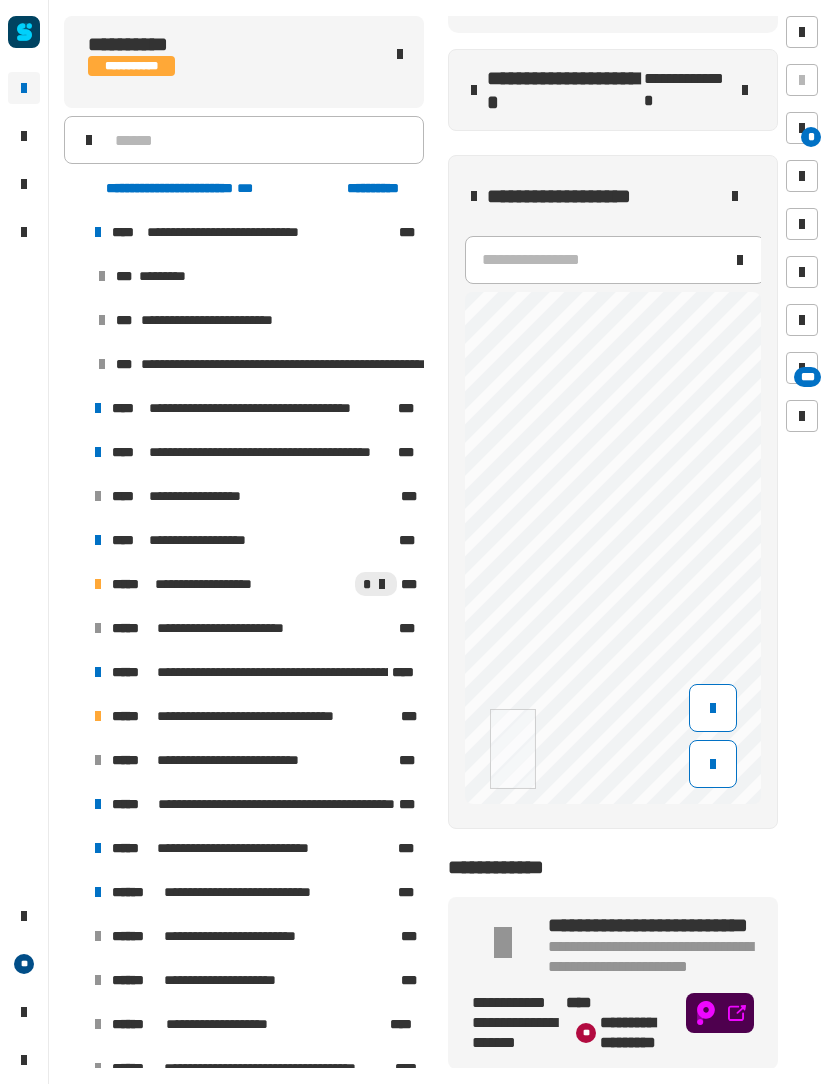 scroll, scrollTop: 861, scrollLeft: 0, axis: vertical 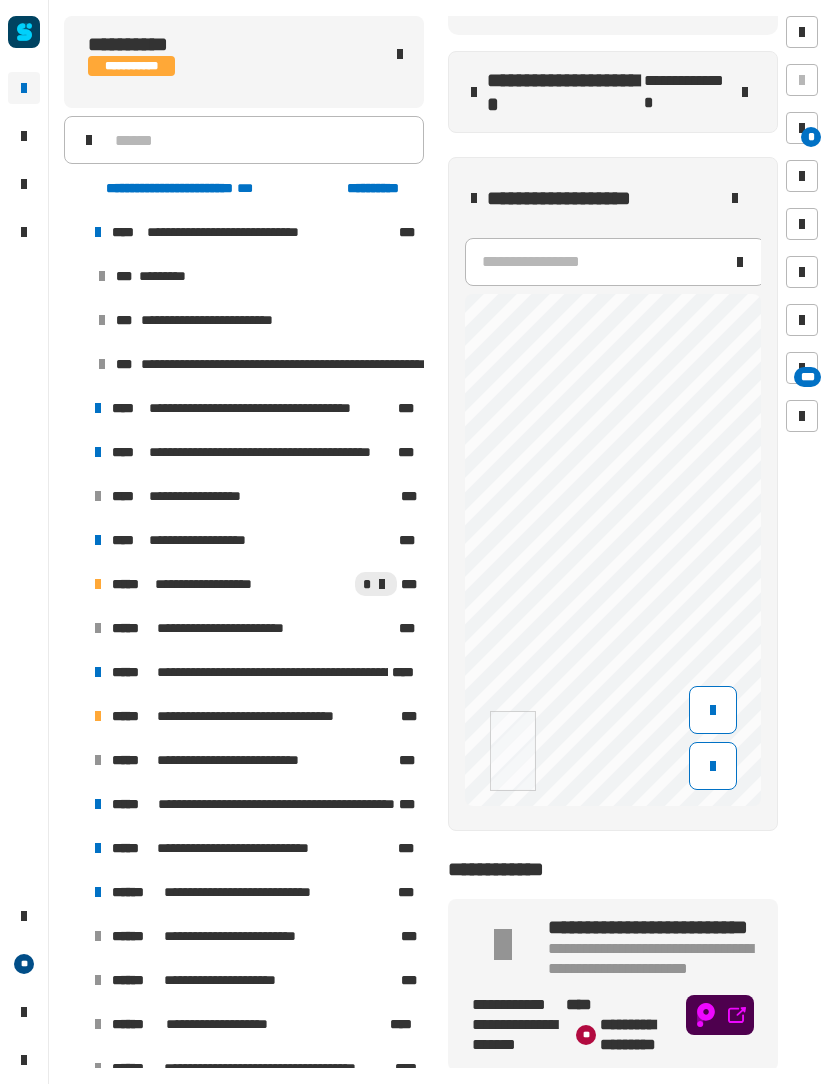 click at bounding box center [74, 584] 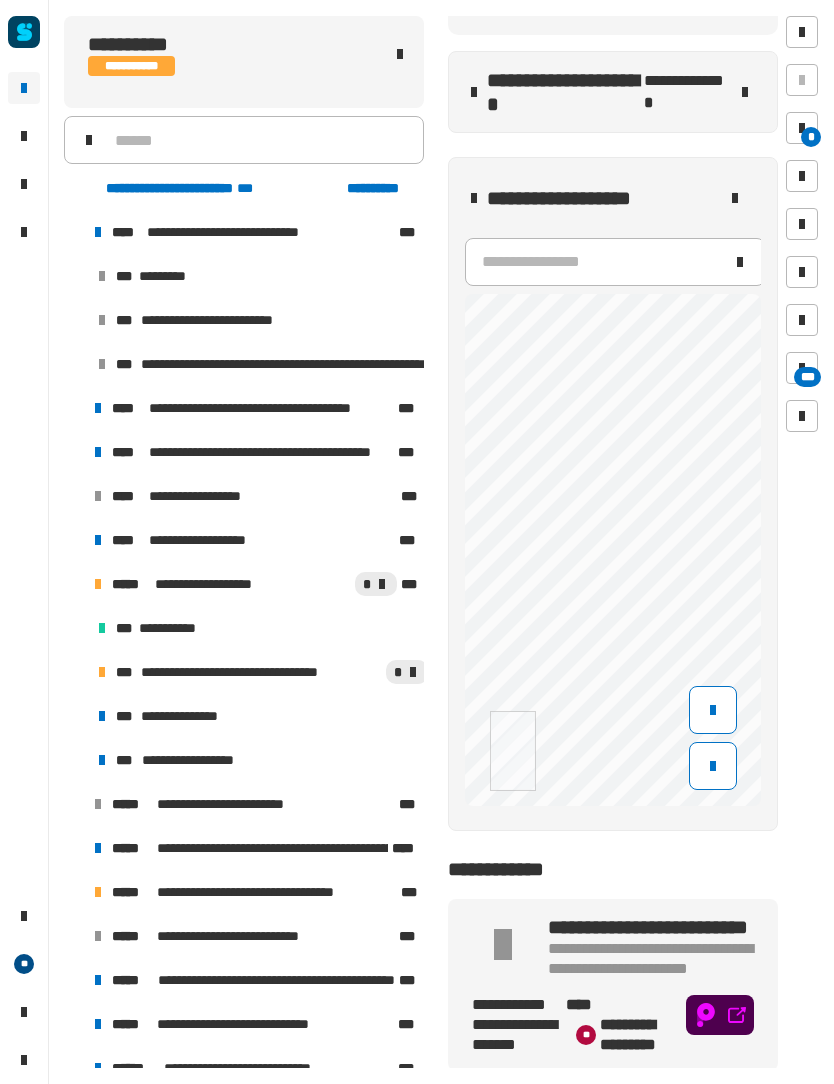 click on "**********" at bounding box center (261, 672) 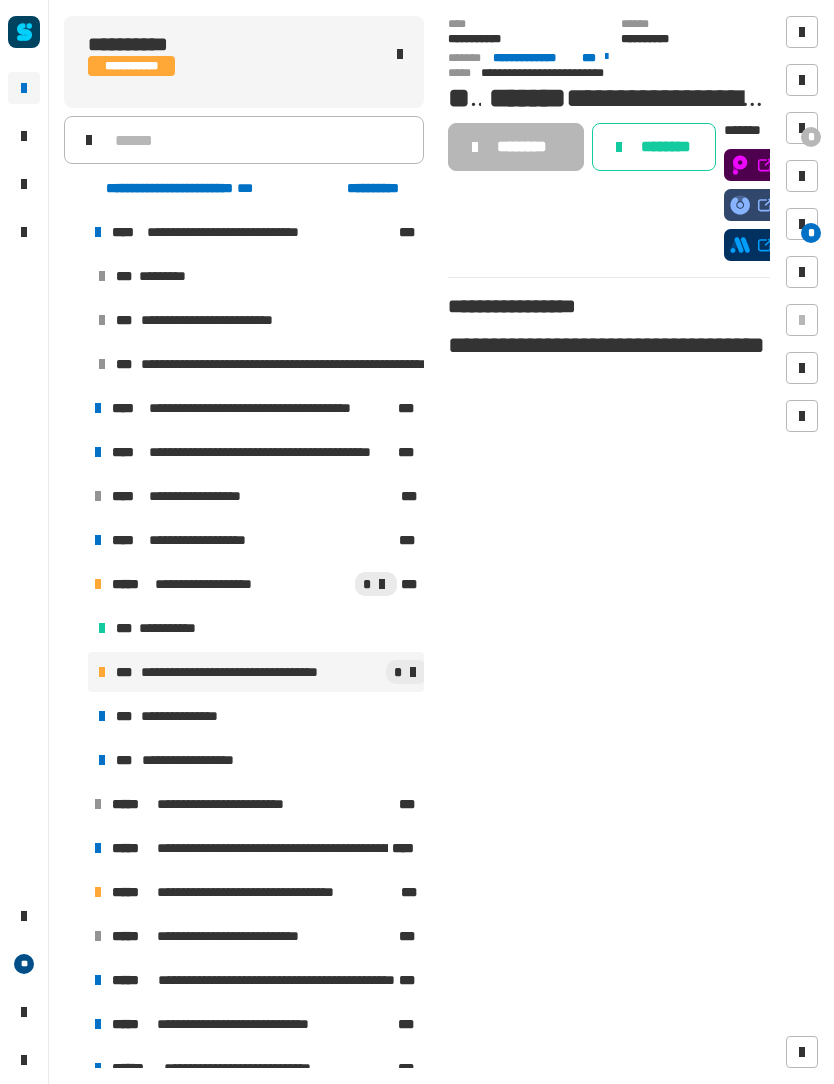 click at bounding box center (802, 128) 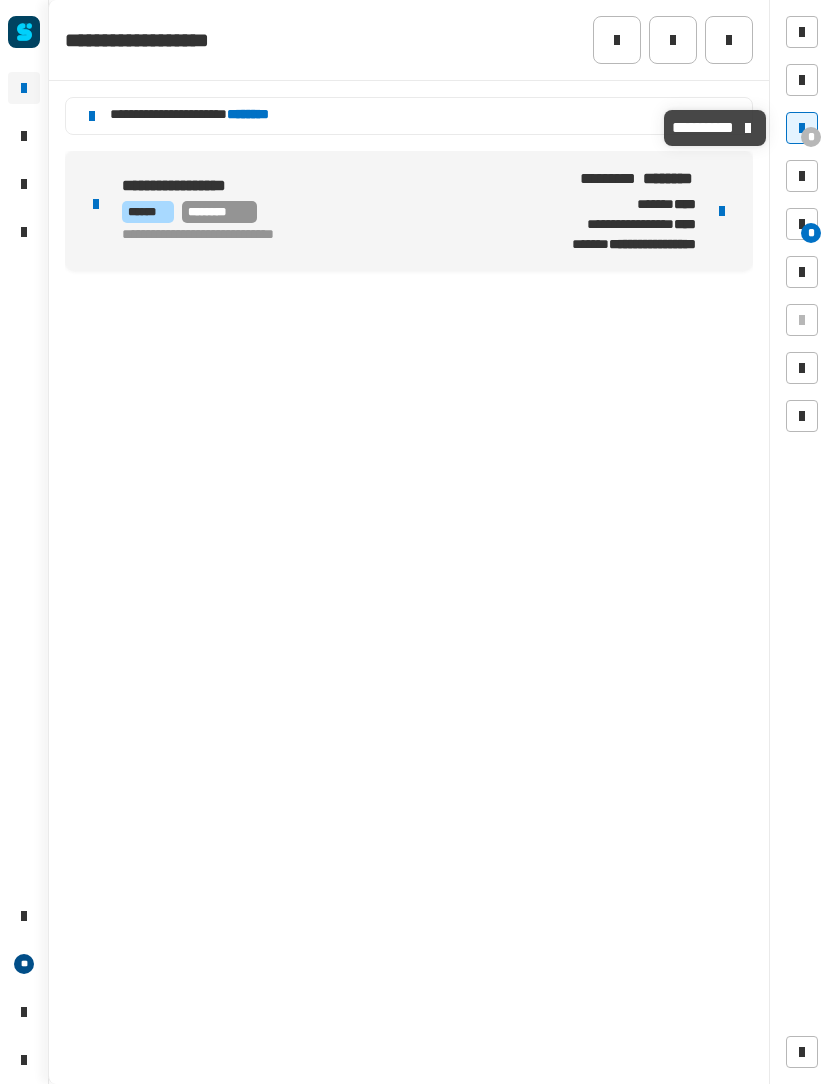 click 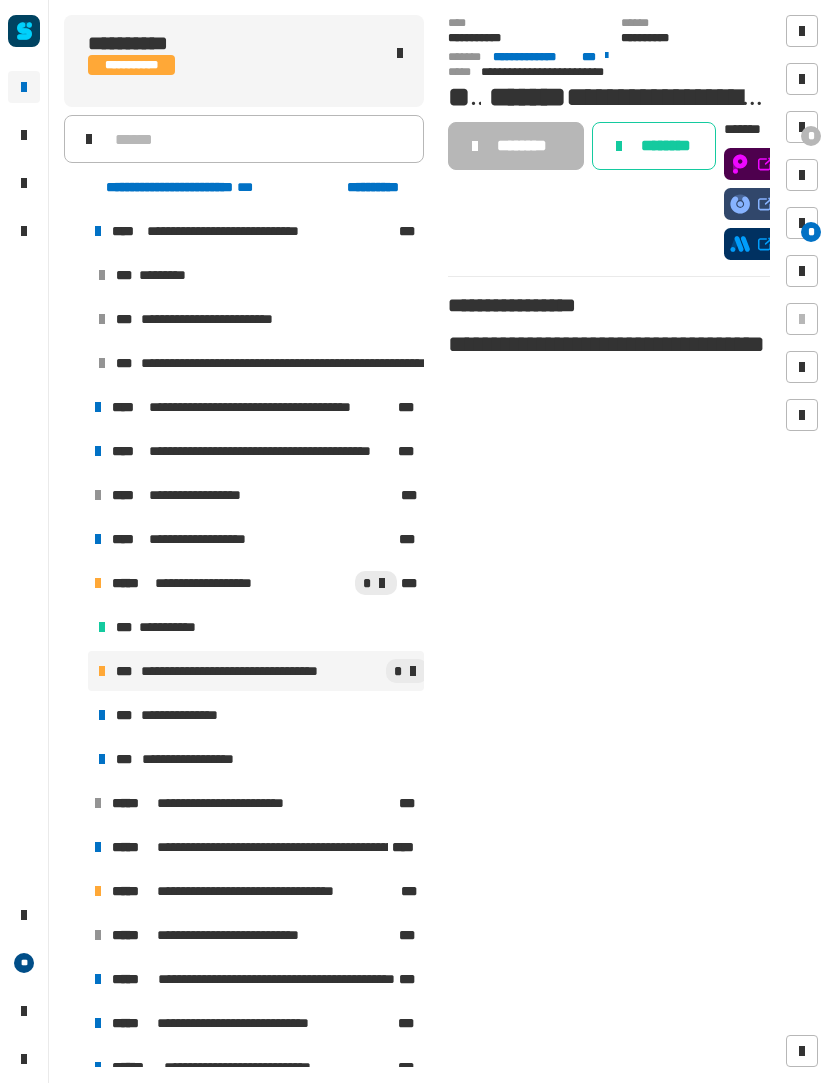 click on "**********" at bounding box center (256, 716) 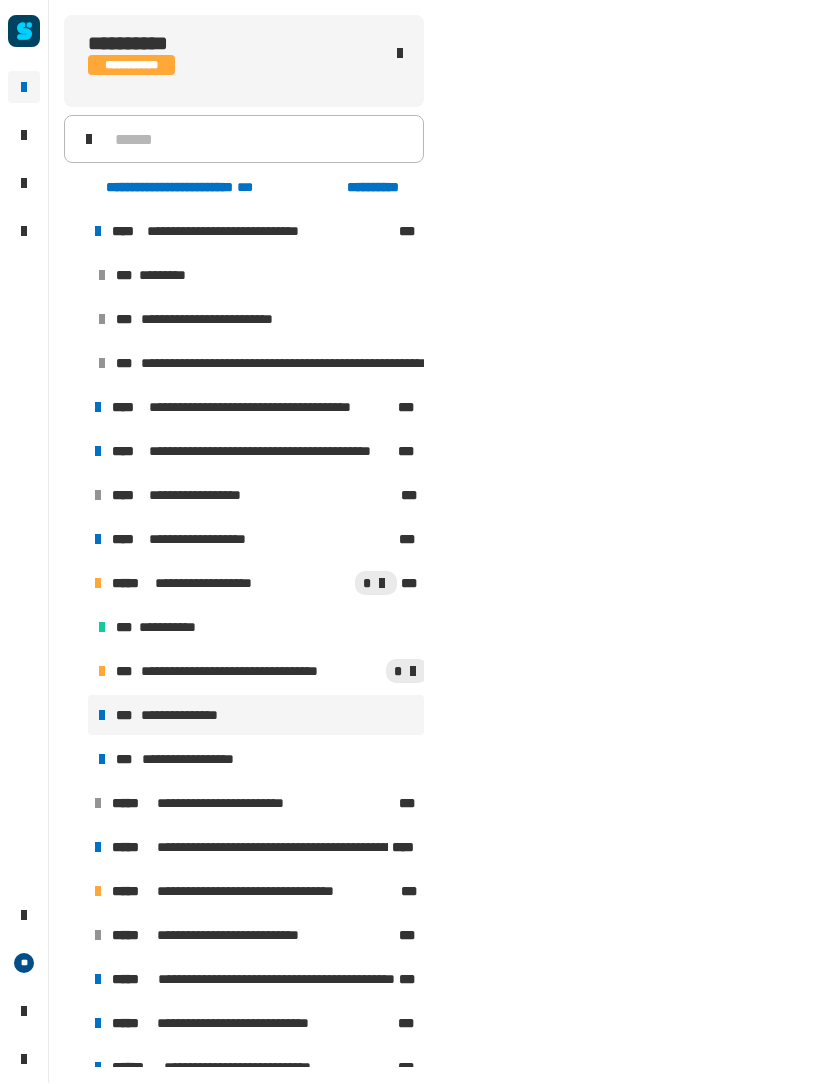 click on "**********" at bounding box center [256, 716] 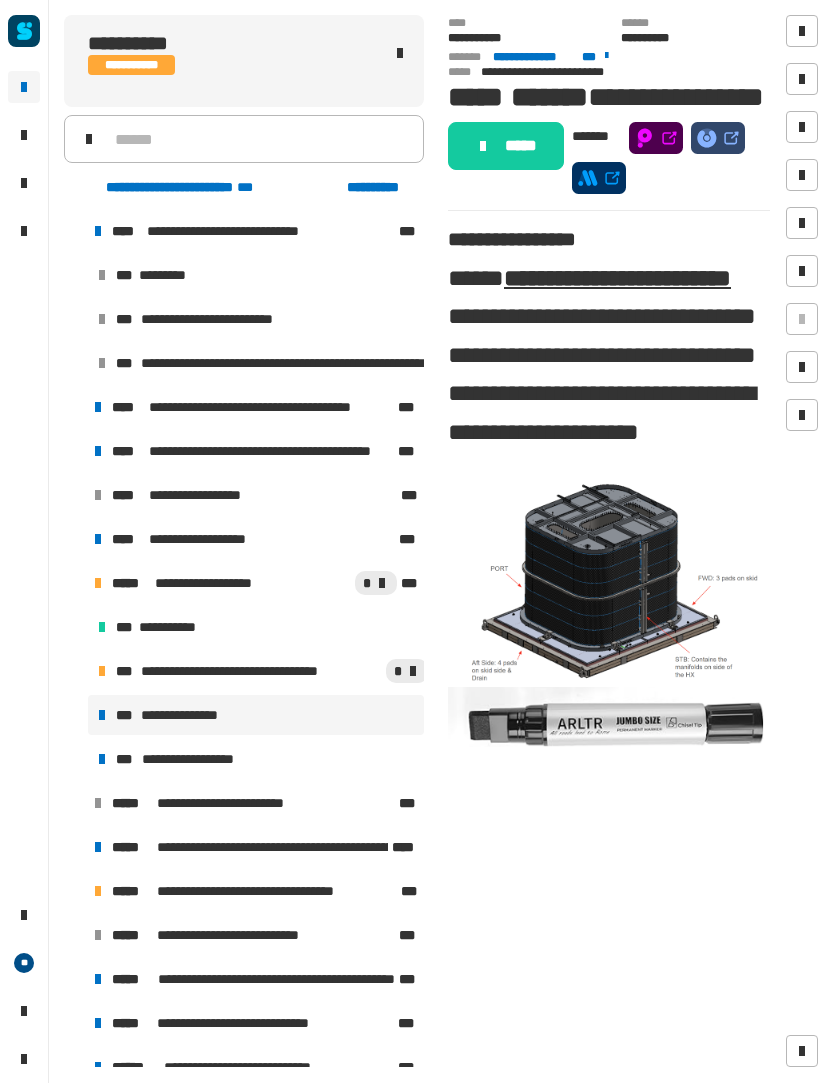 click on "**********" at bounding box center (256, 628) 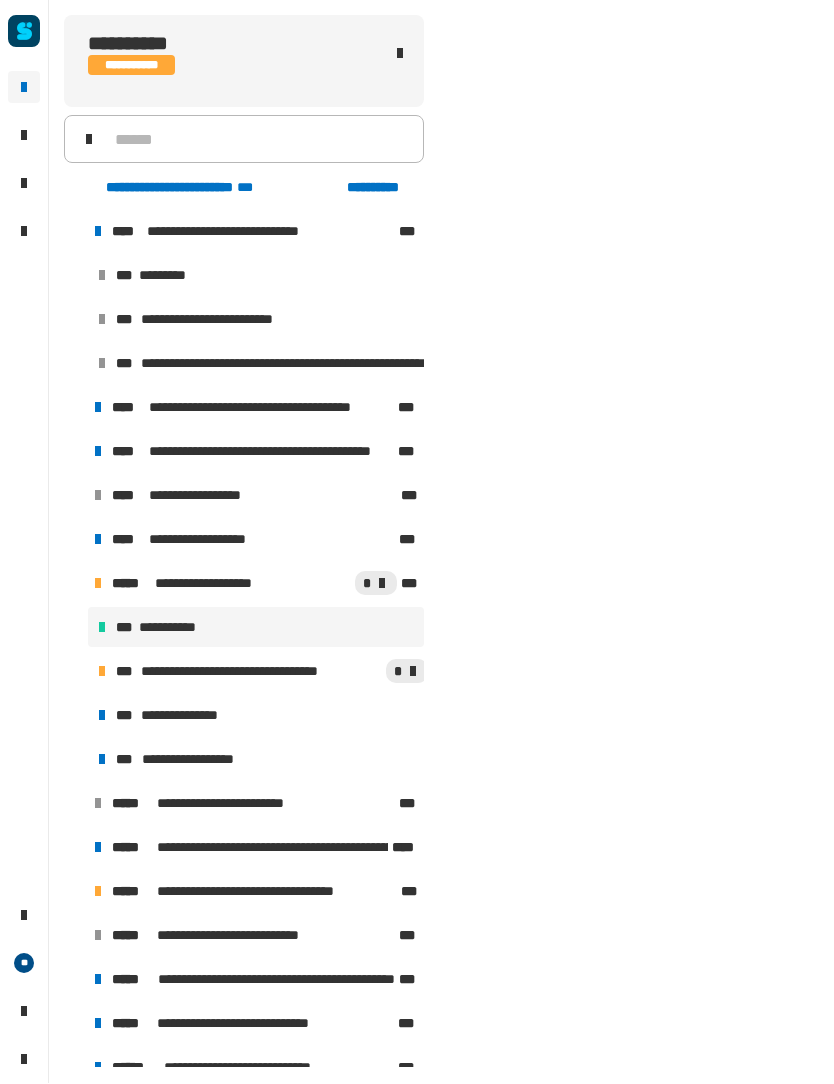 click on "**********" at bounding box center [261, 672] 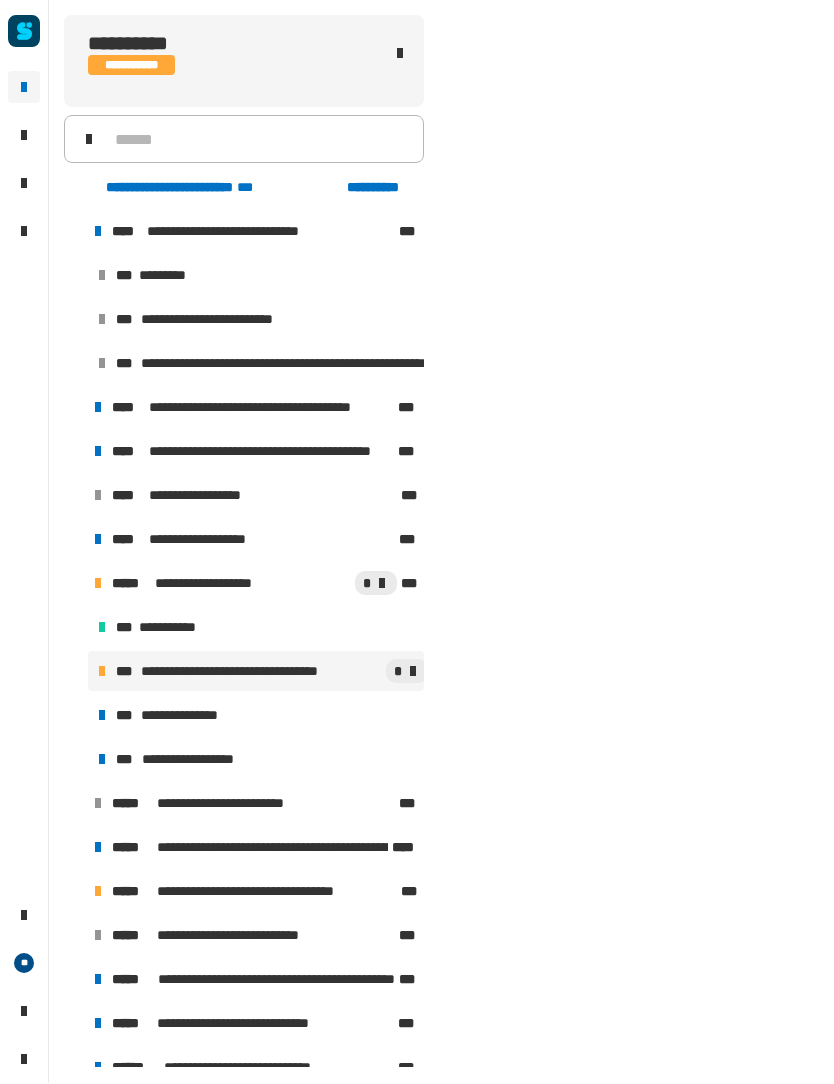 click on "**********" at bounding box center [261, 672] 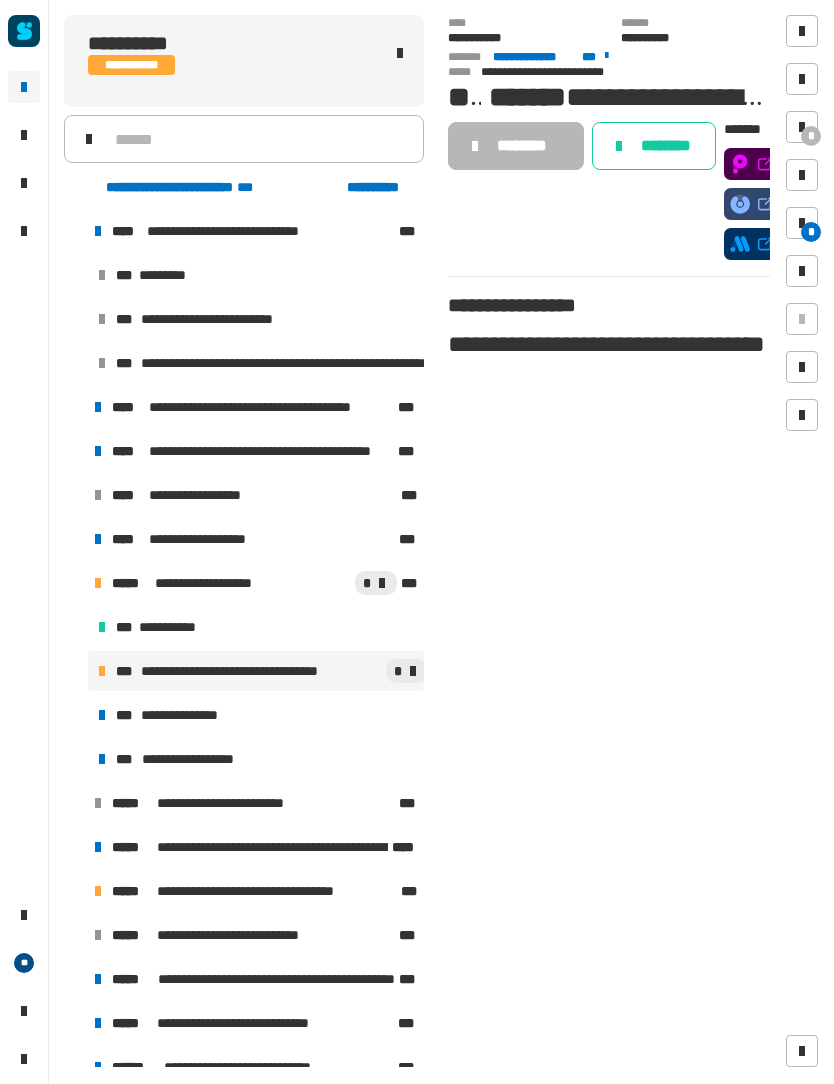 click on "********" 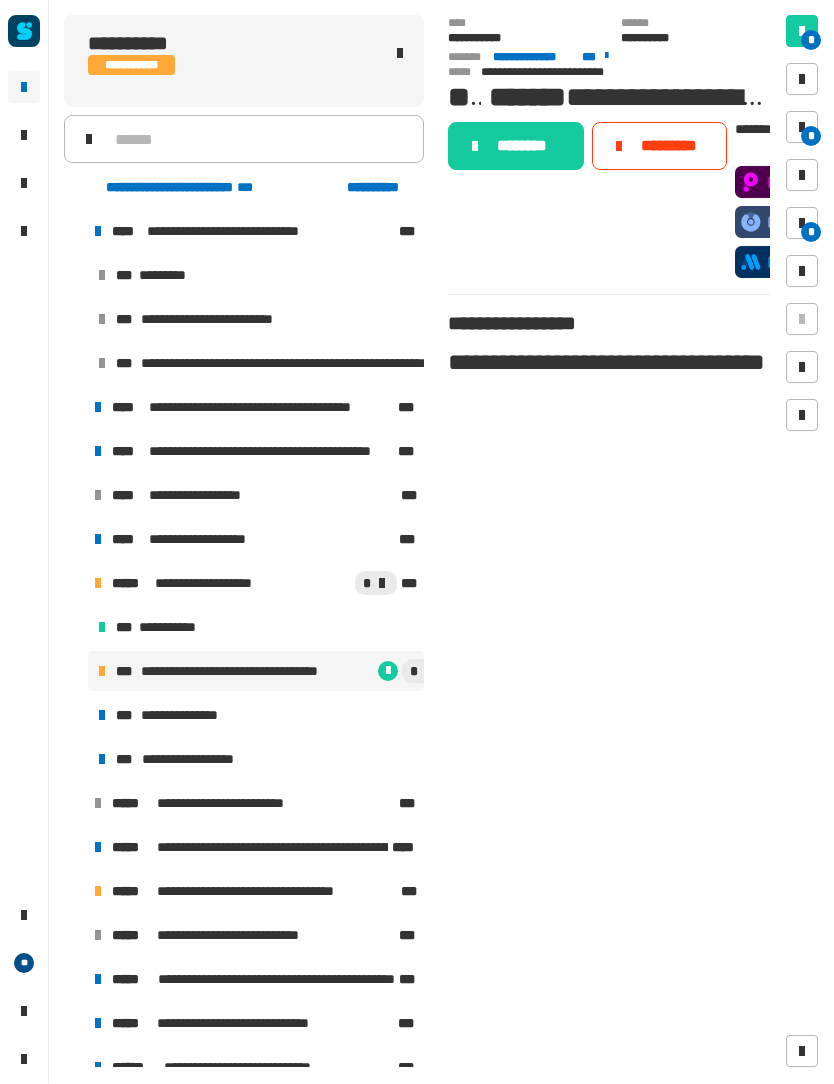 click on "*" at bounding box center [802, 224] 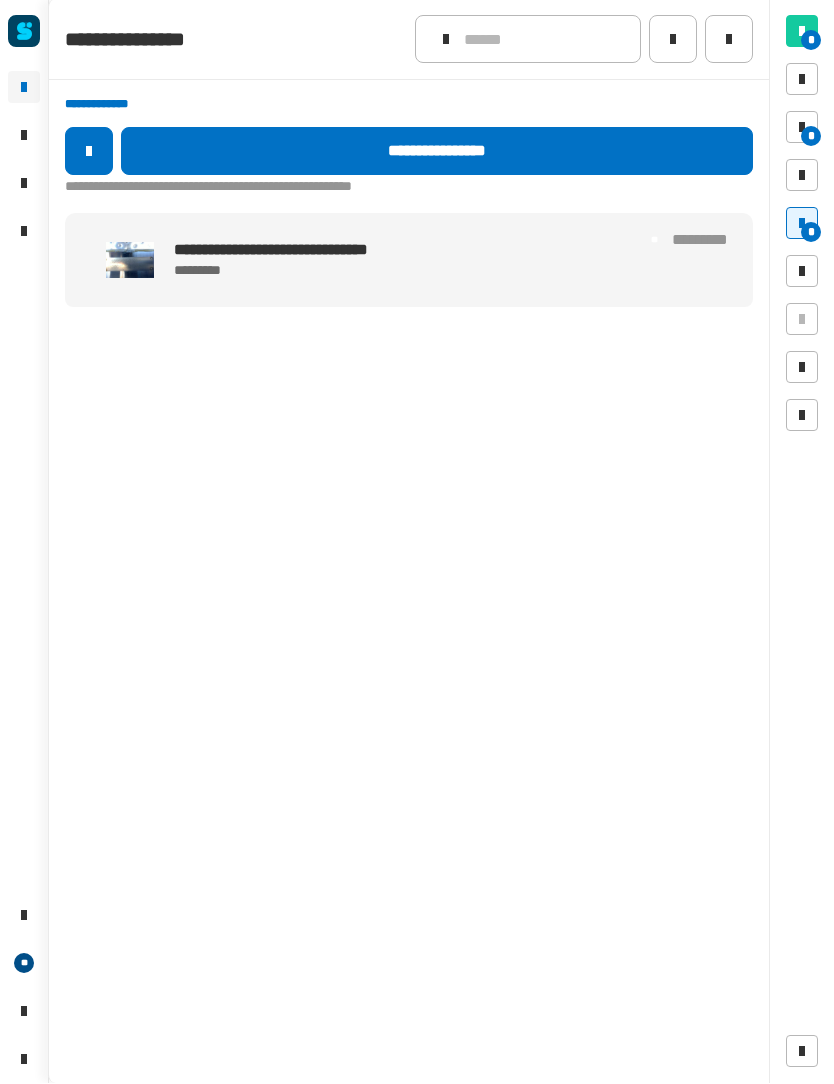 click at bounding box center (130, 261) 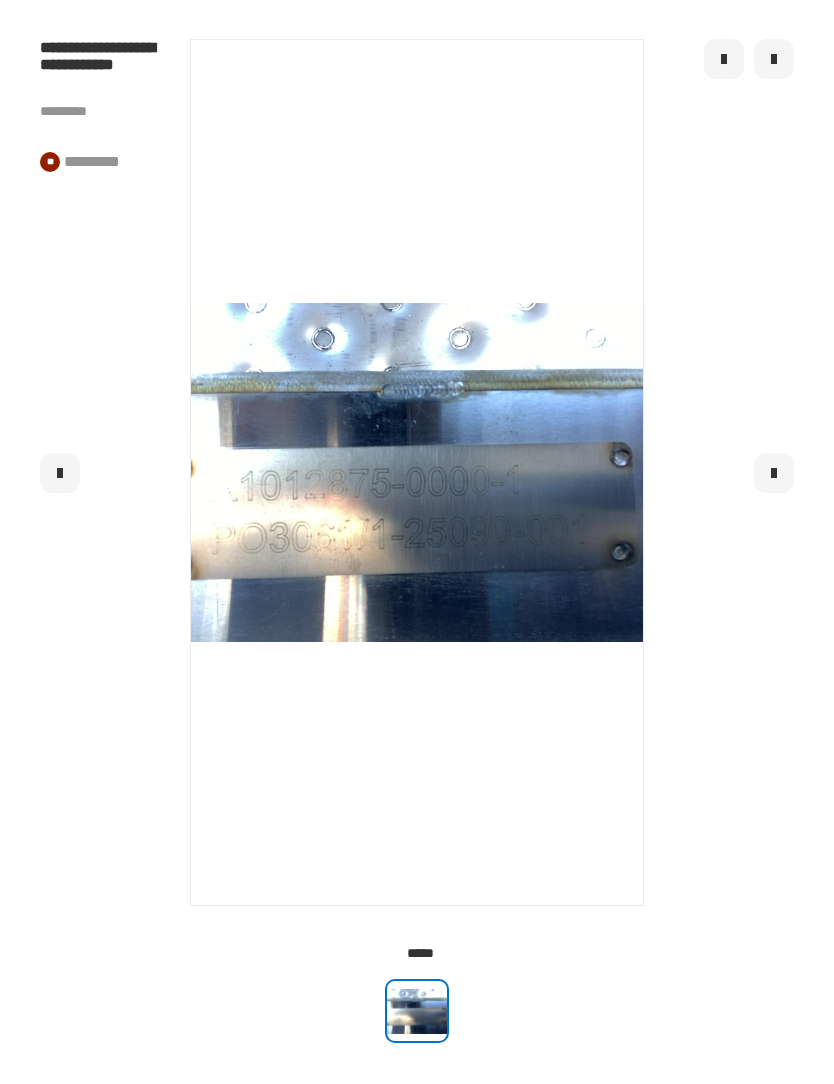 click 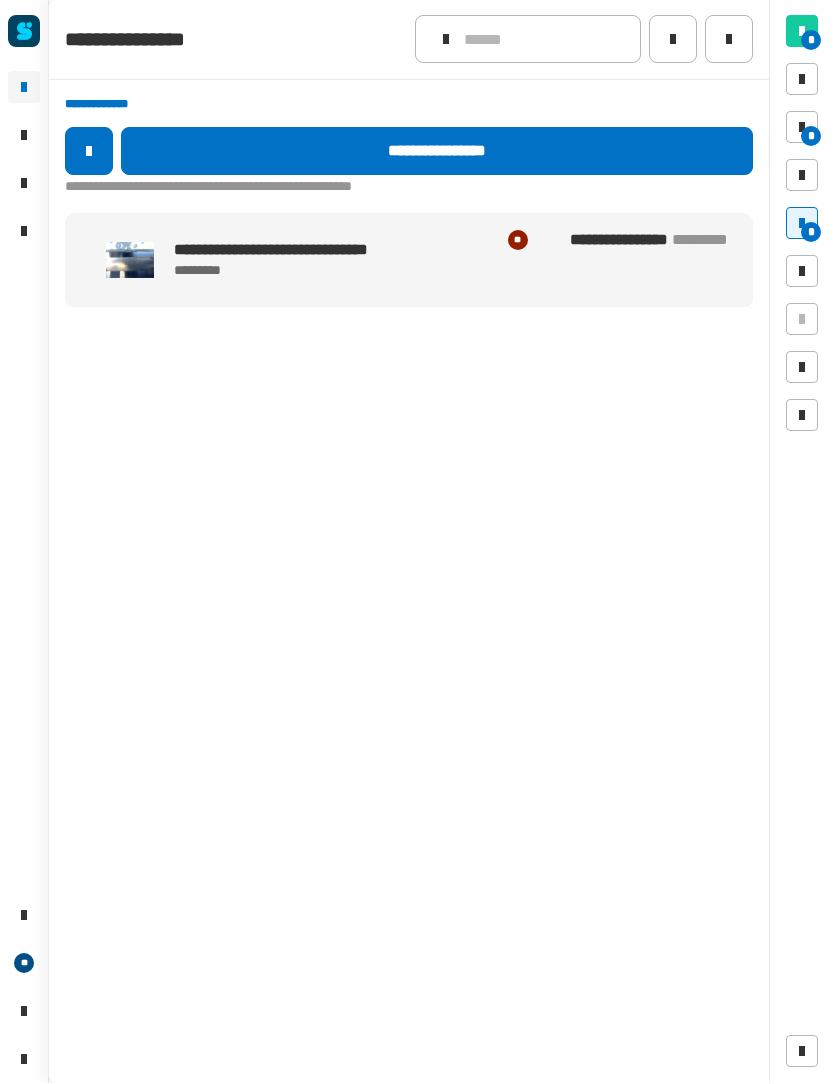 click 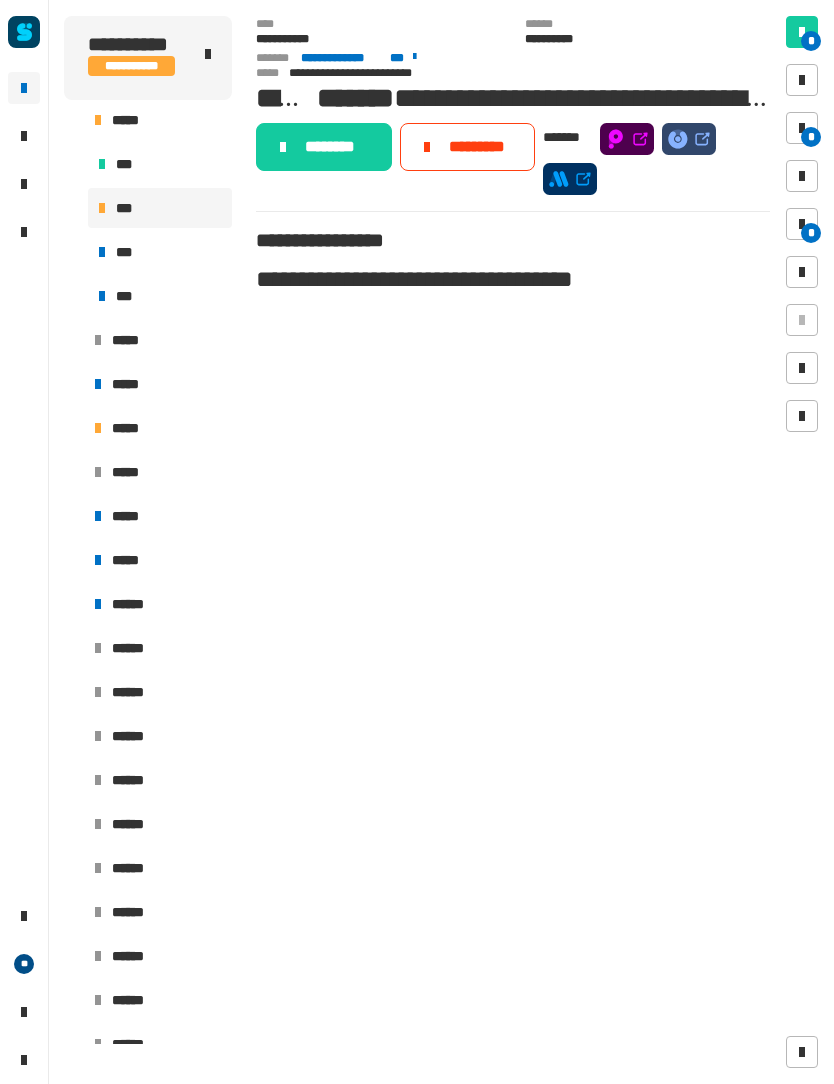 scroll, scrollTop: 354, scrollLeft: 0, axis: vertical 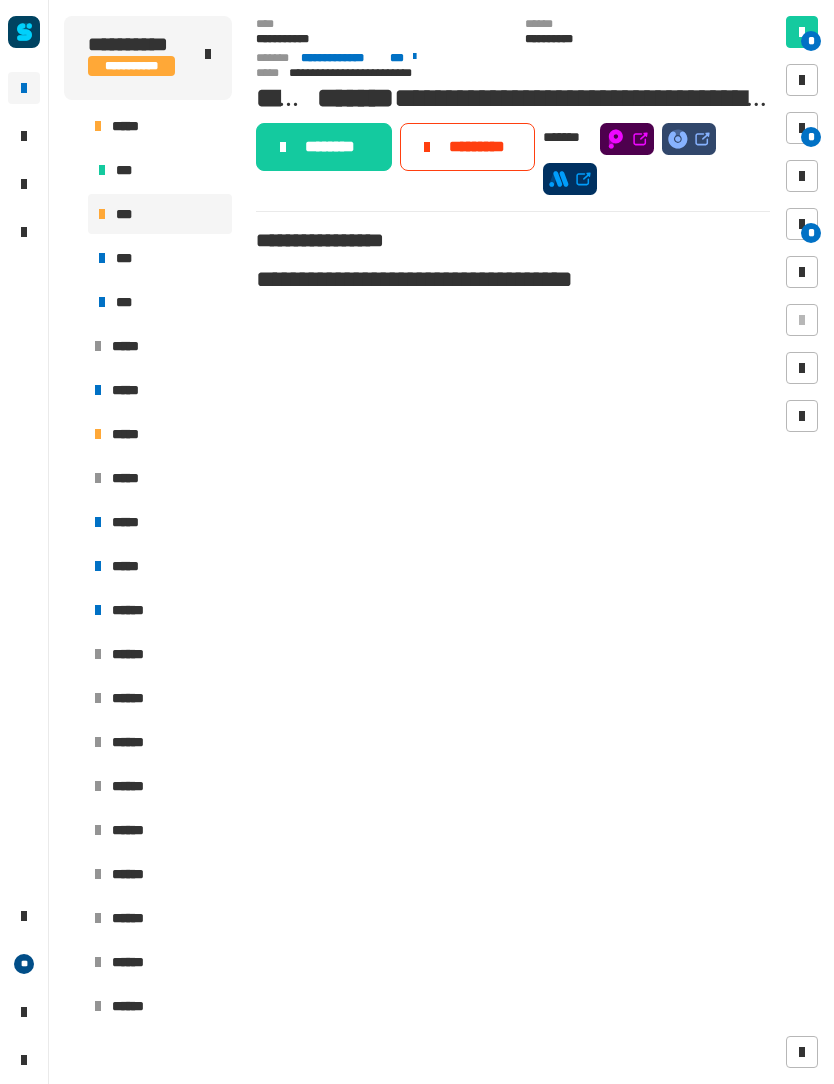 click on "******" at bounding box center [158, 742] 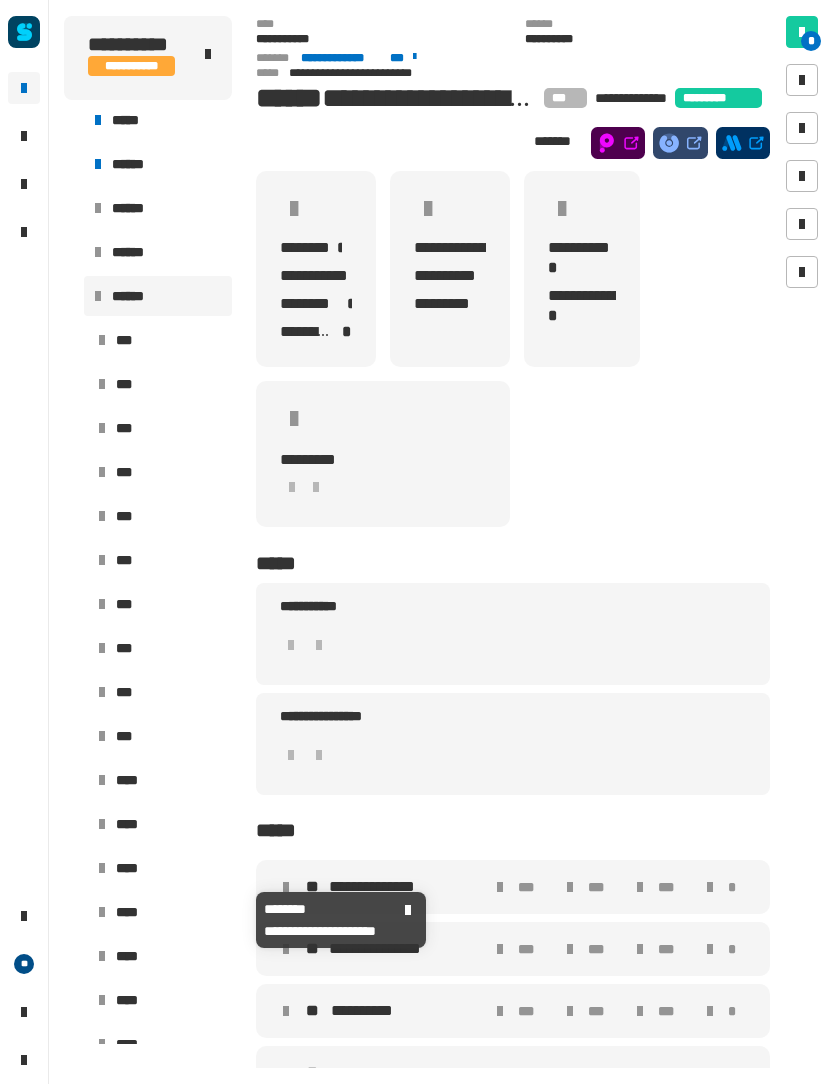 scroll, scrollTop: 811, scrollLeft: 0, axis: vertical 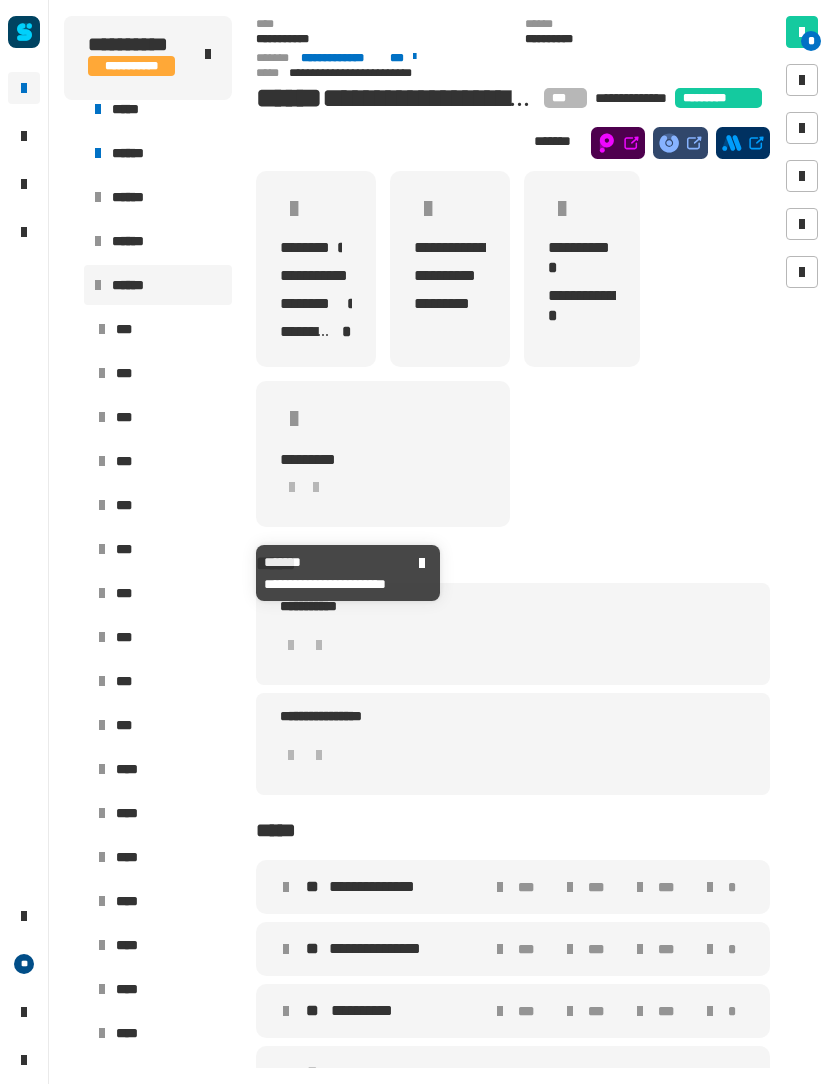 click on "***" at bounding box center (160, 549) 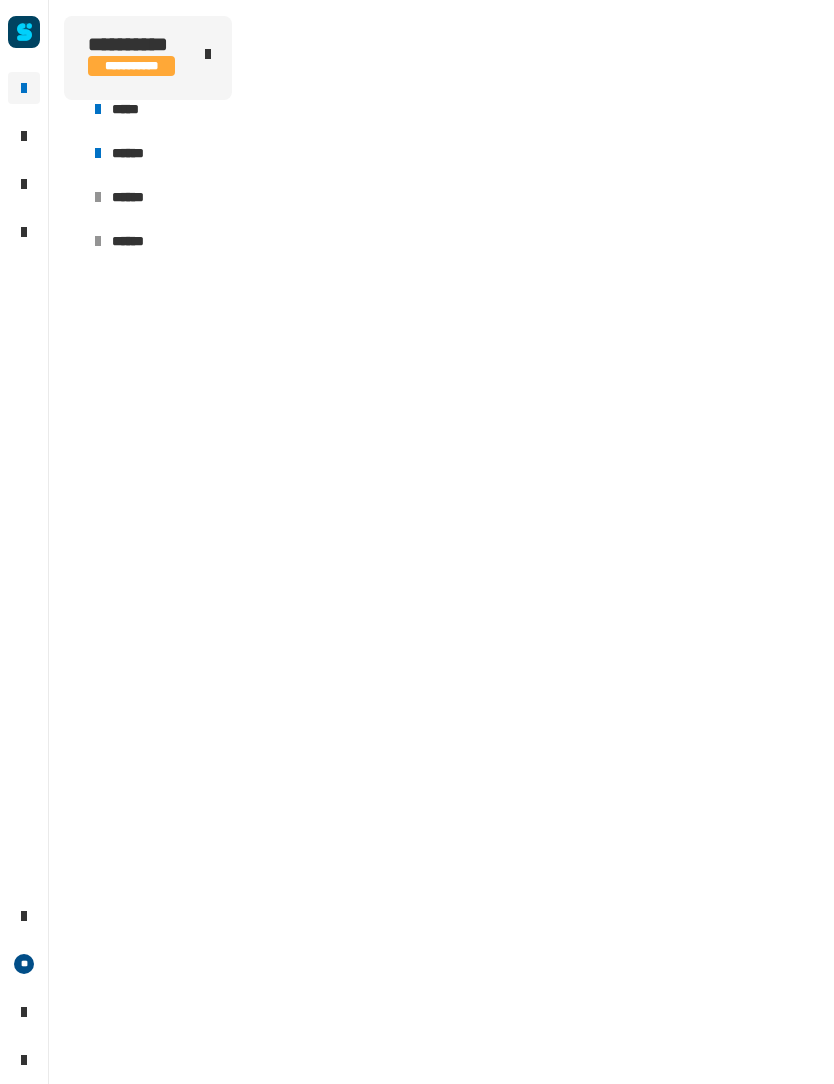 scroll, scrollTop: 0, scrollLeft: 0, axis: both 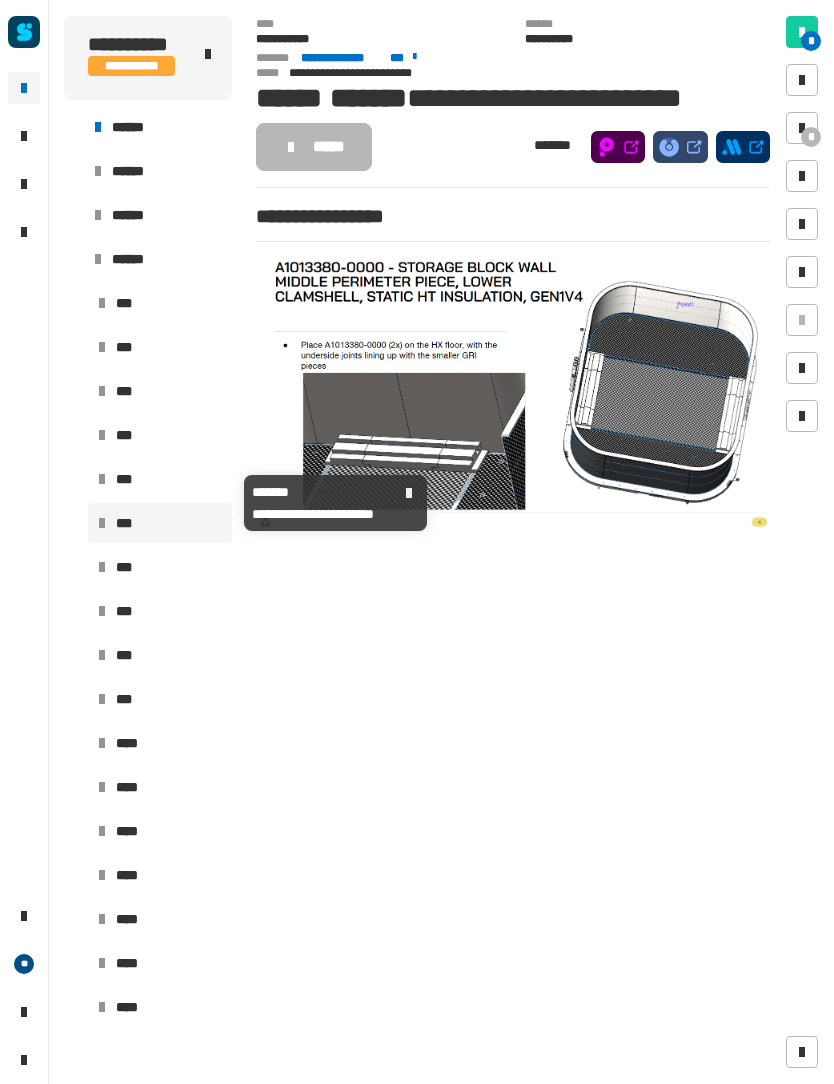 click on "***" at bounding box center [160, 479] 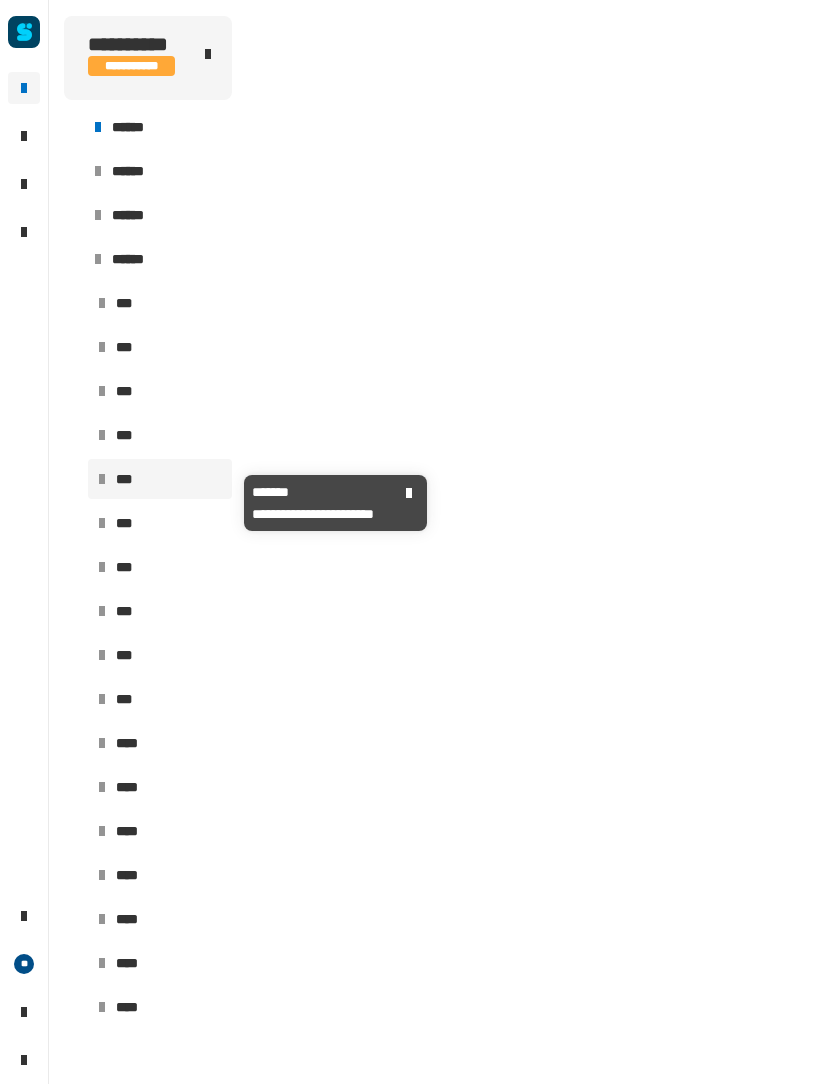 click on "***" at bounding box center (160, 479) 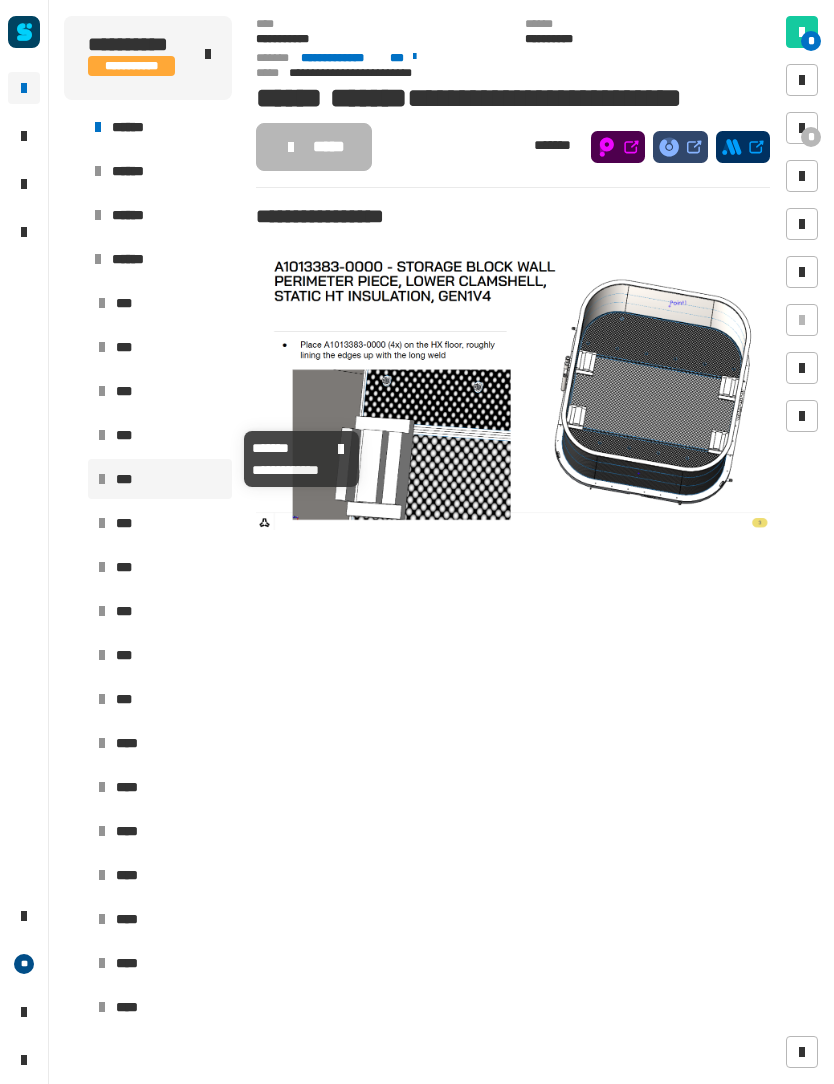click on "***" at bounding box center [126, 435] 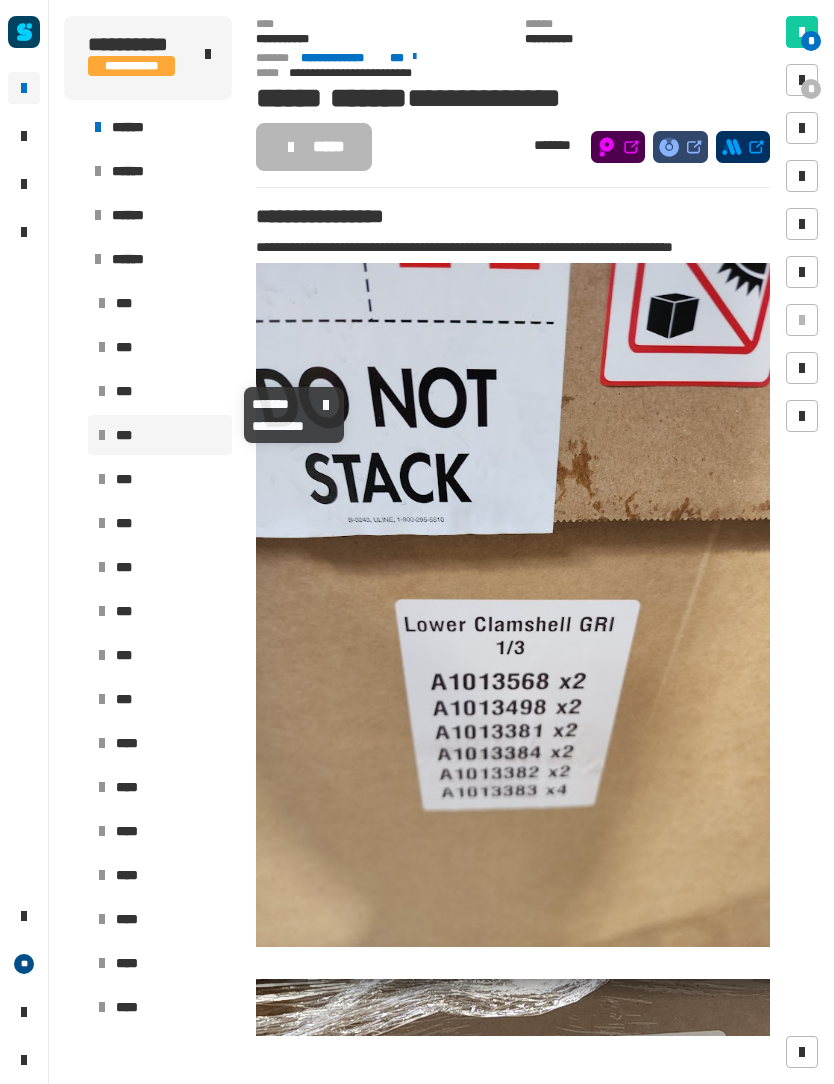 click on "***" at bounding box center [160, 391] 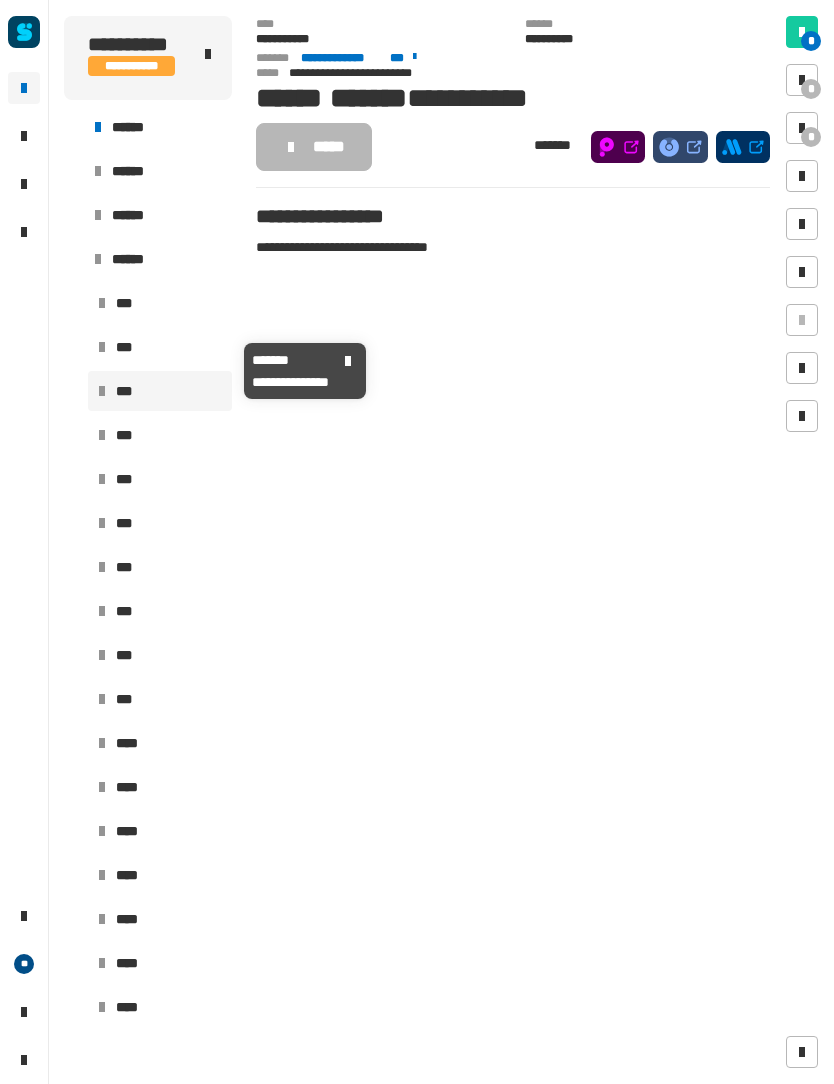 click on "***" at bounding box center [160, 347] 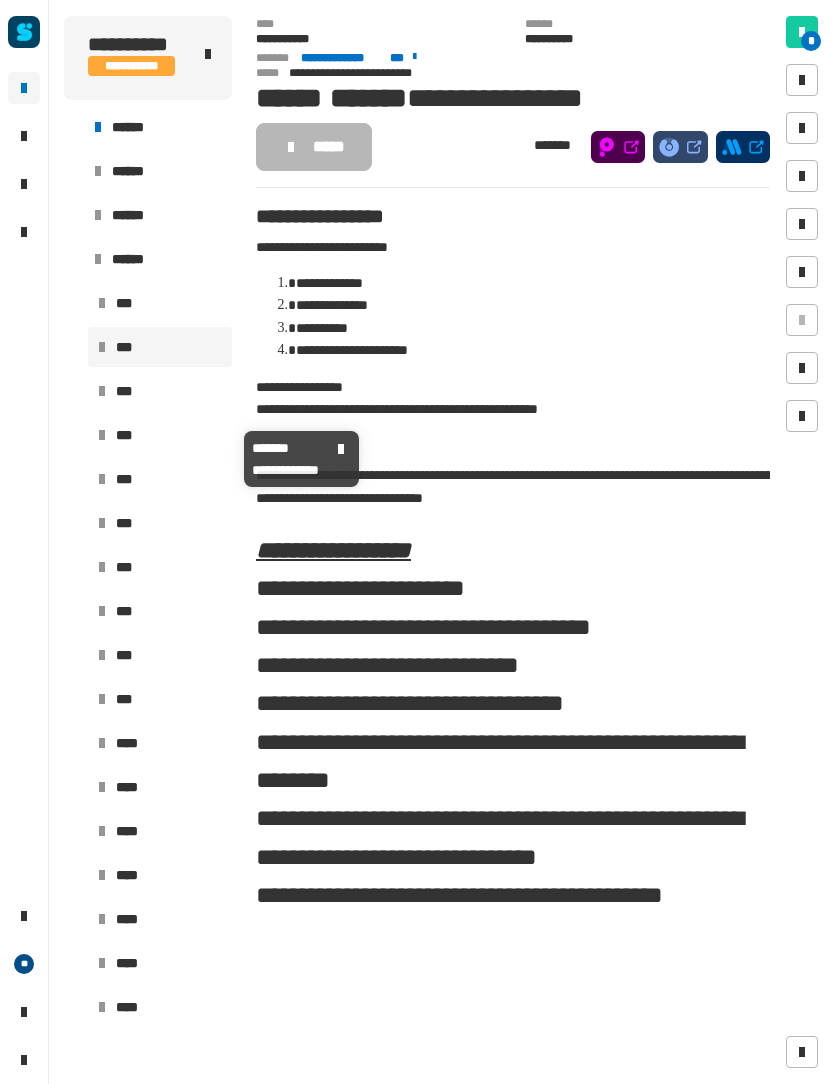 click on "***" at bounding box center (160, 435) 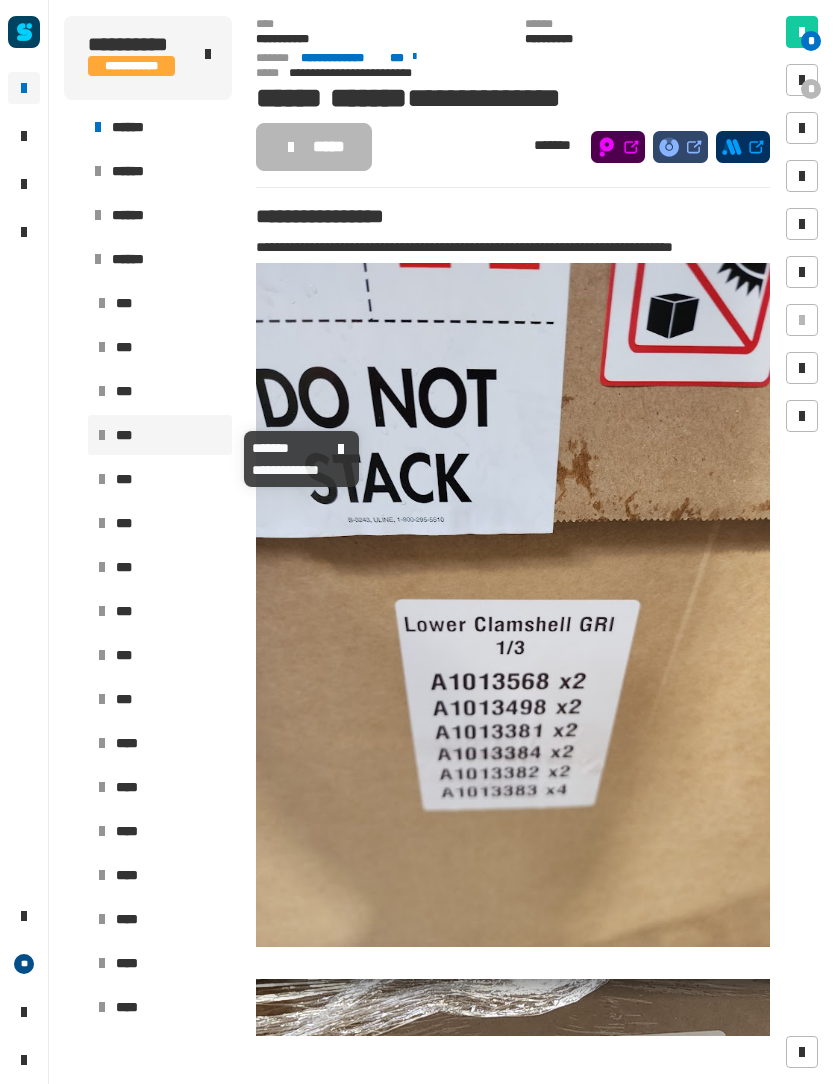 click at bounding box center (802, 80) 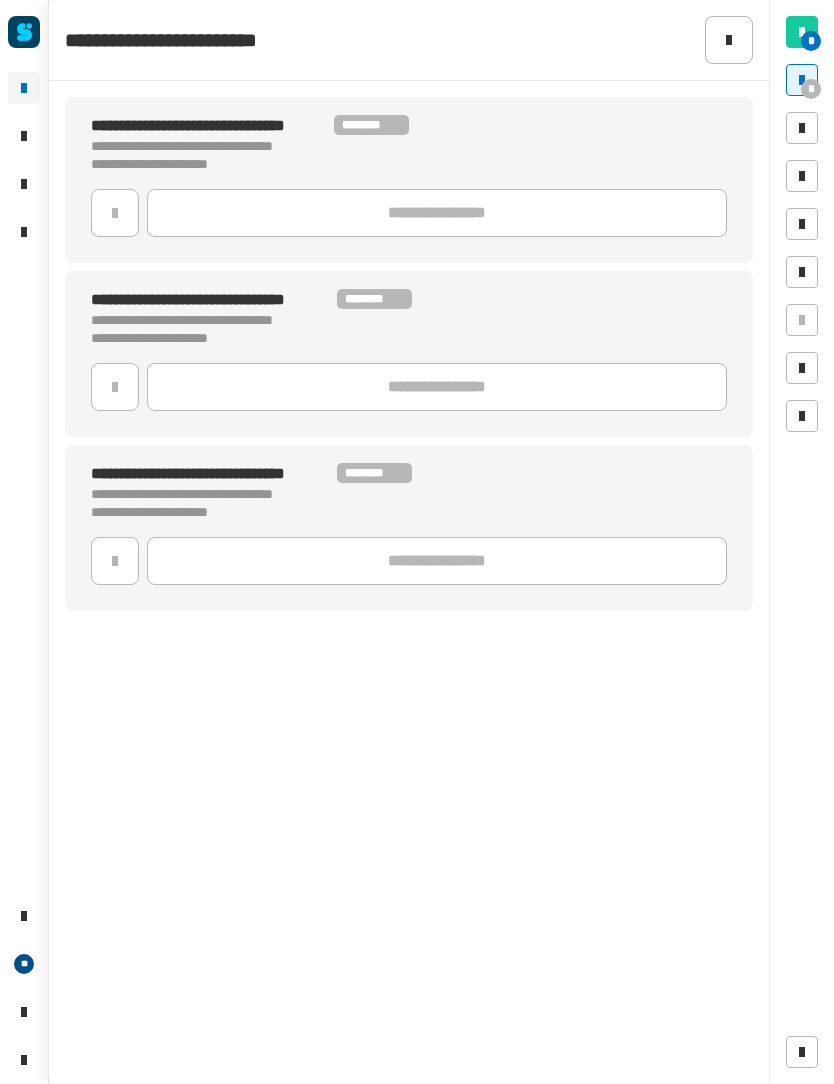 click 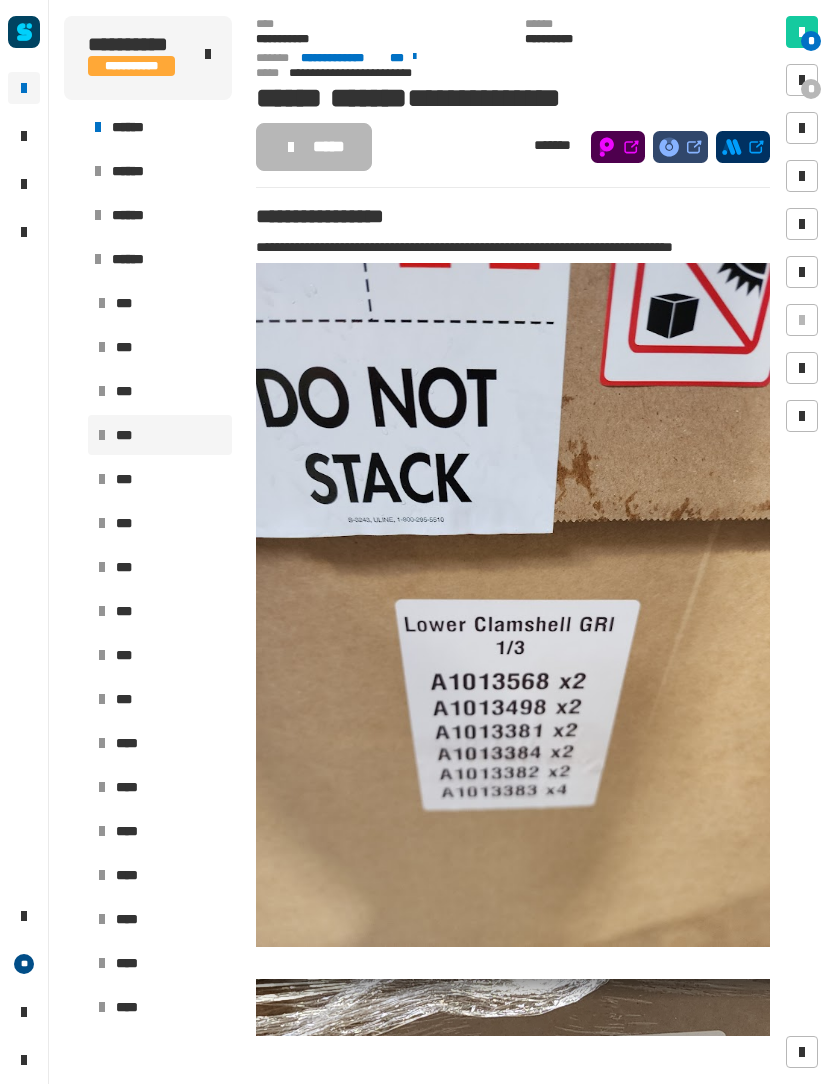 click at bounding box center (802, 32) 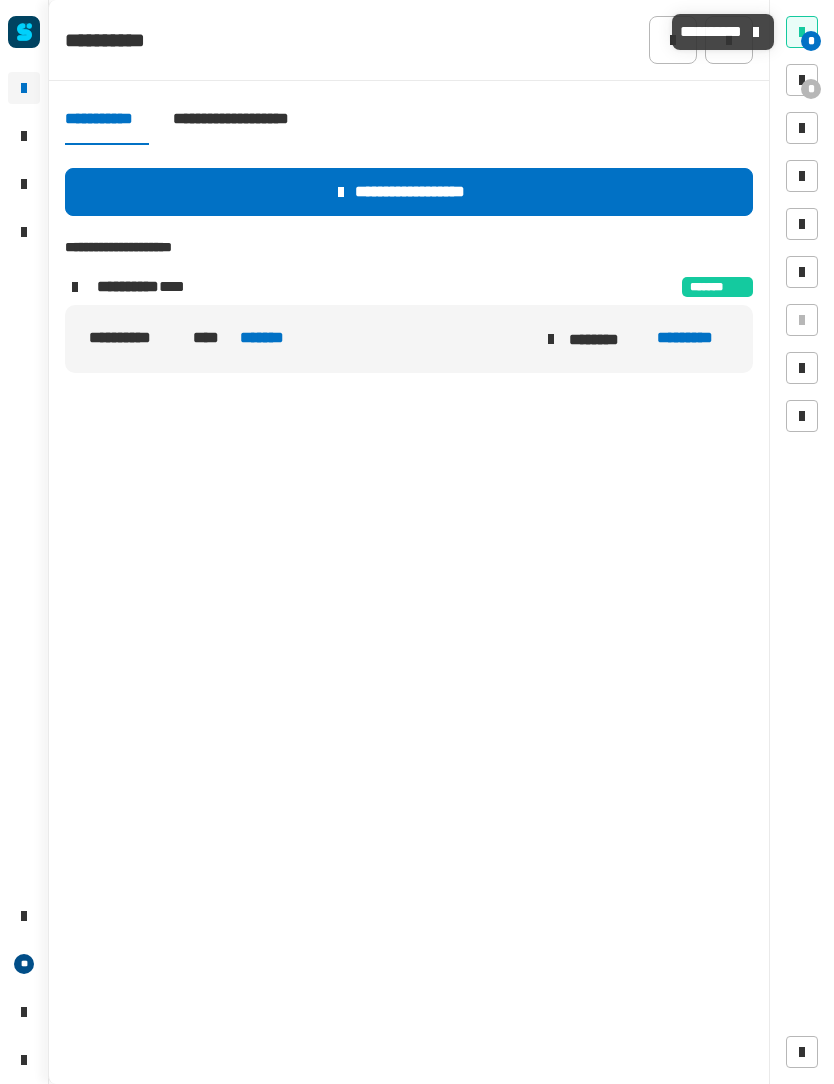 click on "**********" 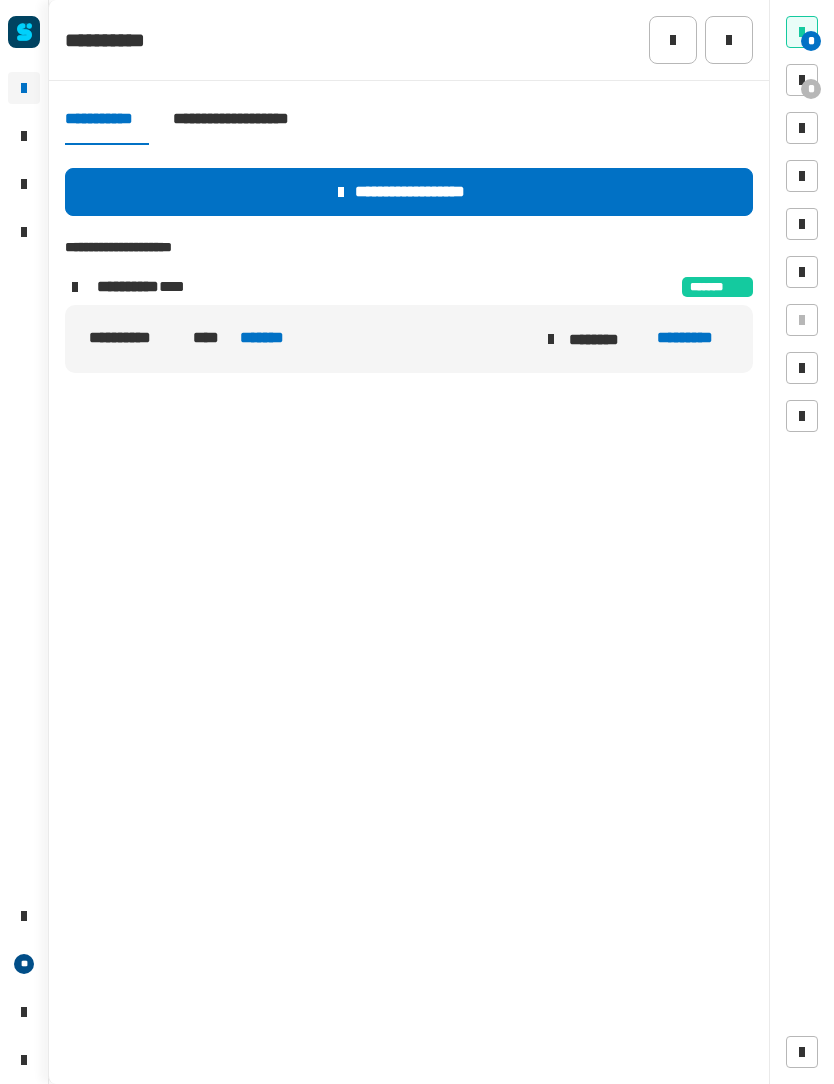 click 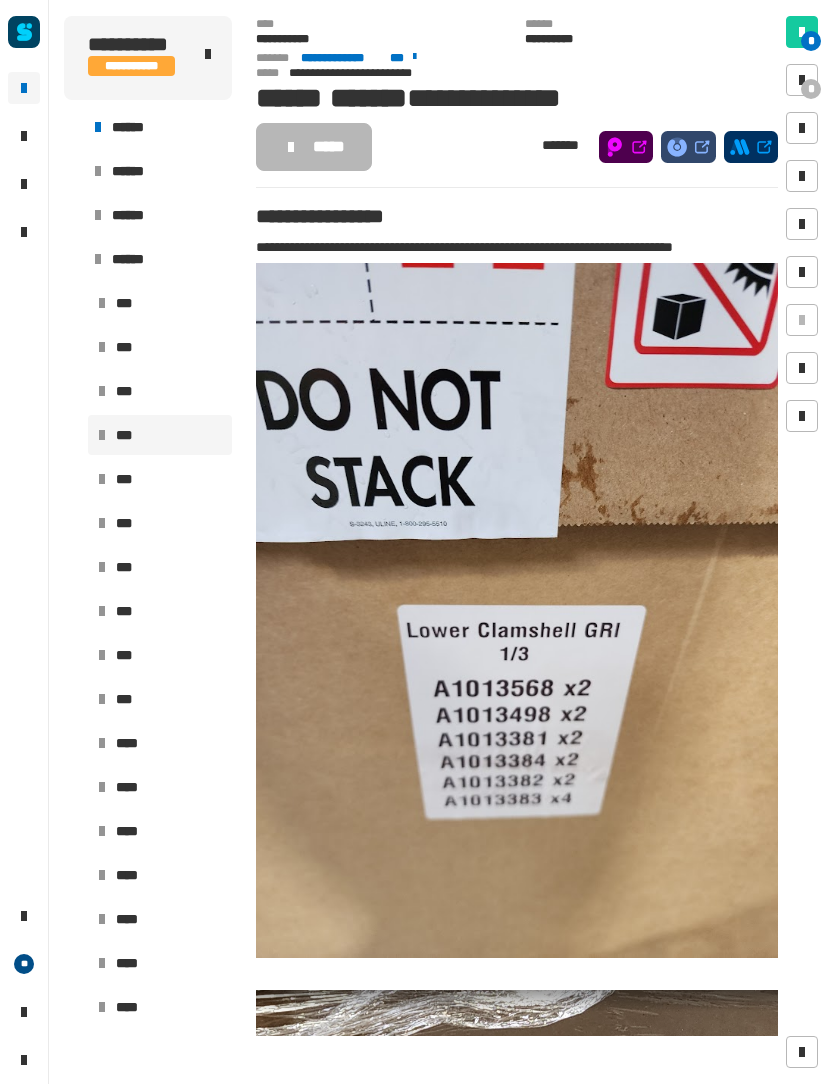 scroll, scrollTop: 0, scrollLeft: 0, axis: both 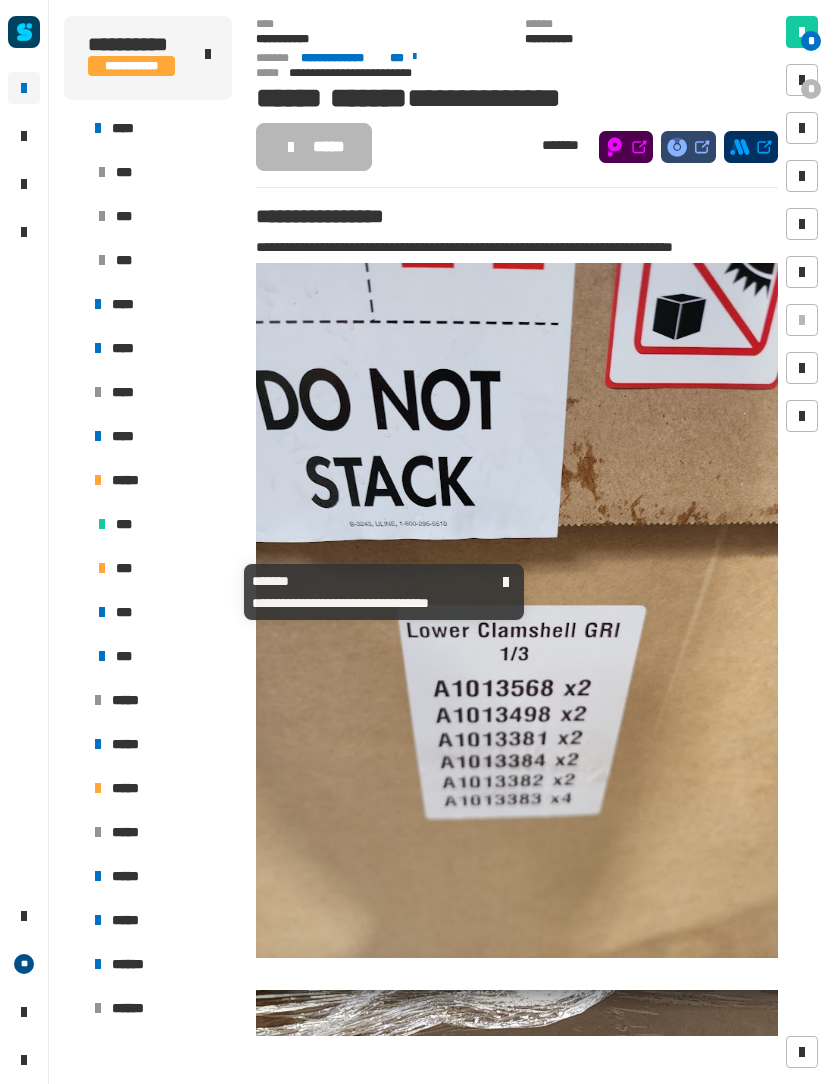 click on "***" at bounding box center (160, 568) 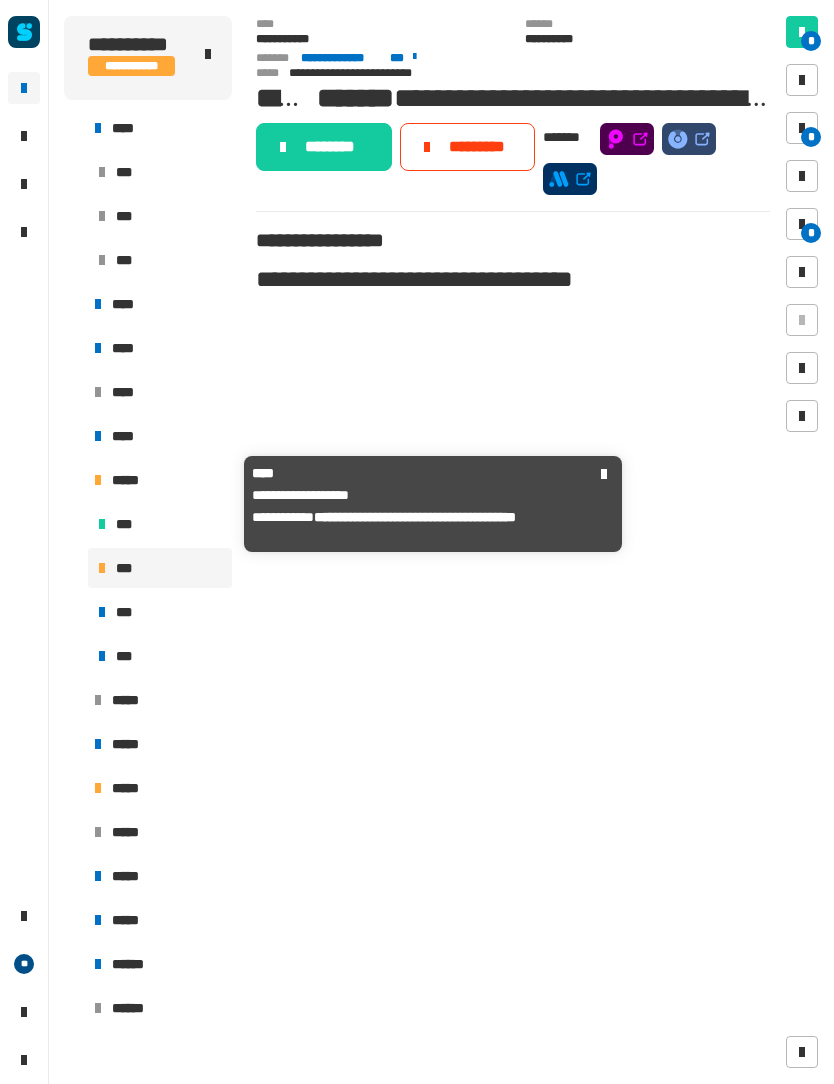 click at bounding box center [802, 128] 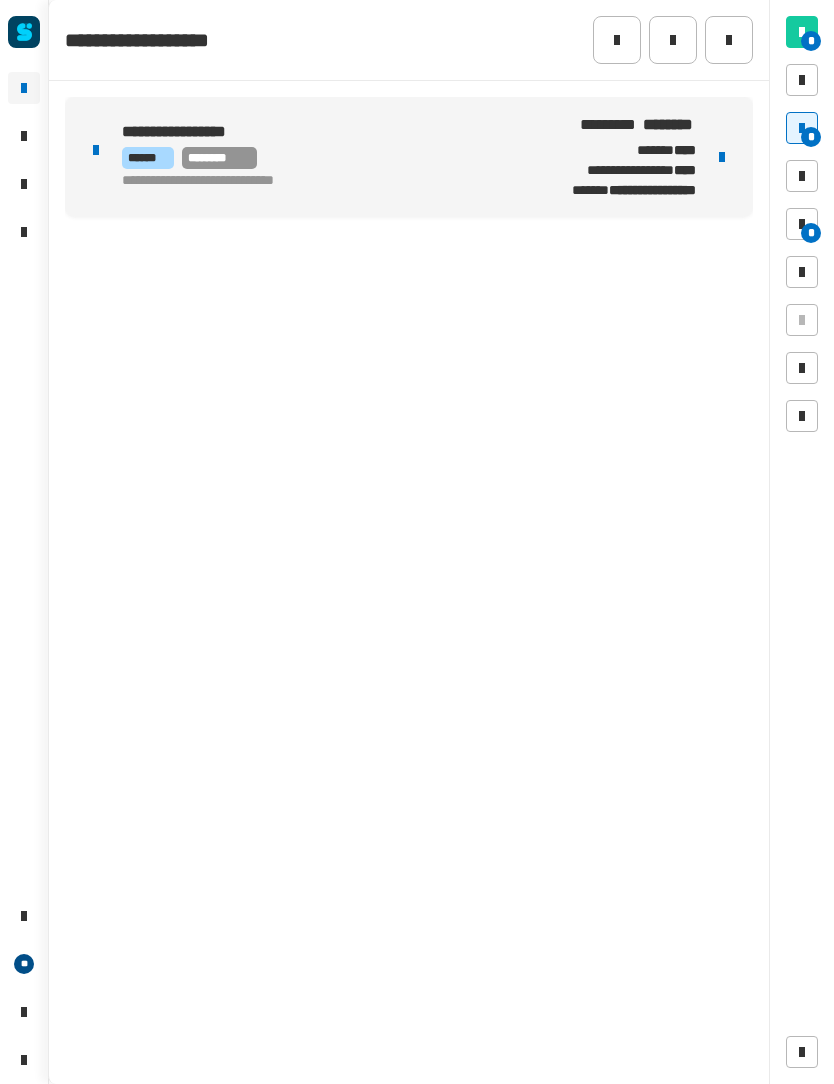 click at bounding box center [722, 157] 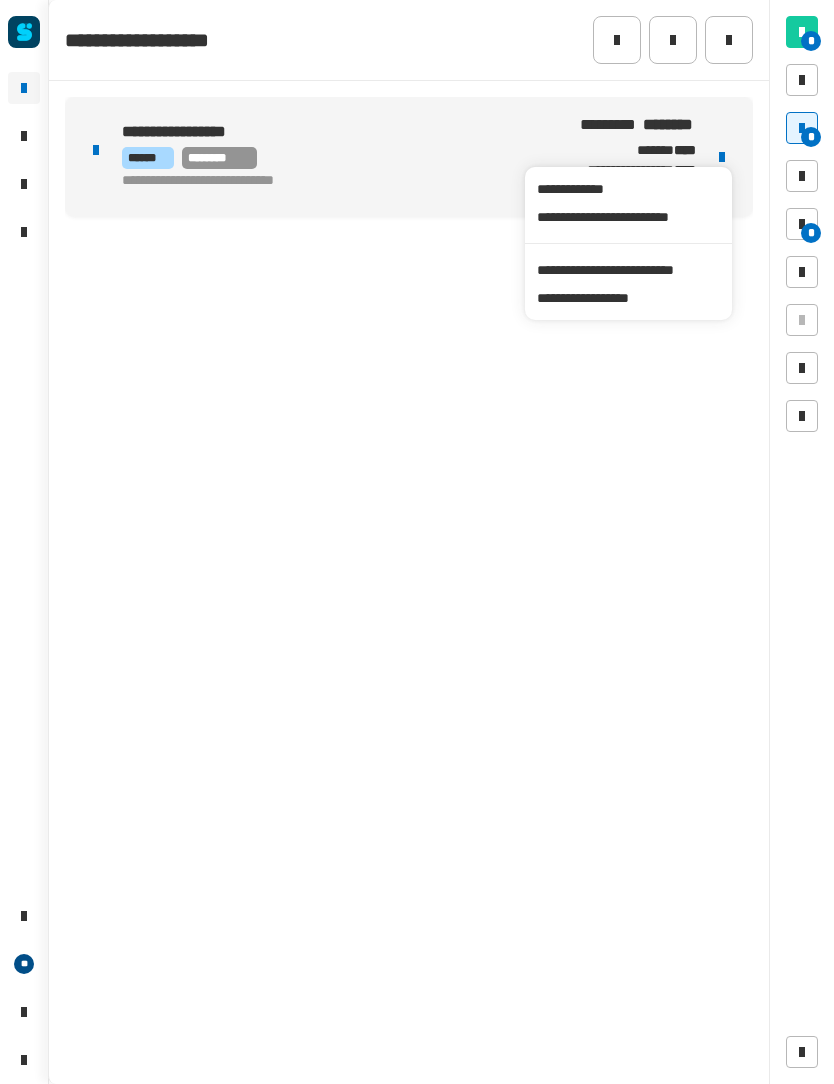 click on "**********" at bounding box center (628, 270) 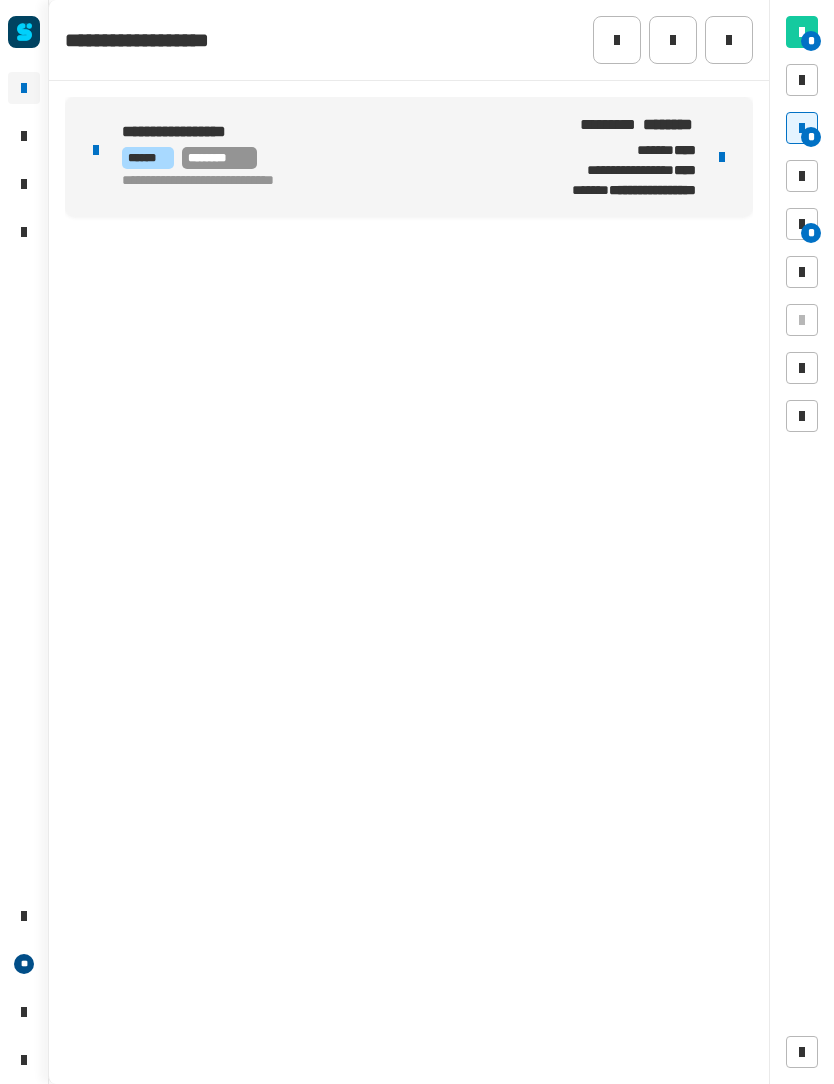 click 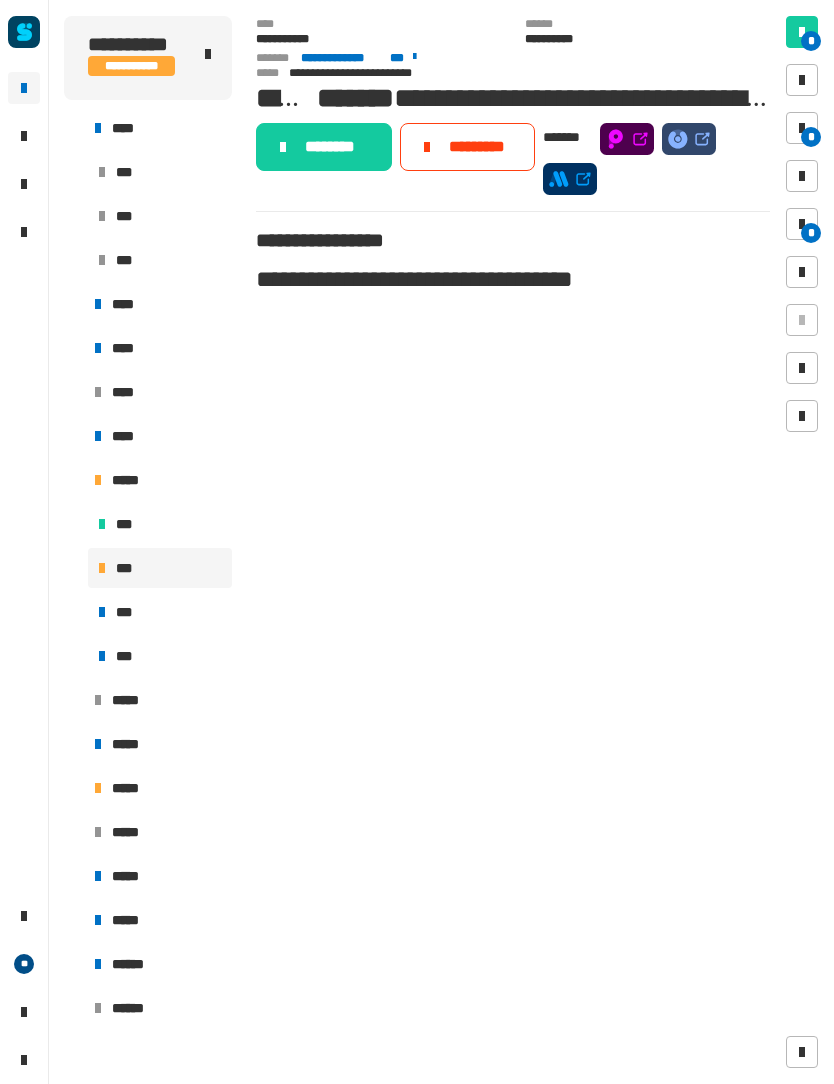 click on "*****" at bounding box center (158, 480) 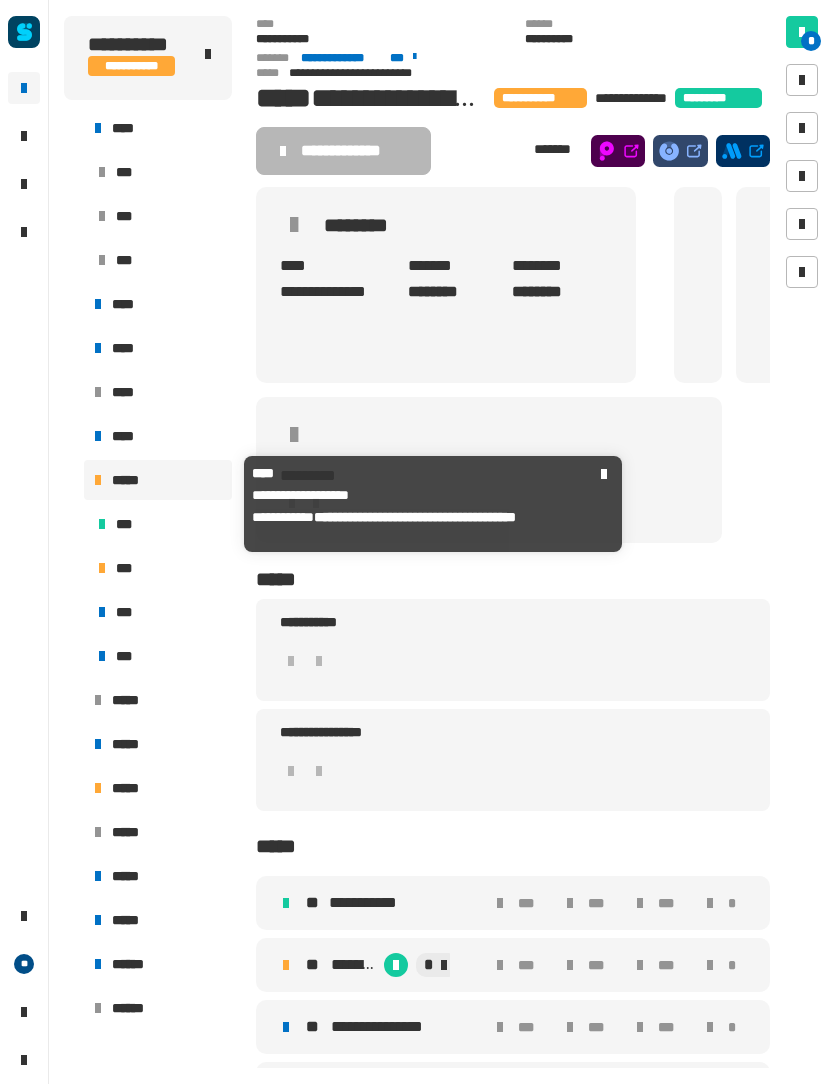 click at bounding box center (74, 480) 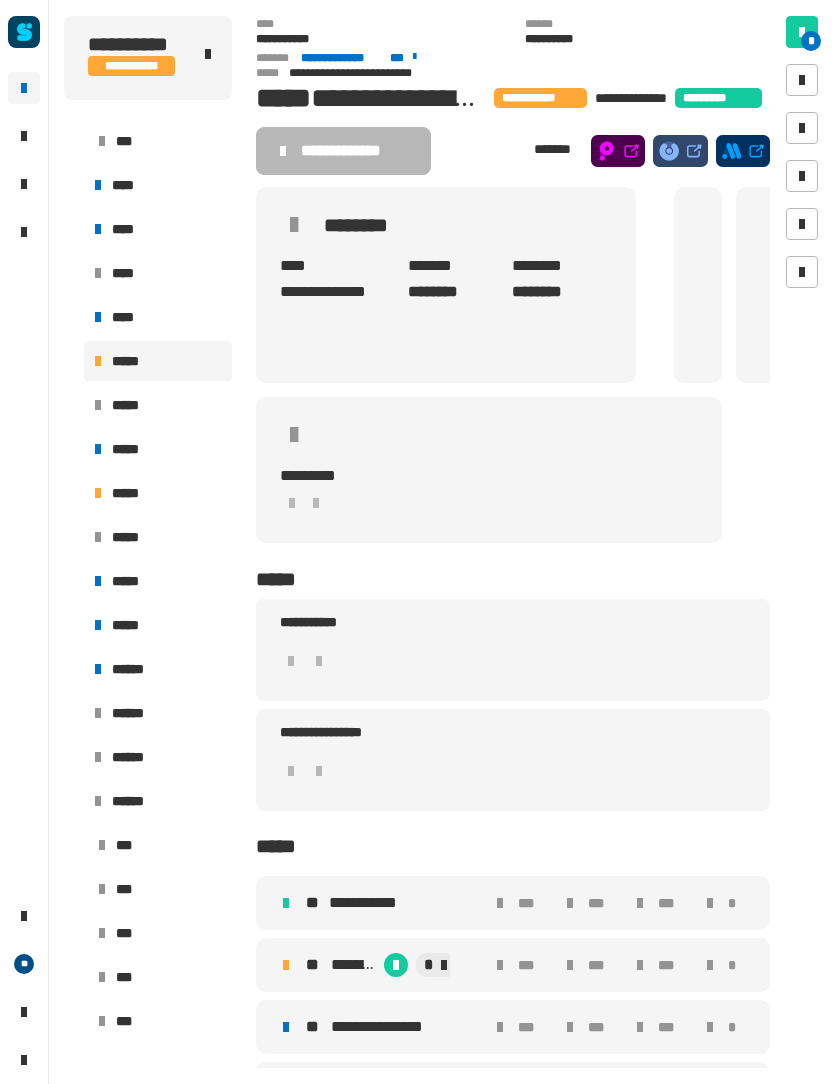 scroll, scrollTop: 118, scrollLeft: 0, axis: vertical 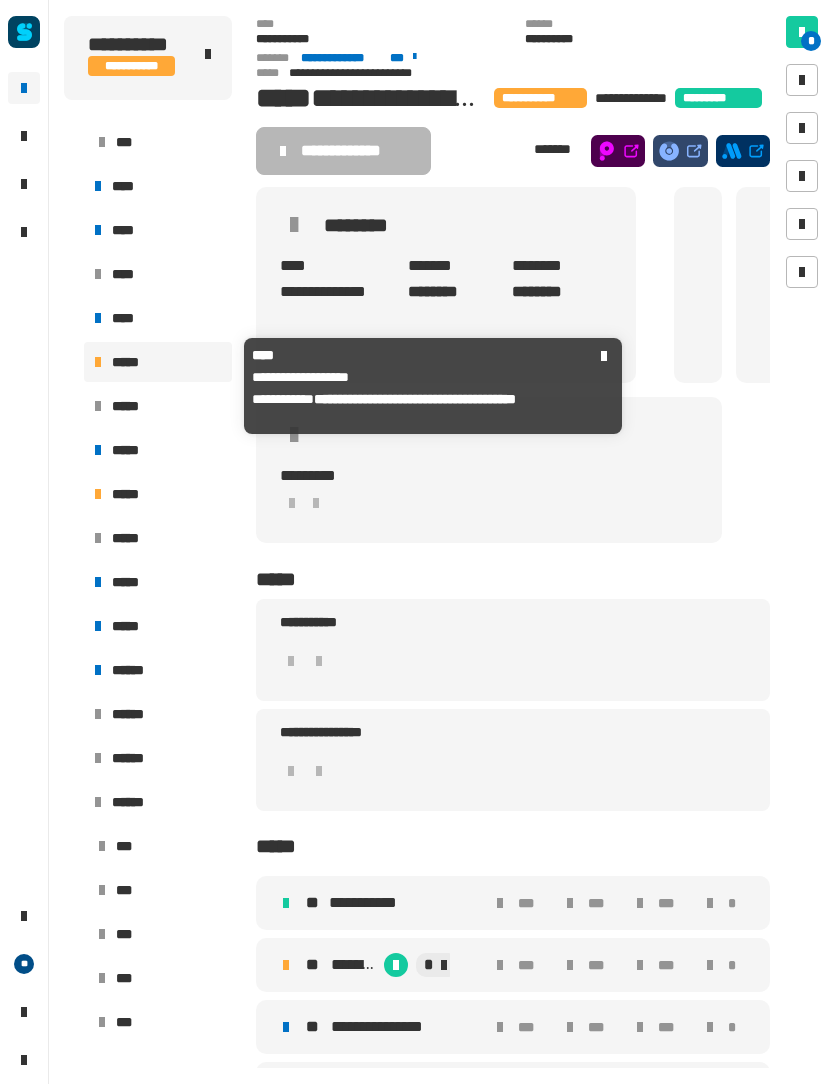 click on "*****" at bounding box center (131, 362) 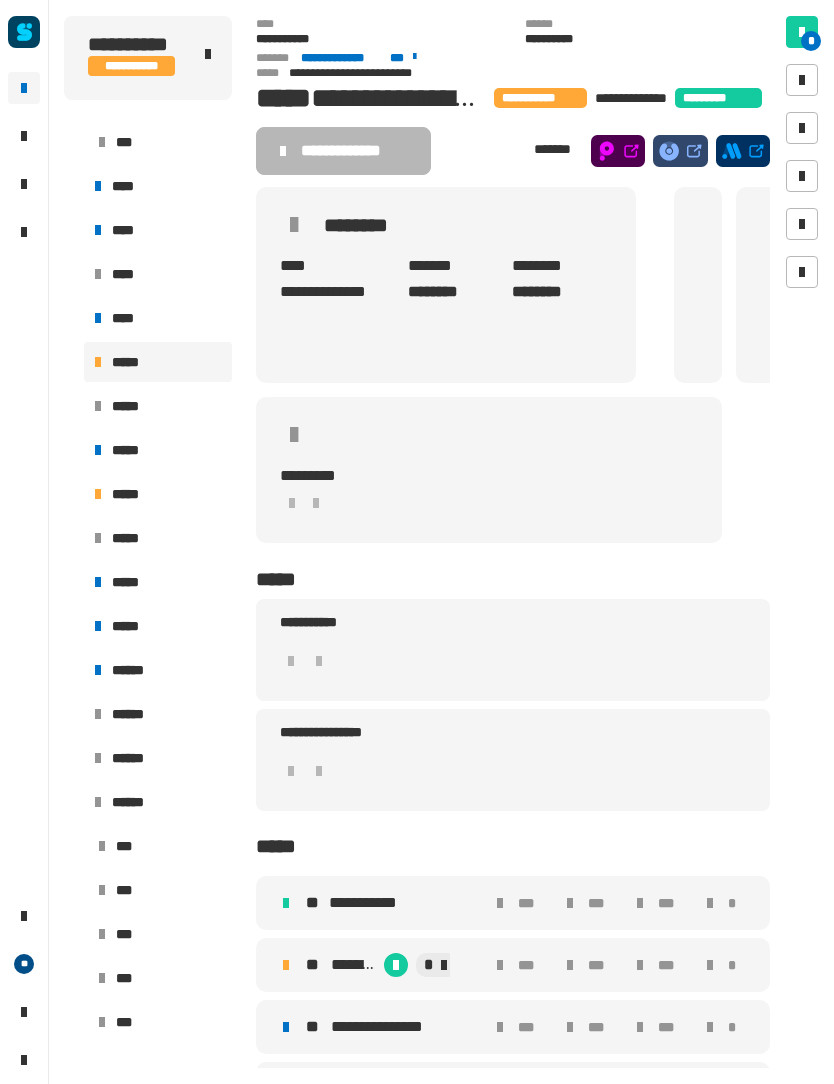 click on "*****" at bounding box center [158, 362] 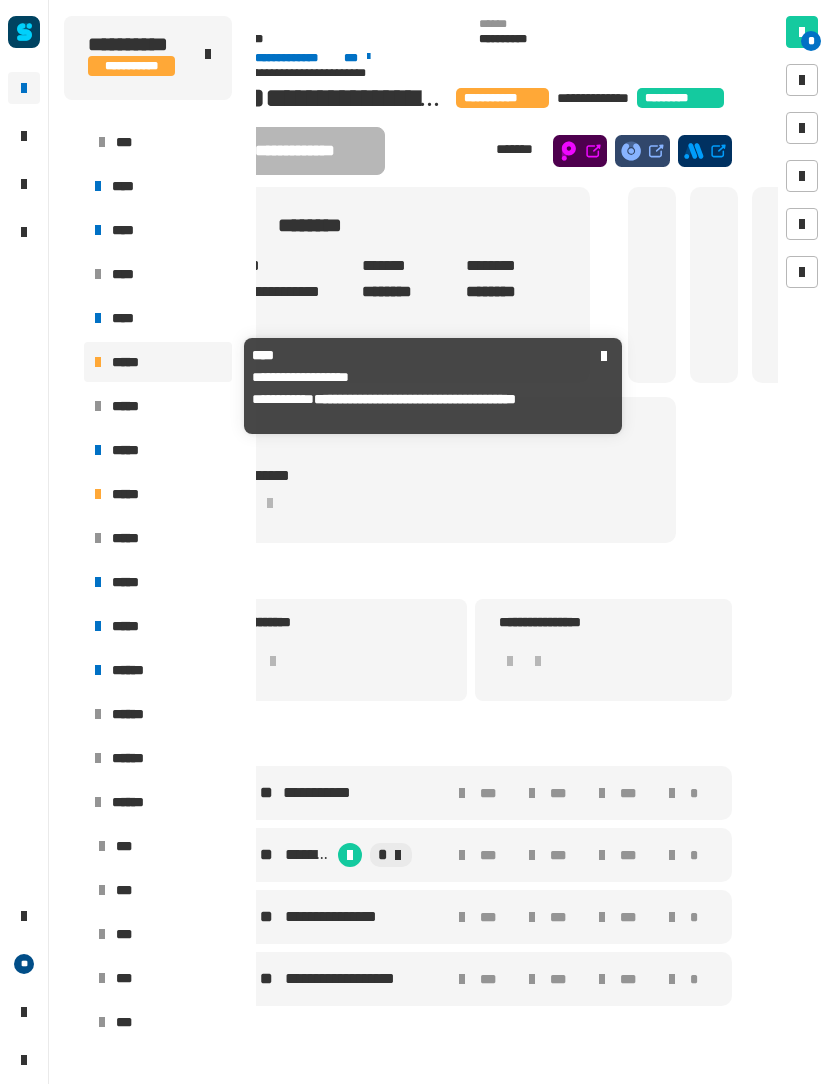 scroll, scrollTop: 0, scrollLeft: 44, axis: horizontal 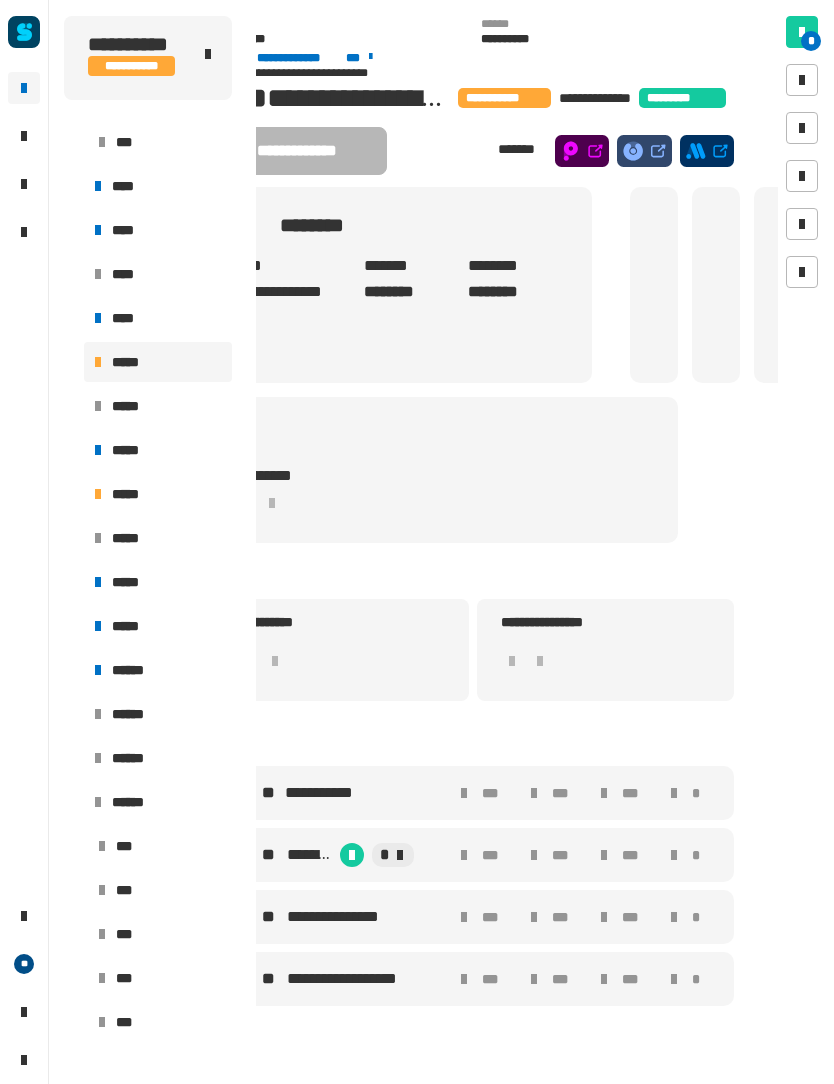click on "*****" at bounding box center [158, 406] 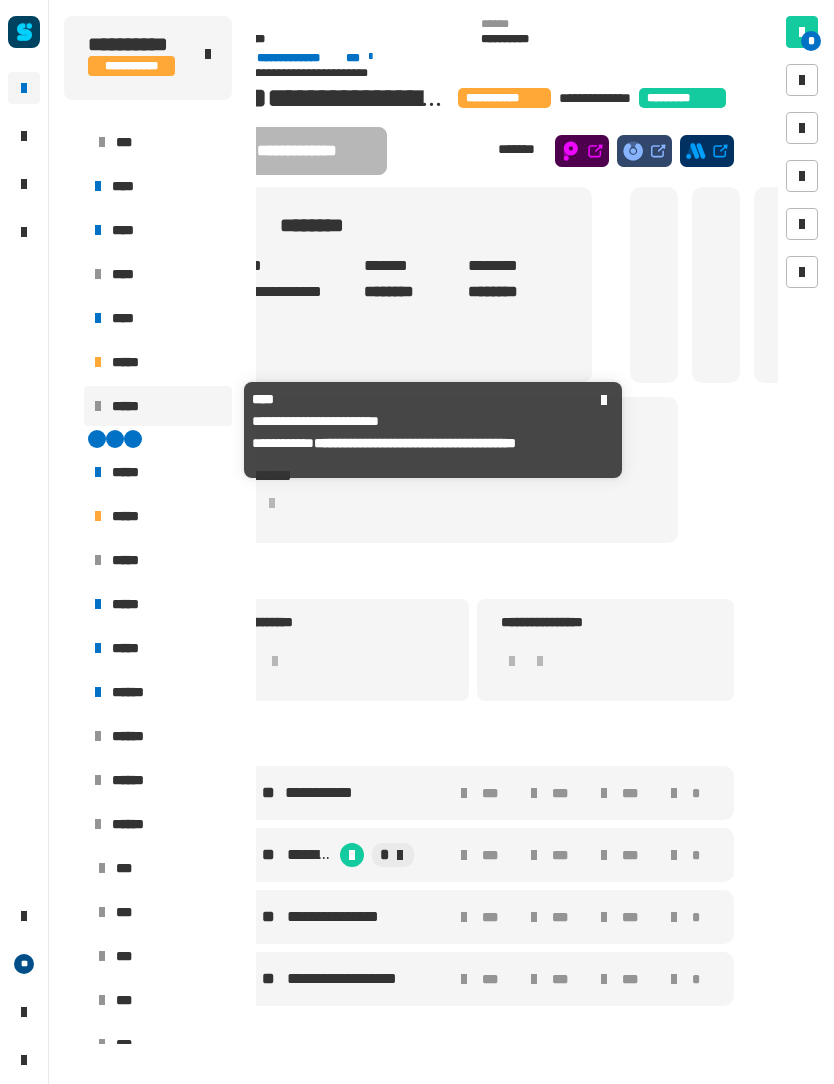 scroll, scrollTop: 0, scrollLeft: 0, axis: both 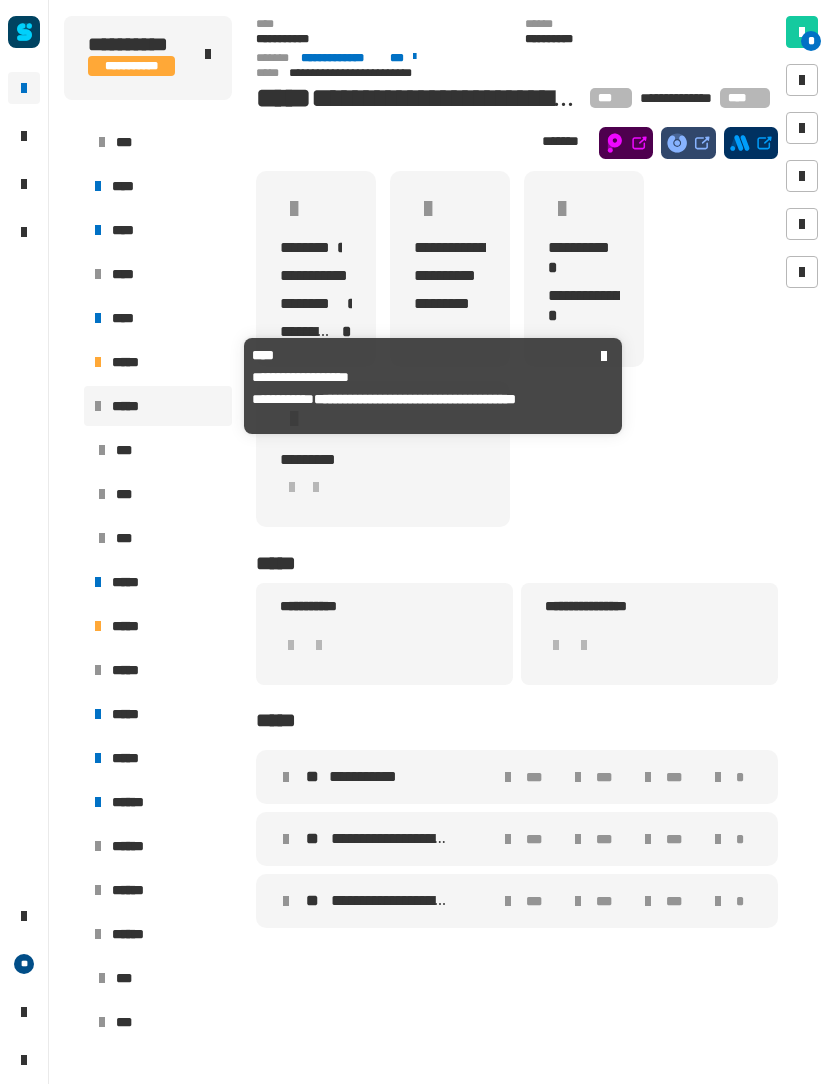 click on "*****" at bounding box center [131, 362] 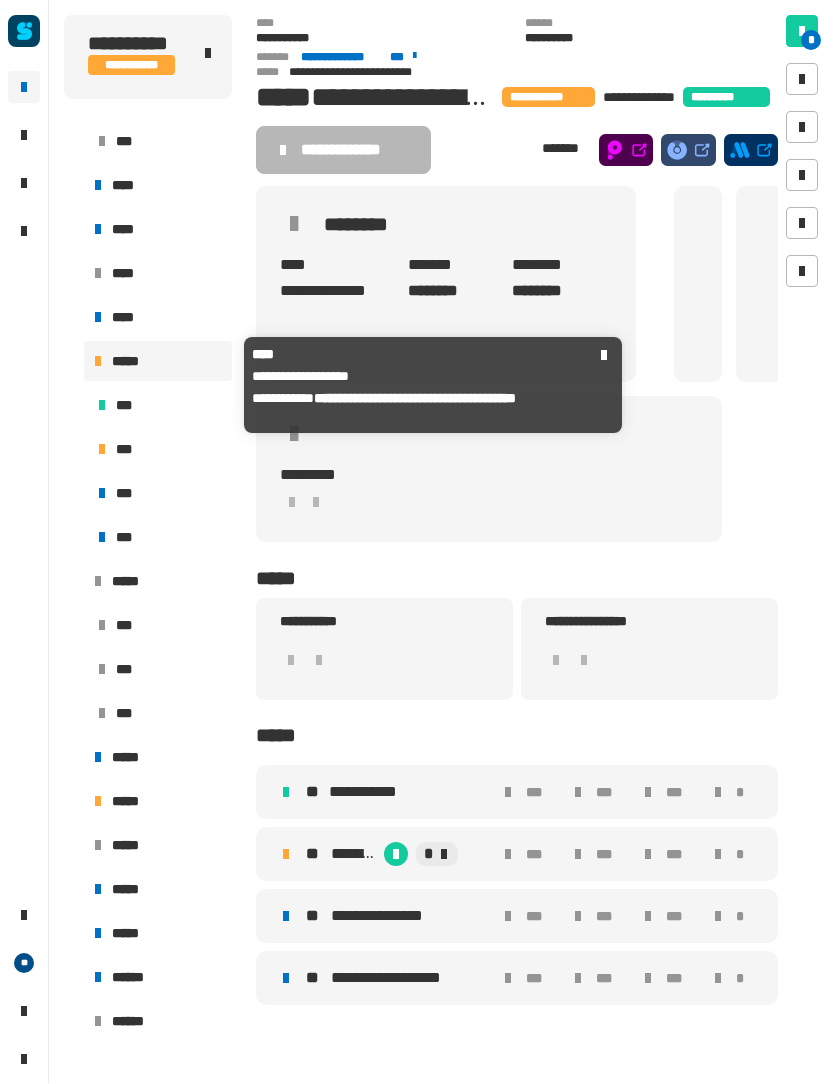 click on "**********" at bounding box center [353, 855] 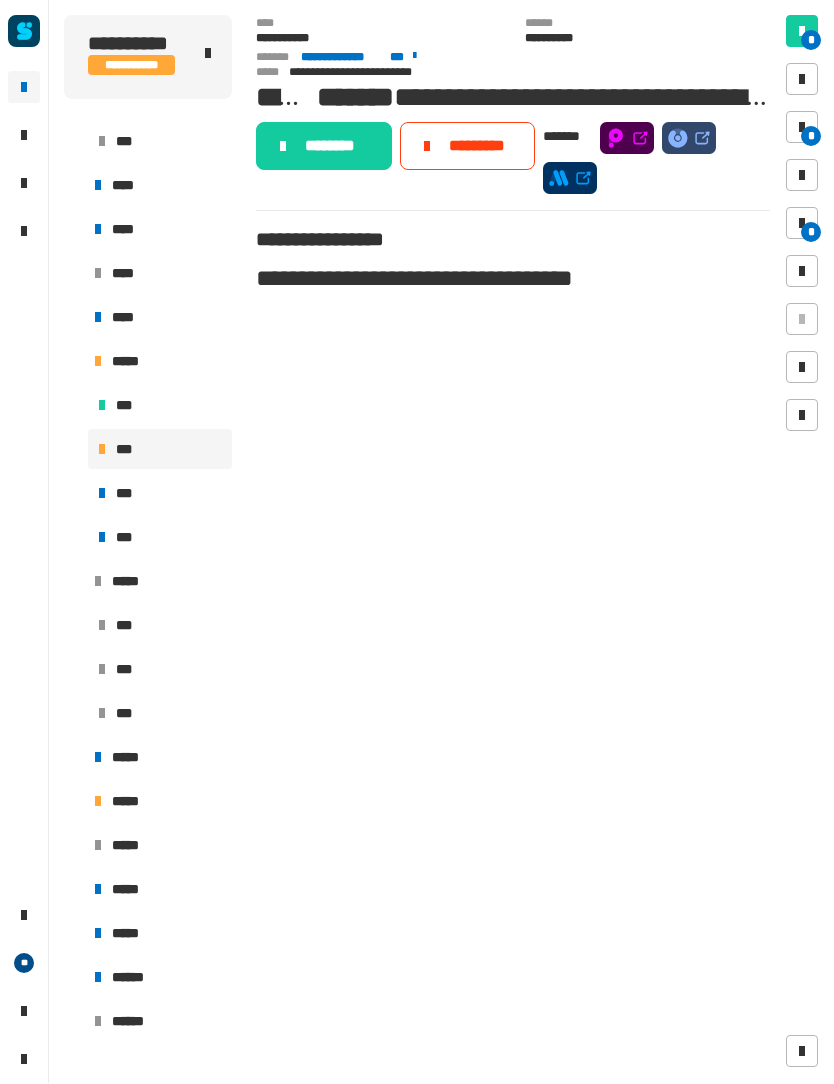 click at bounding box center [802, 128] 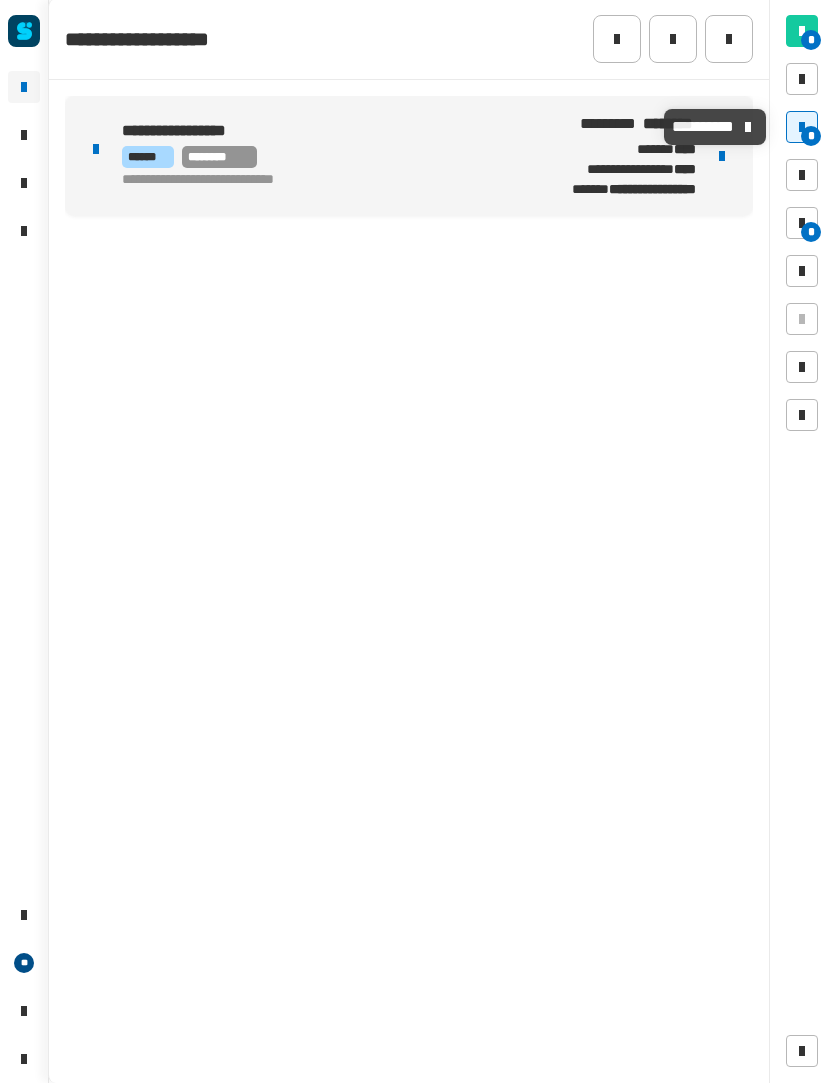 click 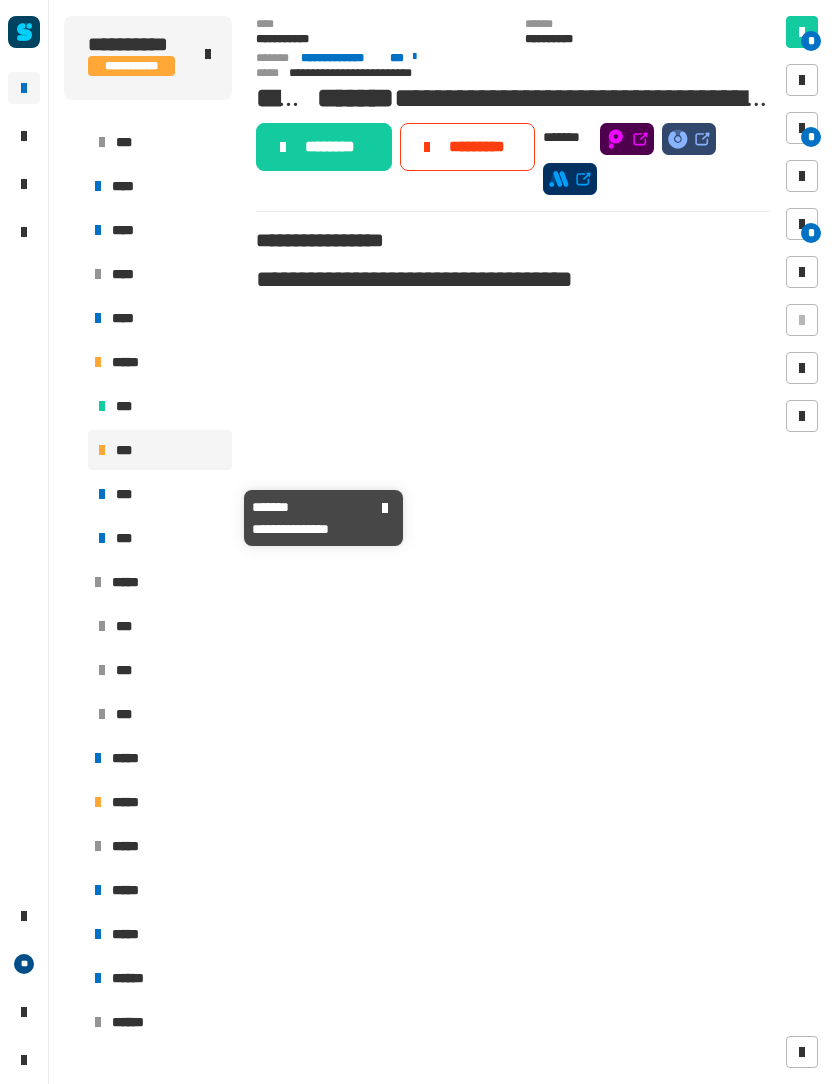 click on "***" at bounding box center [160, 494] 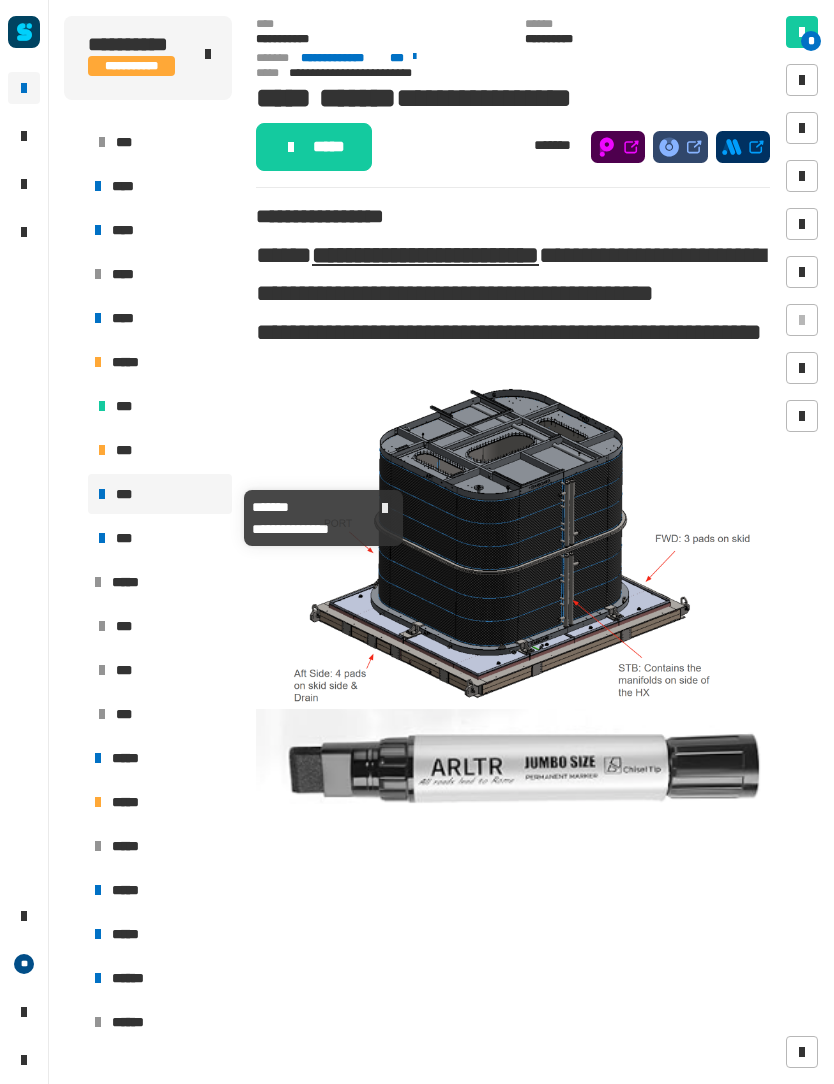 click on "*****" 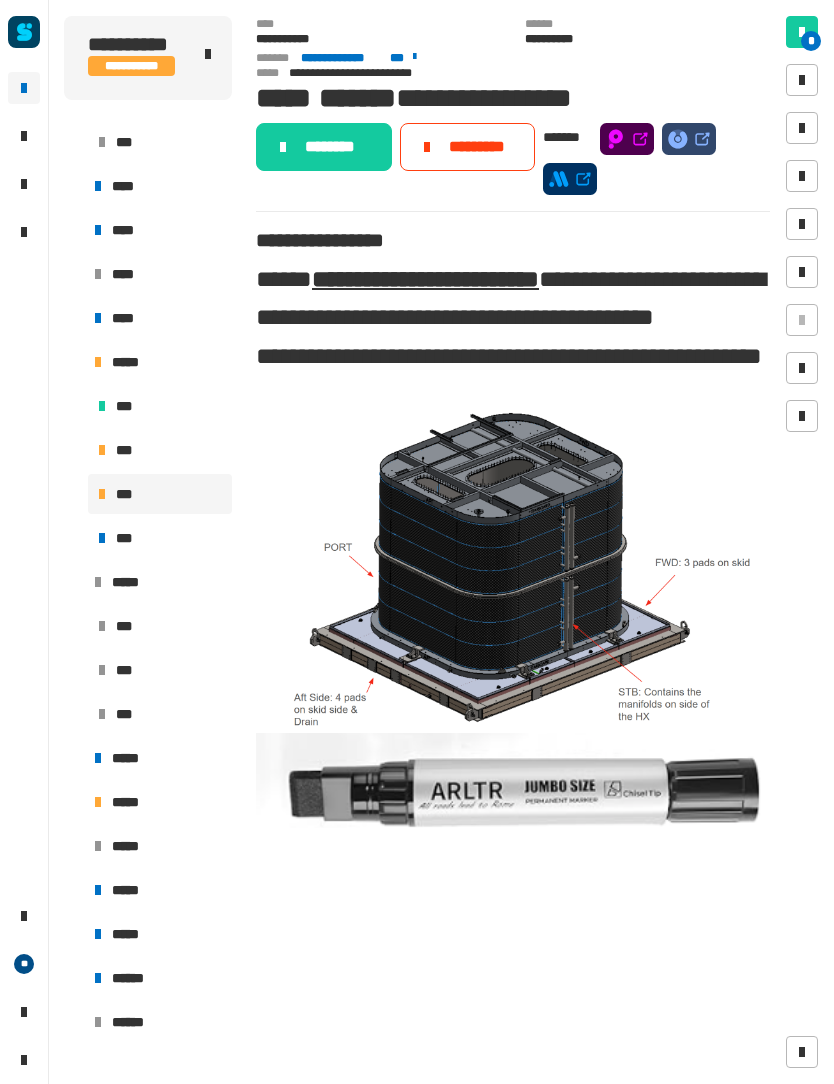 click on "****" at bounding box center (158, 318) 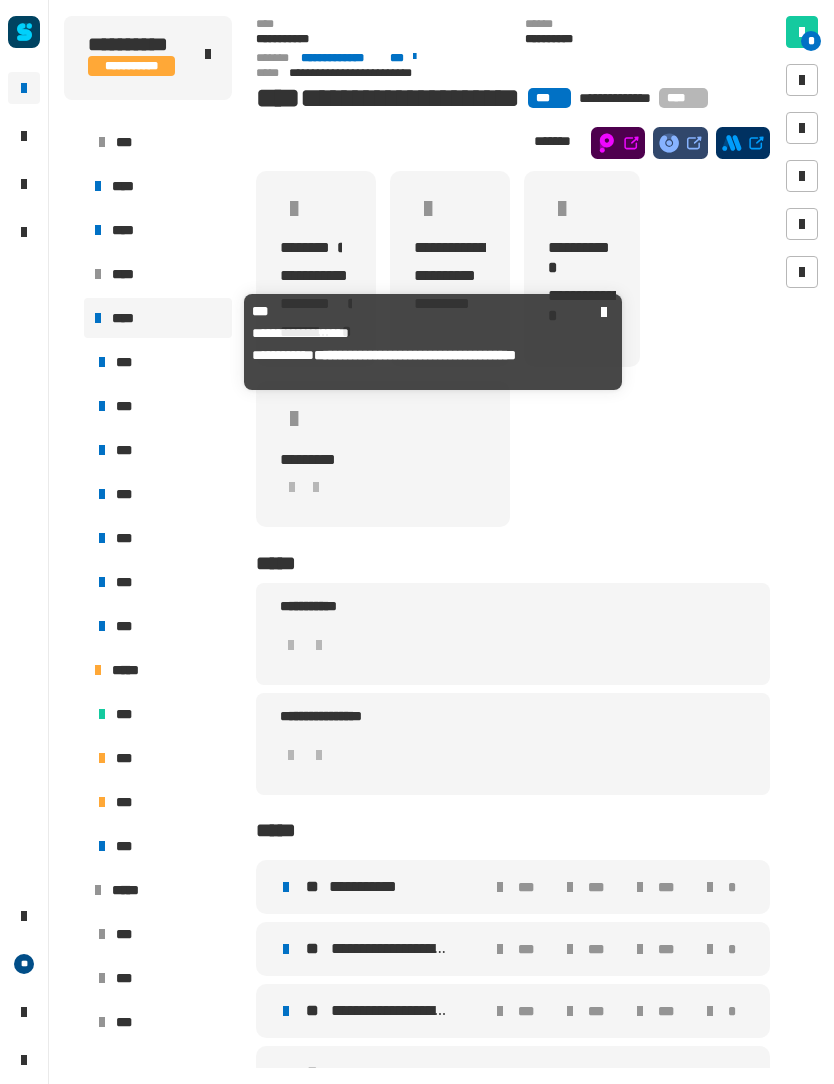 click on "****" at bounding box center [158, 318] 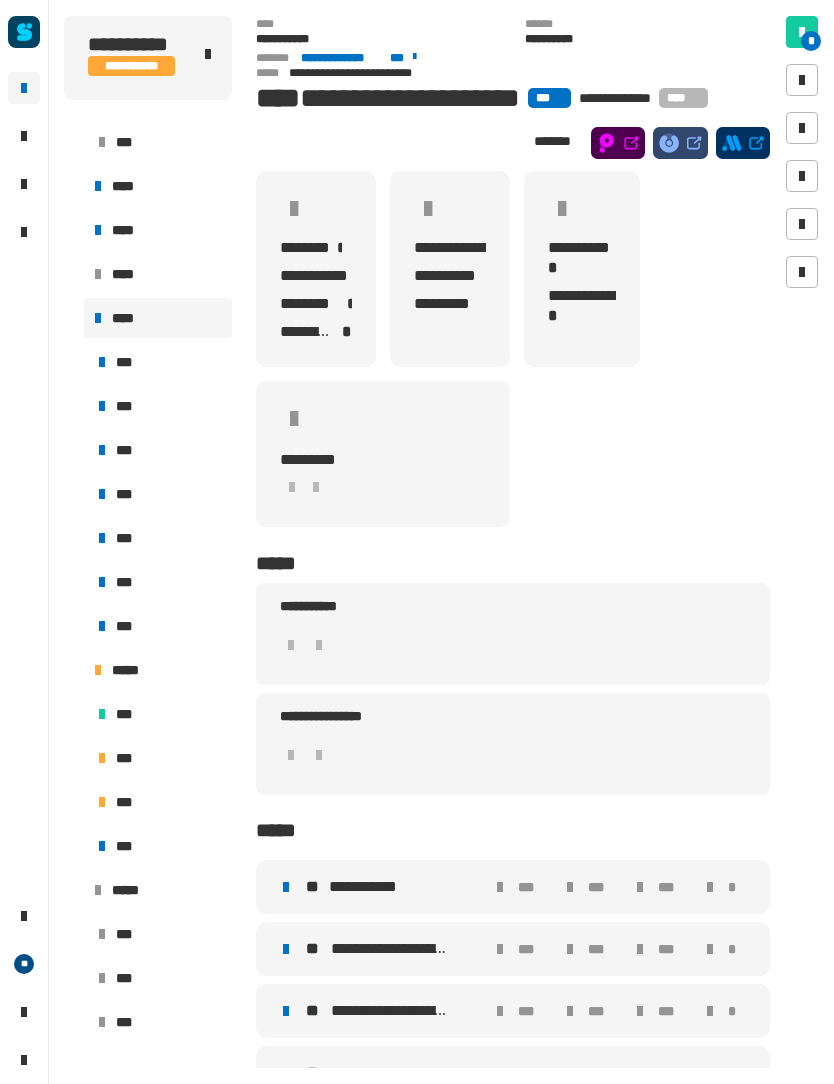 click at bounding box center (74, 318) 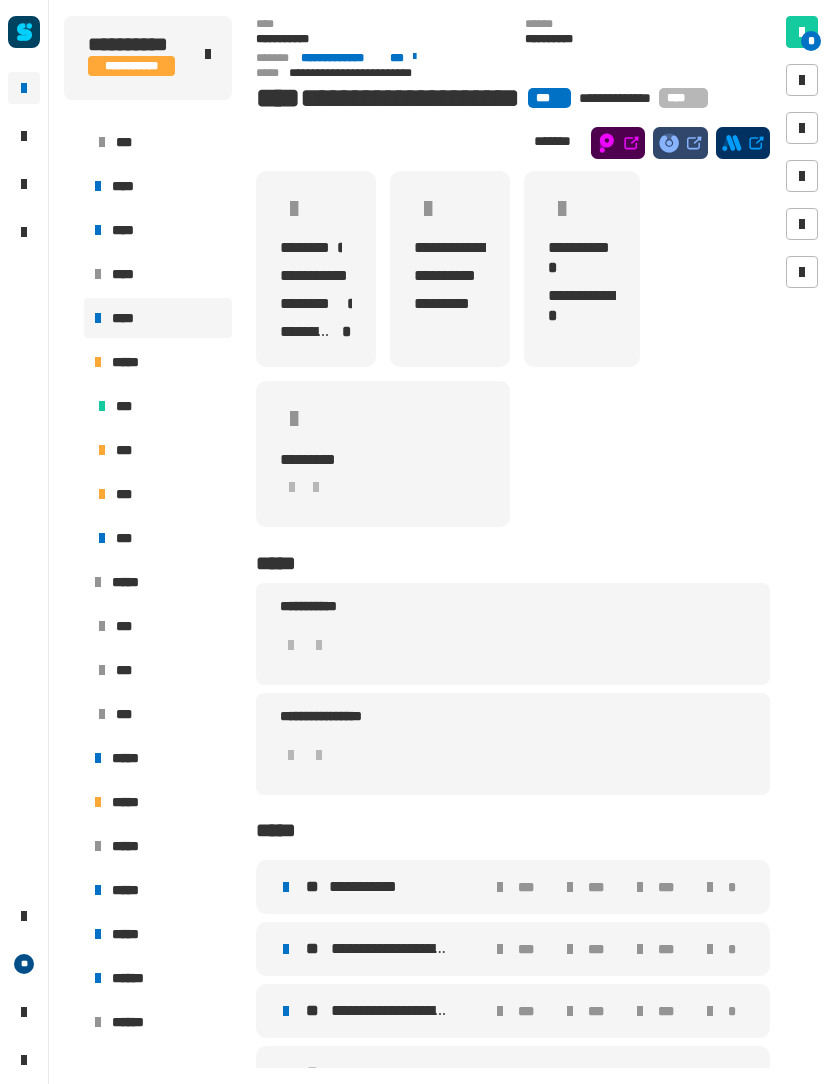 click on "*****" at bounding box center [158, 362] 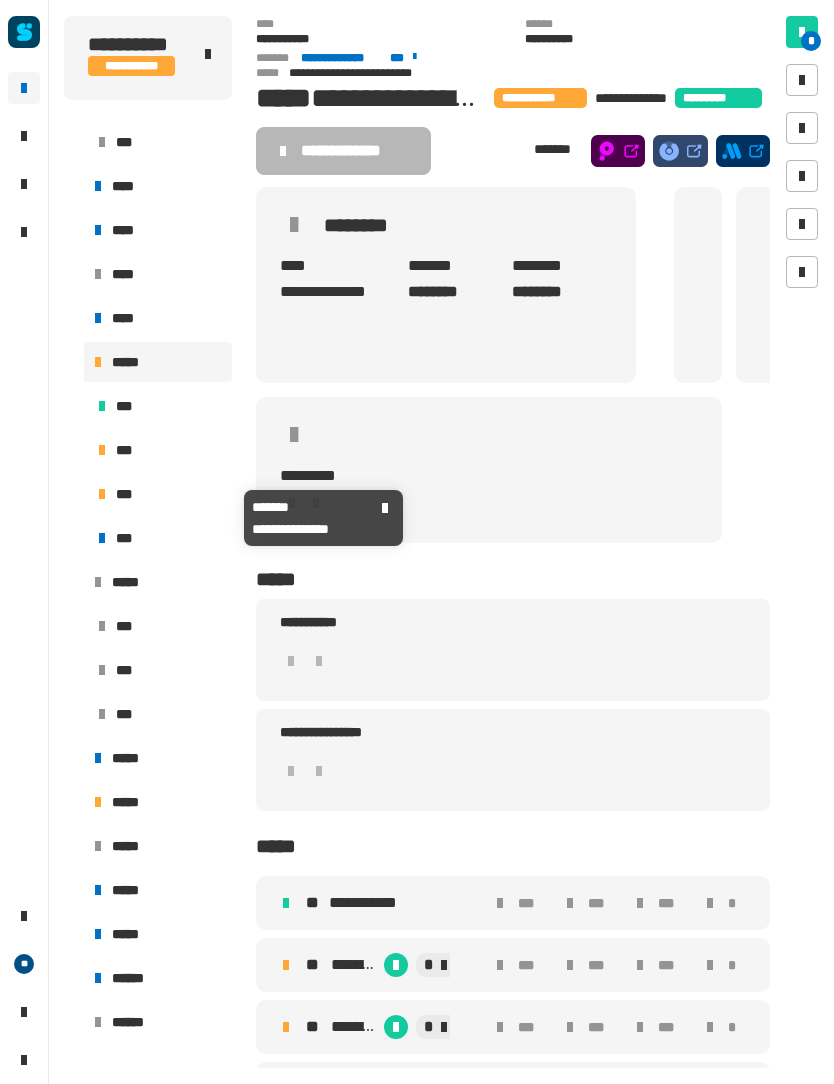 click on "***" at bounding box center (160, 494) 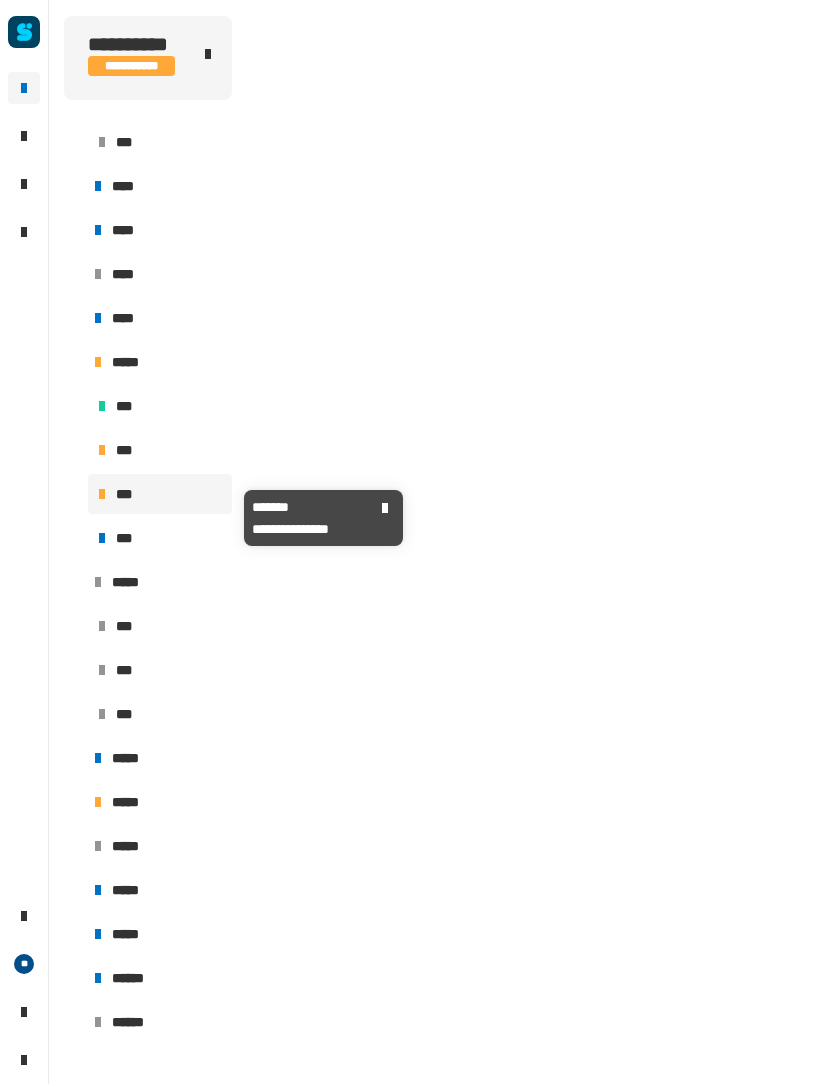 click on "***" at bounding box center [160, 494] 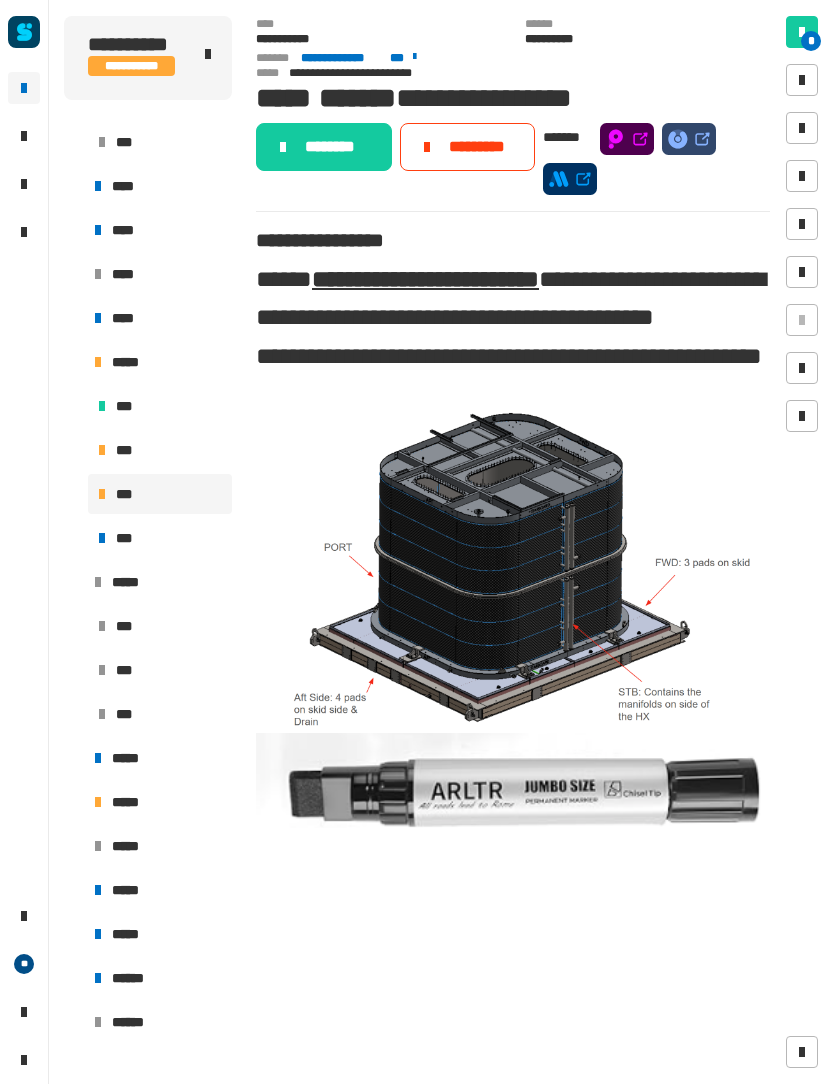 click on "*****" at bounding box center [158, 582] 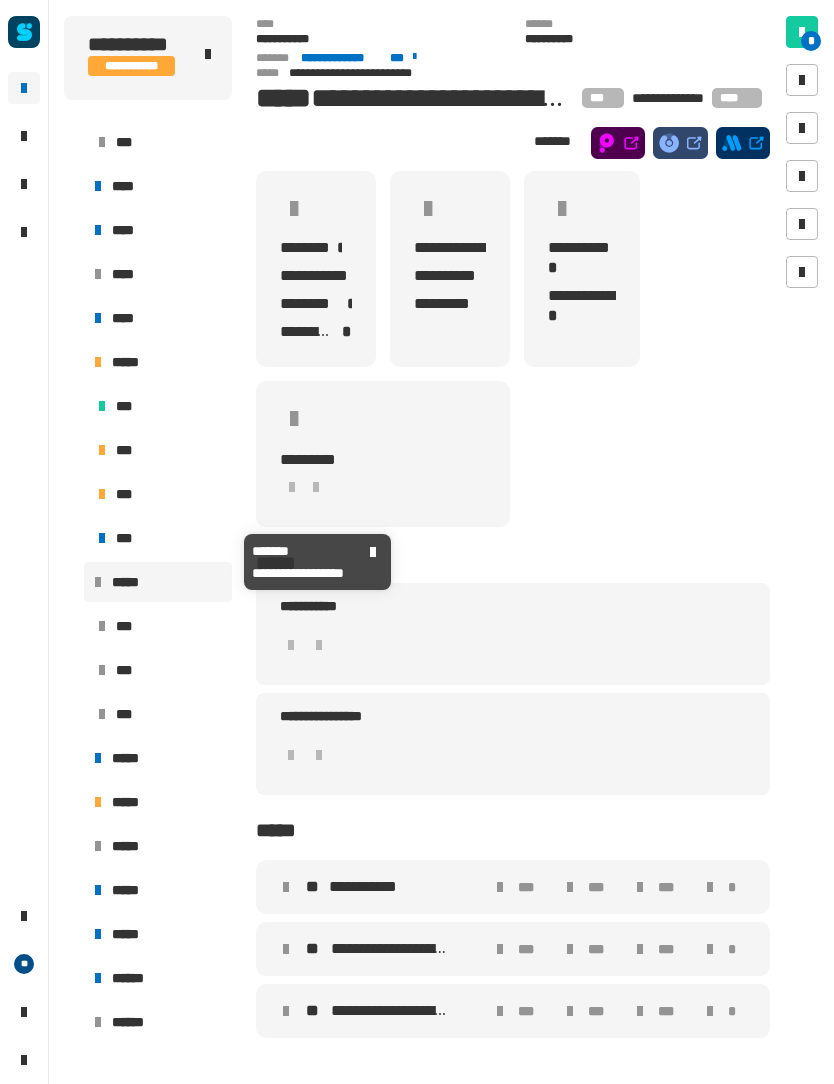 click on "***" at bounding box center [160, 538] 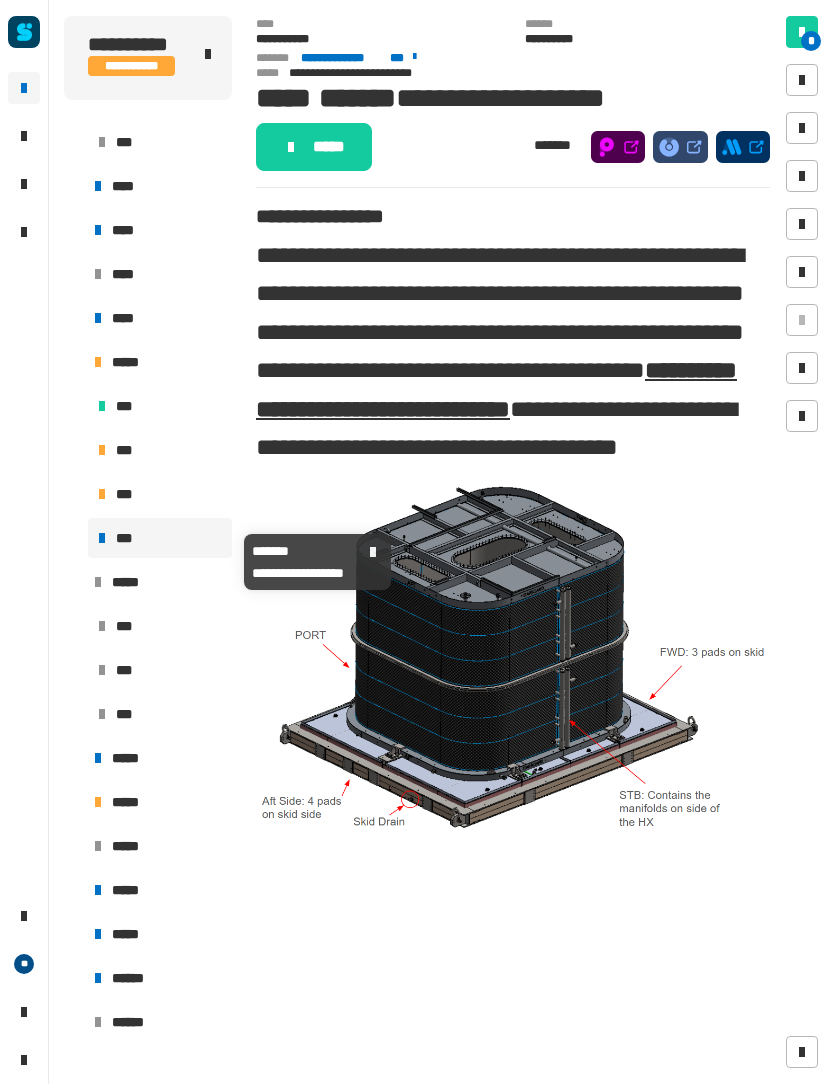 click on "*****" 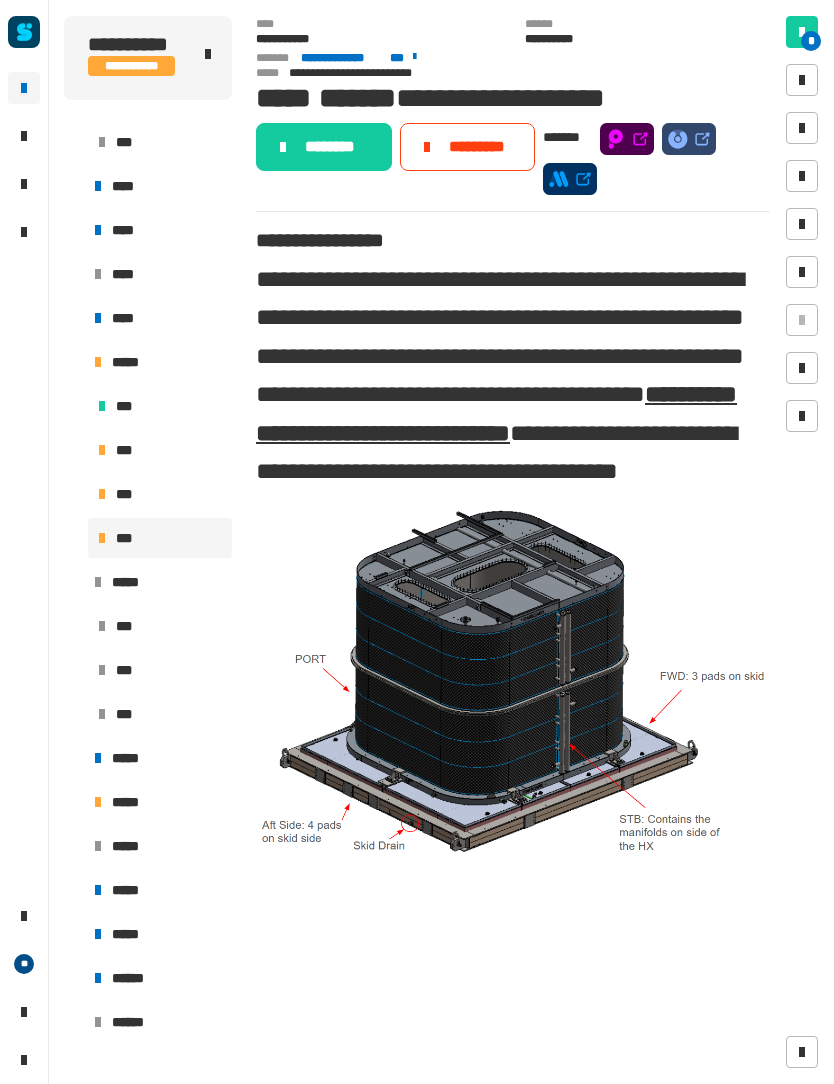 click on "********" 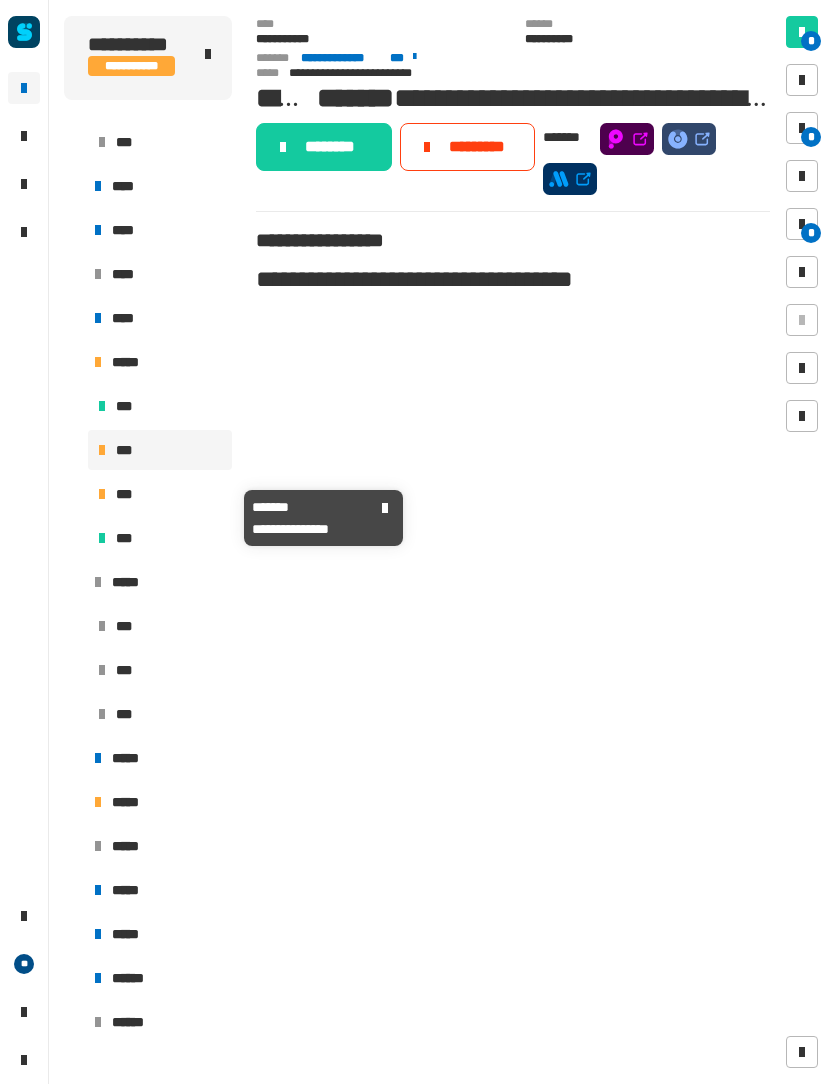 click on "***" at bounding box center [160, 494] 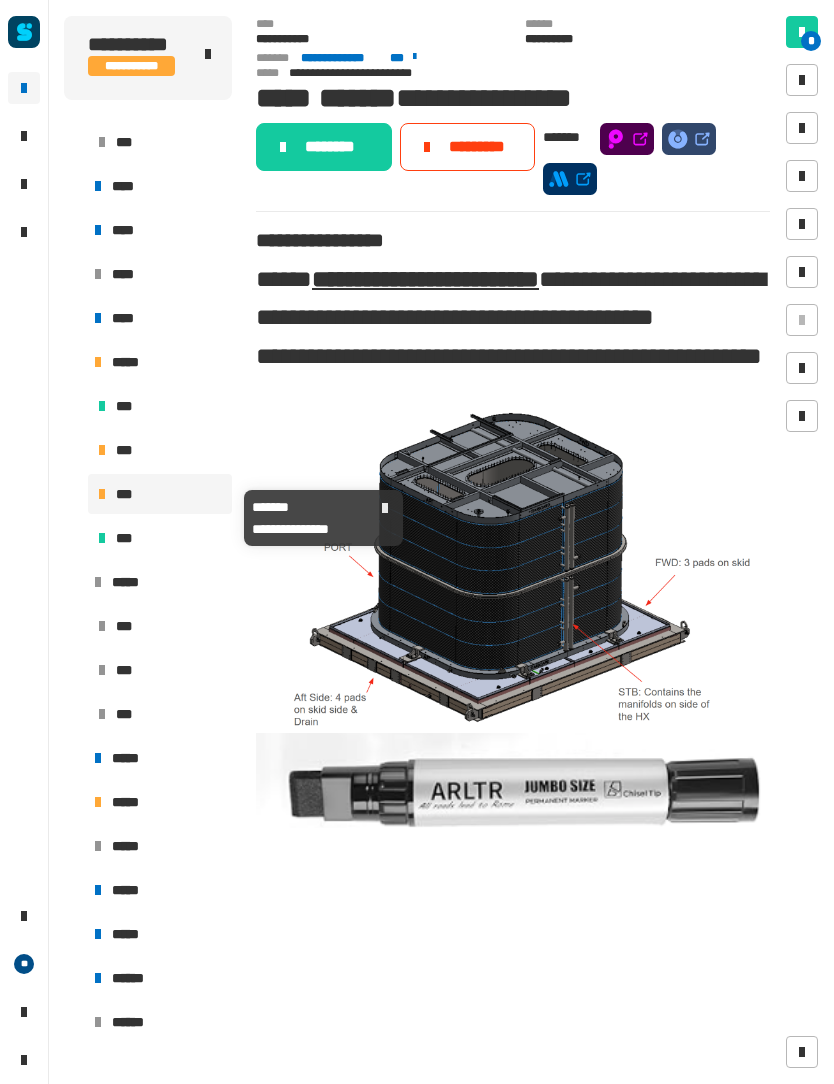 click on "********" 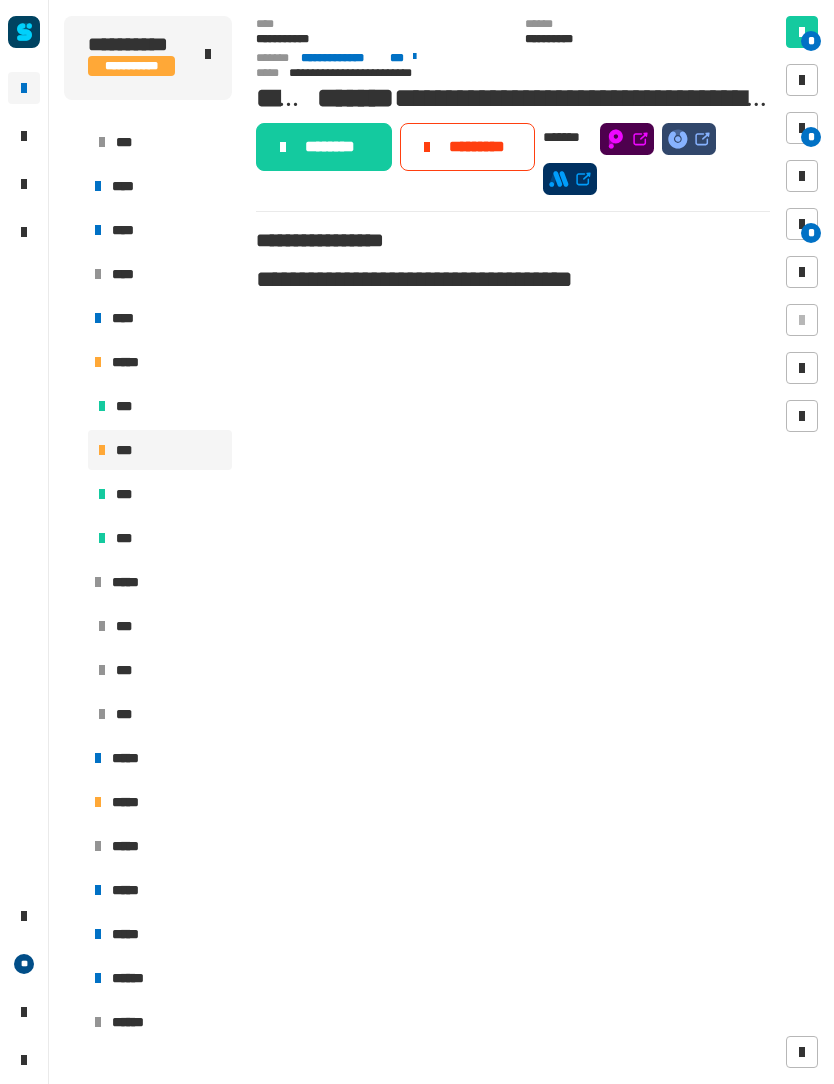 click on "*" at bounding box center [802, 224] 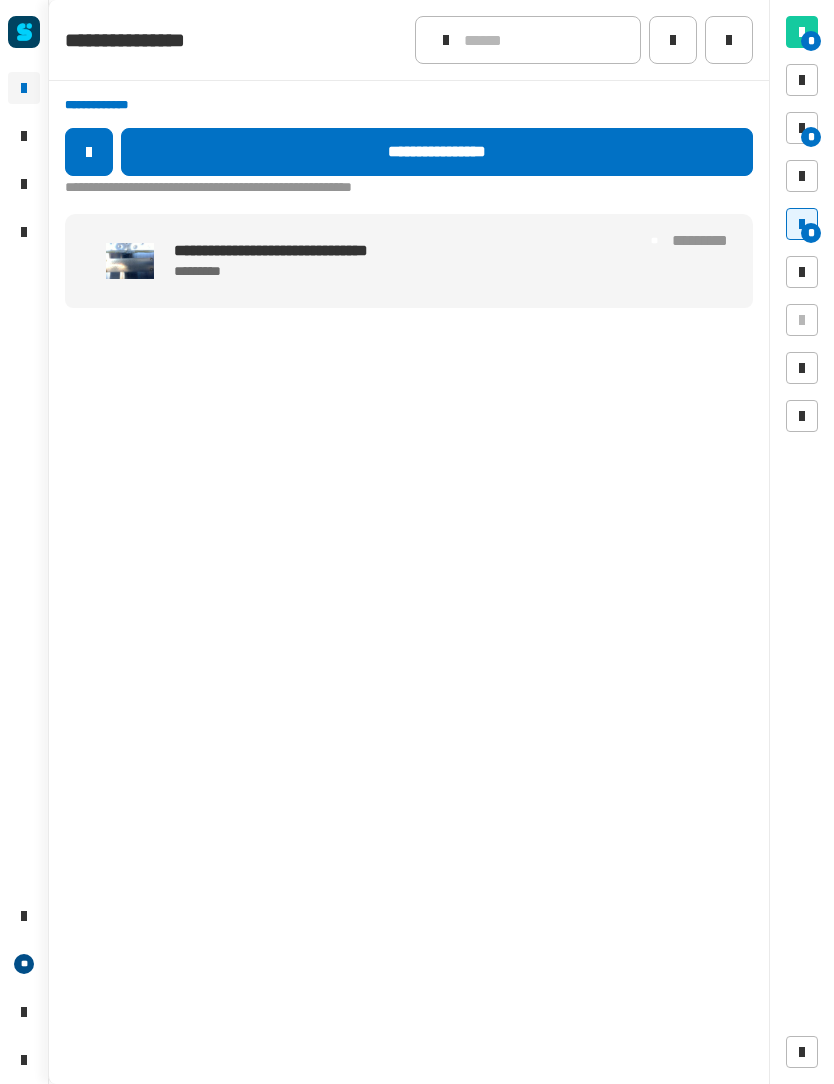 click on "*********" at bounding box center (389, 271) 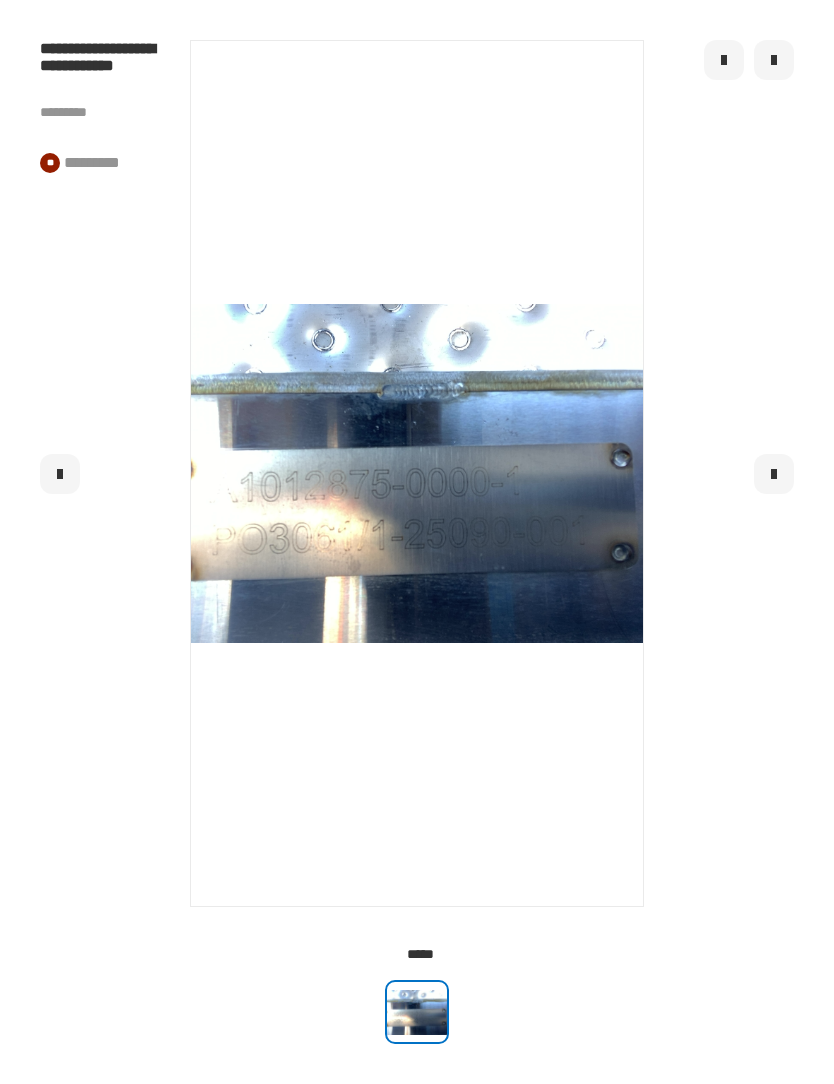 click 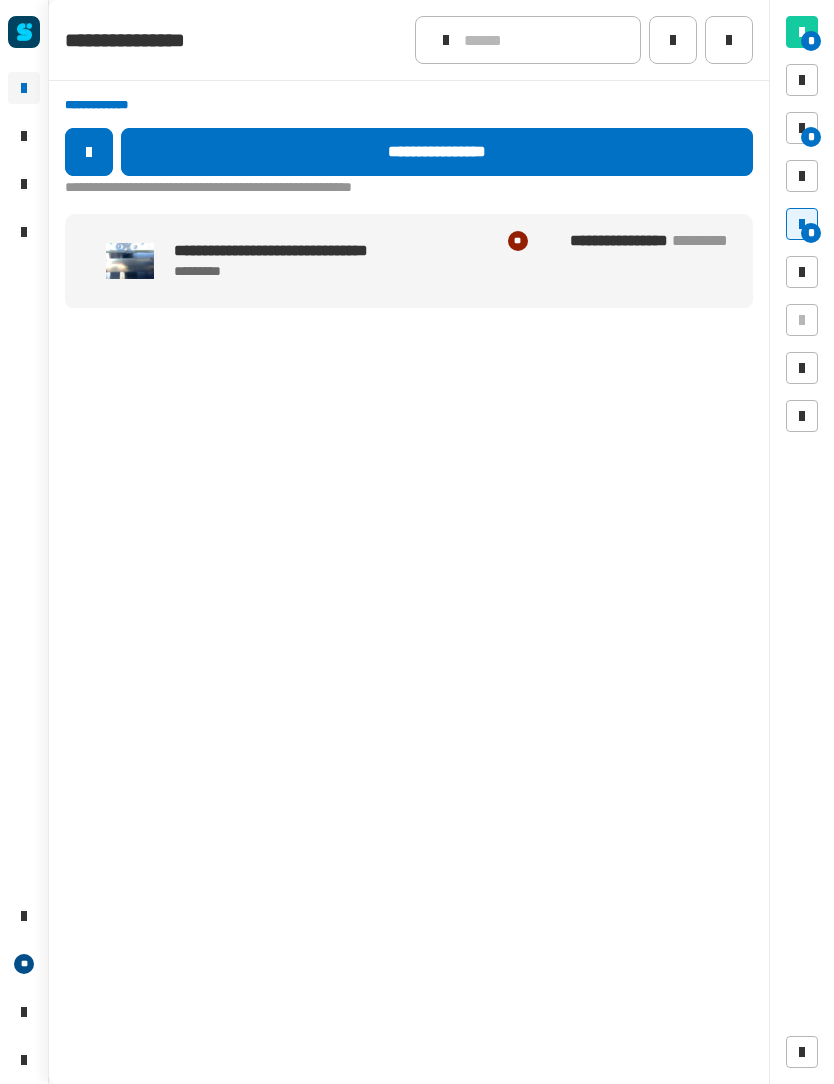 click 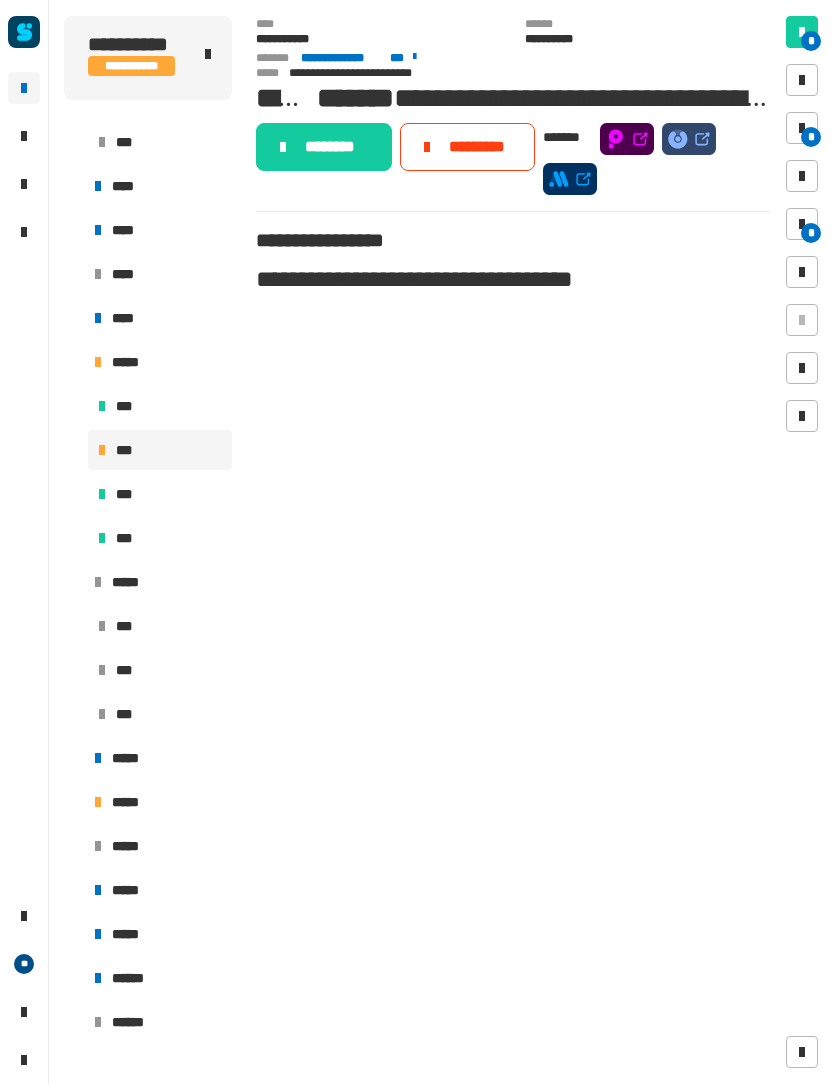 click on "*" at bounding box center [811, 137] 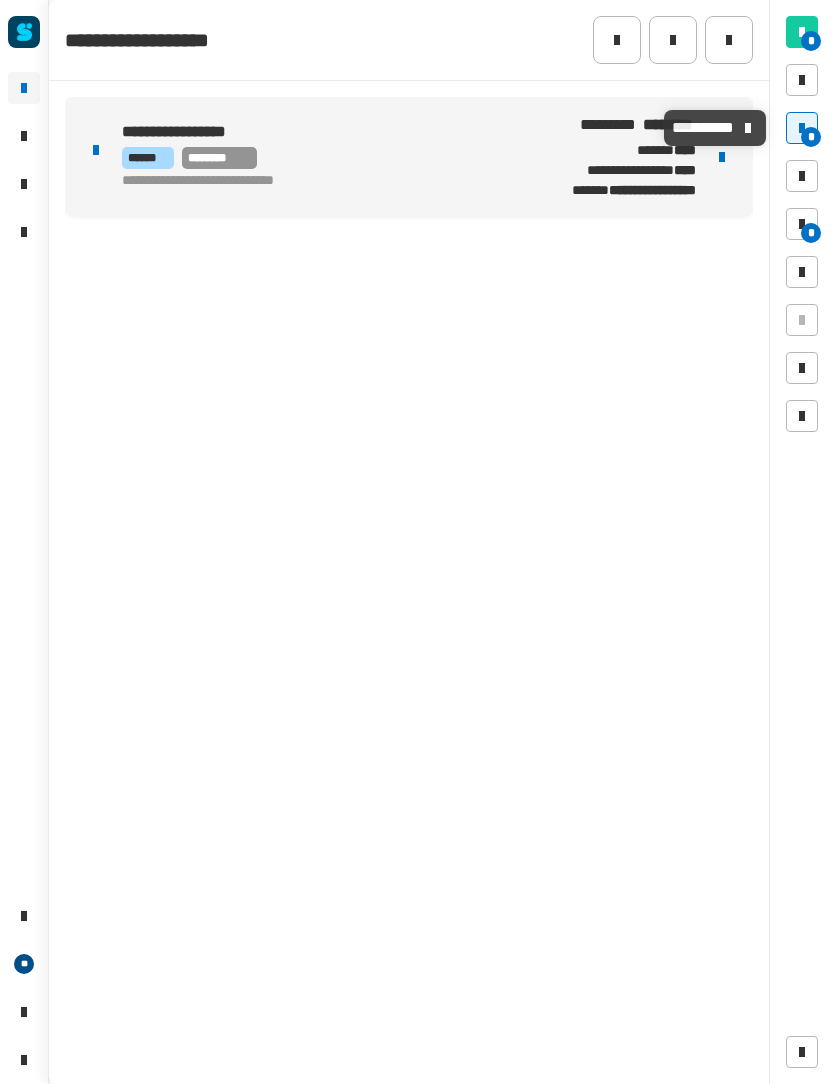 click on "**********" at bounding box center [320, 182] 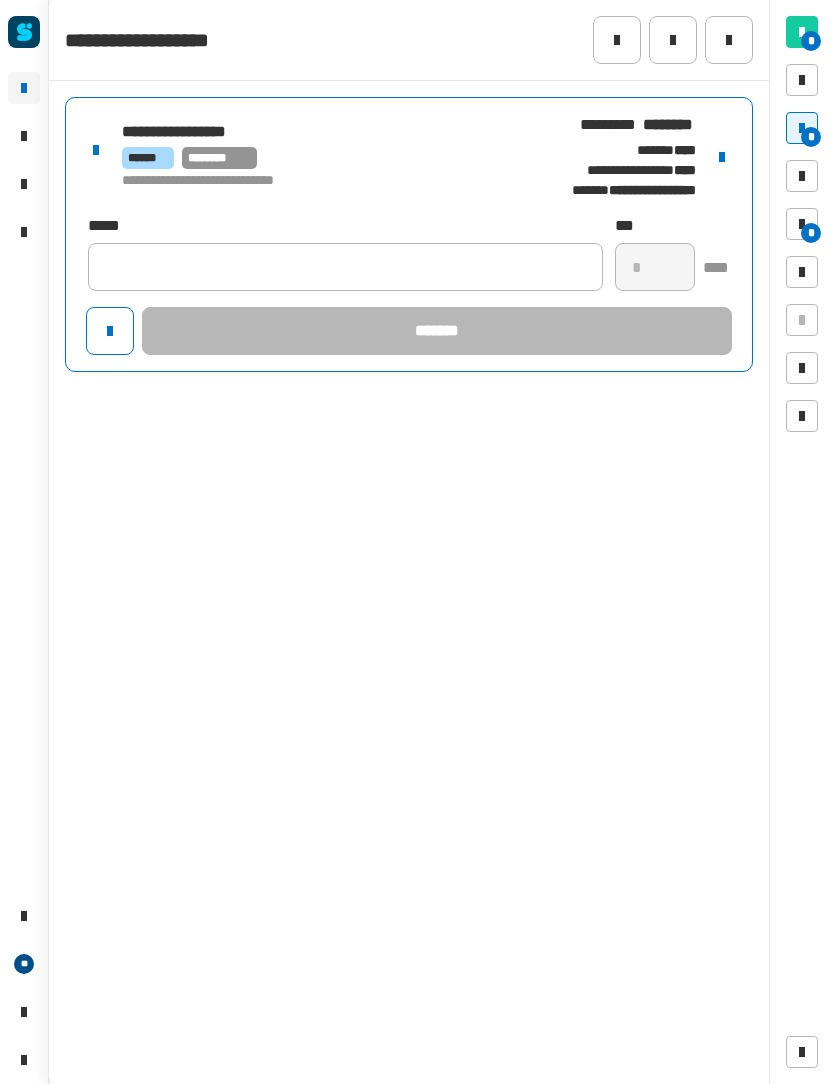 click 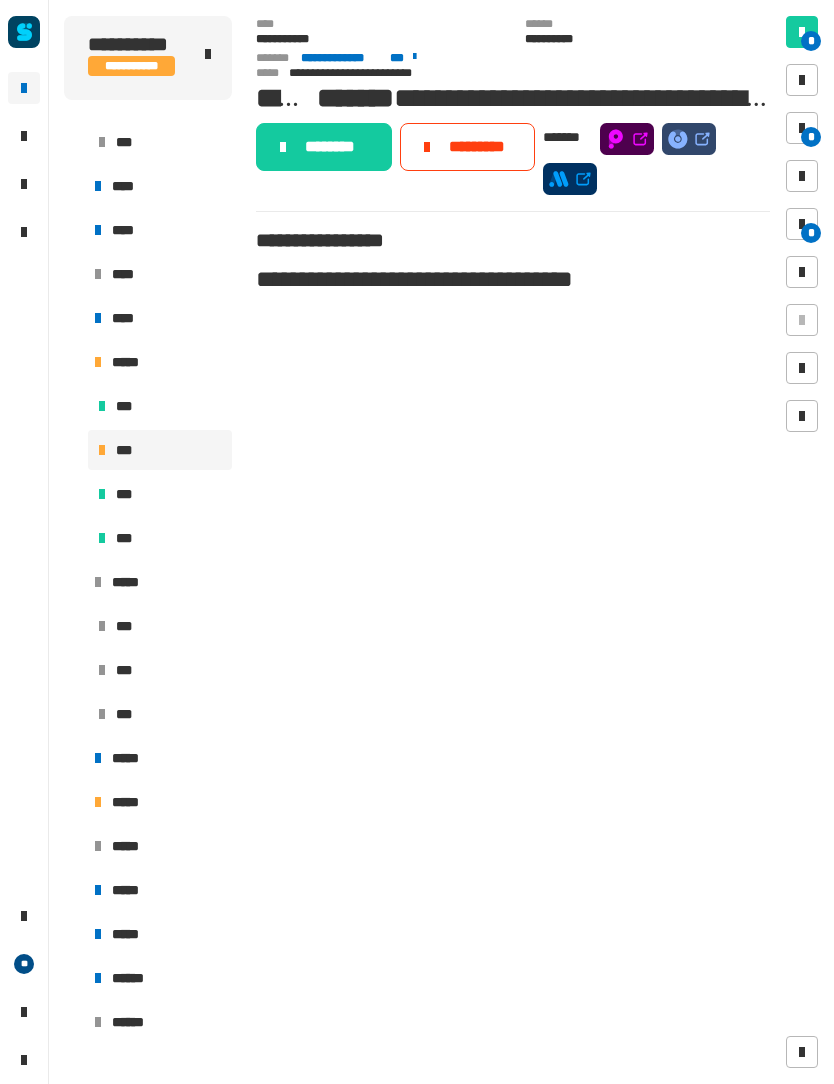 click at bounding box center [802, 128] 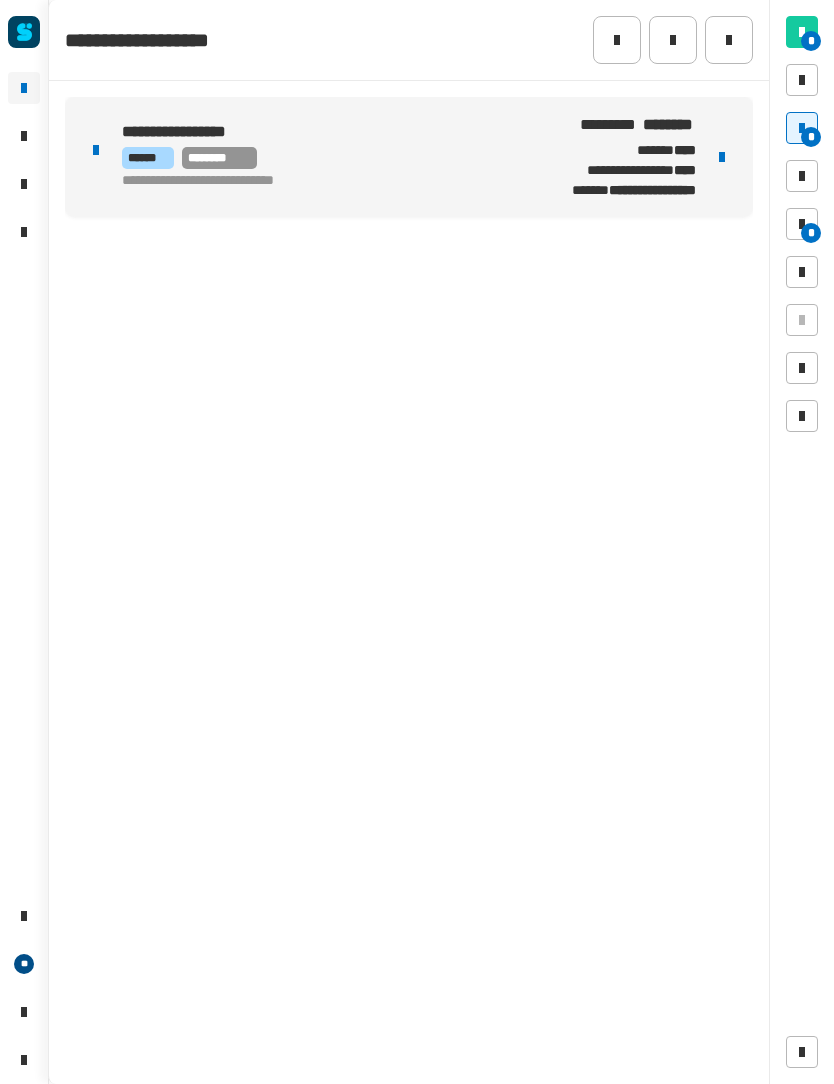 click on "**********" at bounding box center [409, 157] 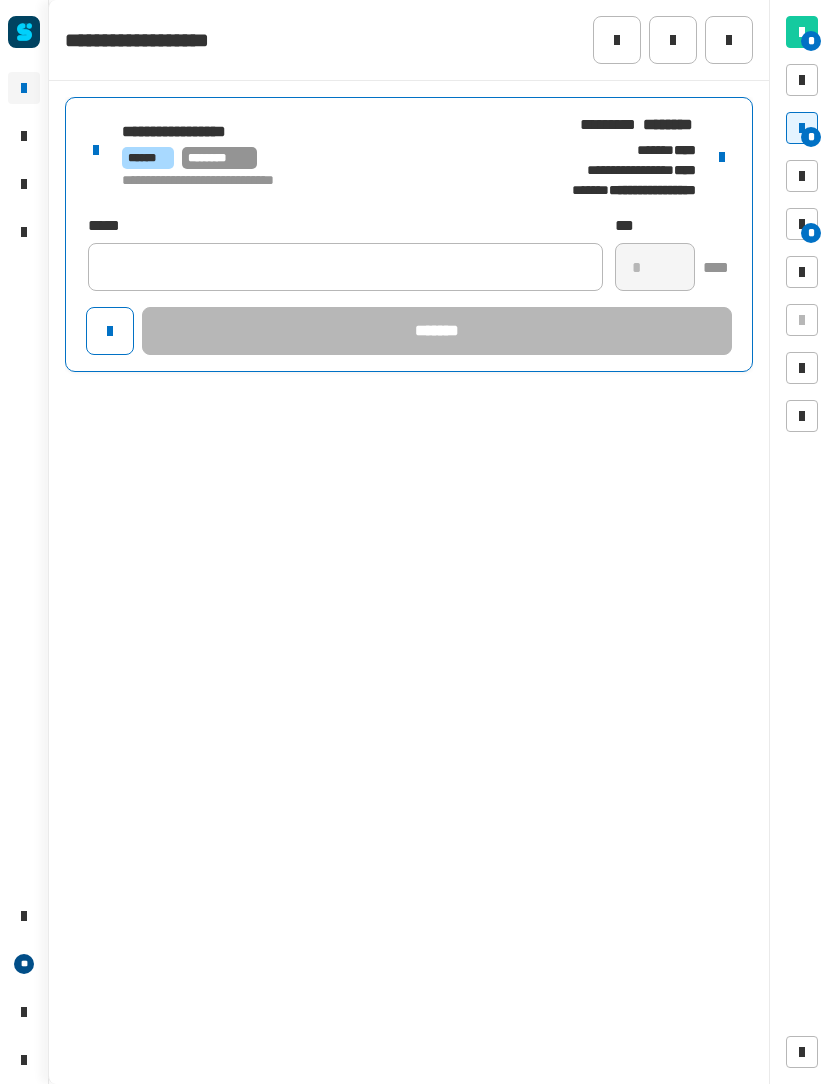 click at bounding box center (722, 157) 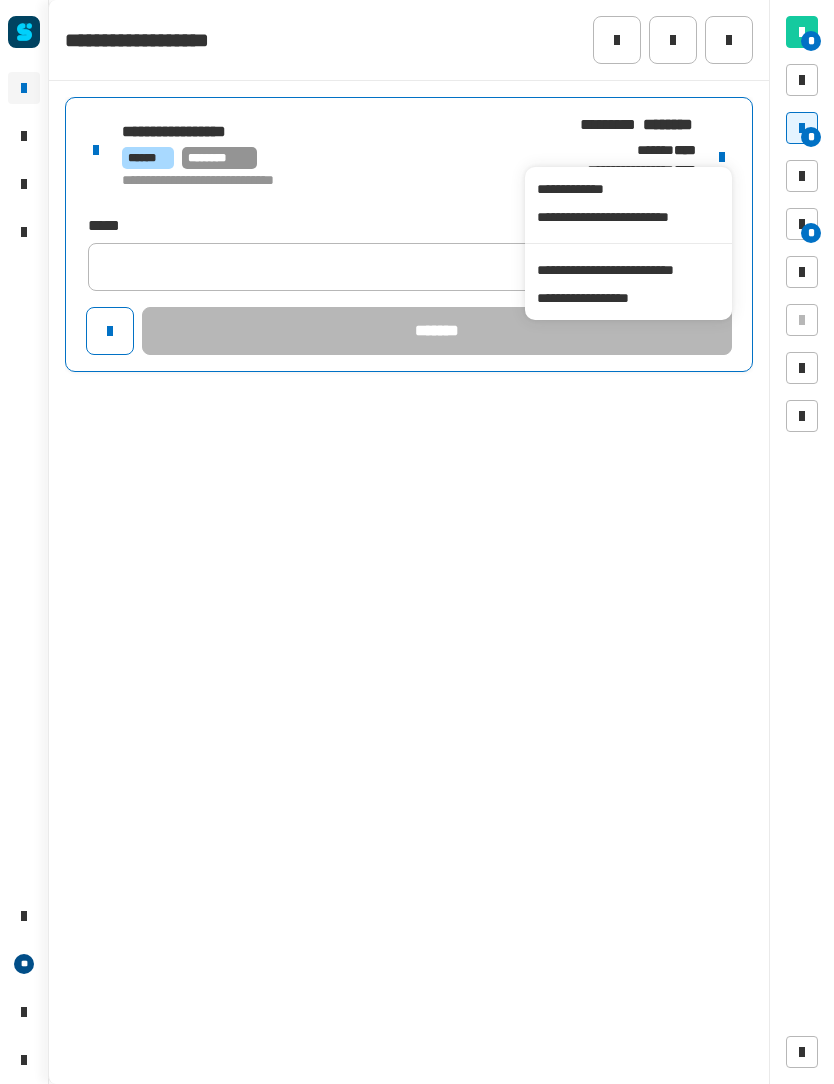click on "**********" at bounding box center (628, 270) 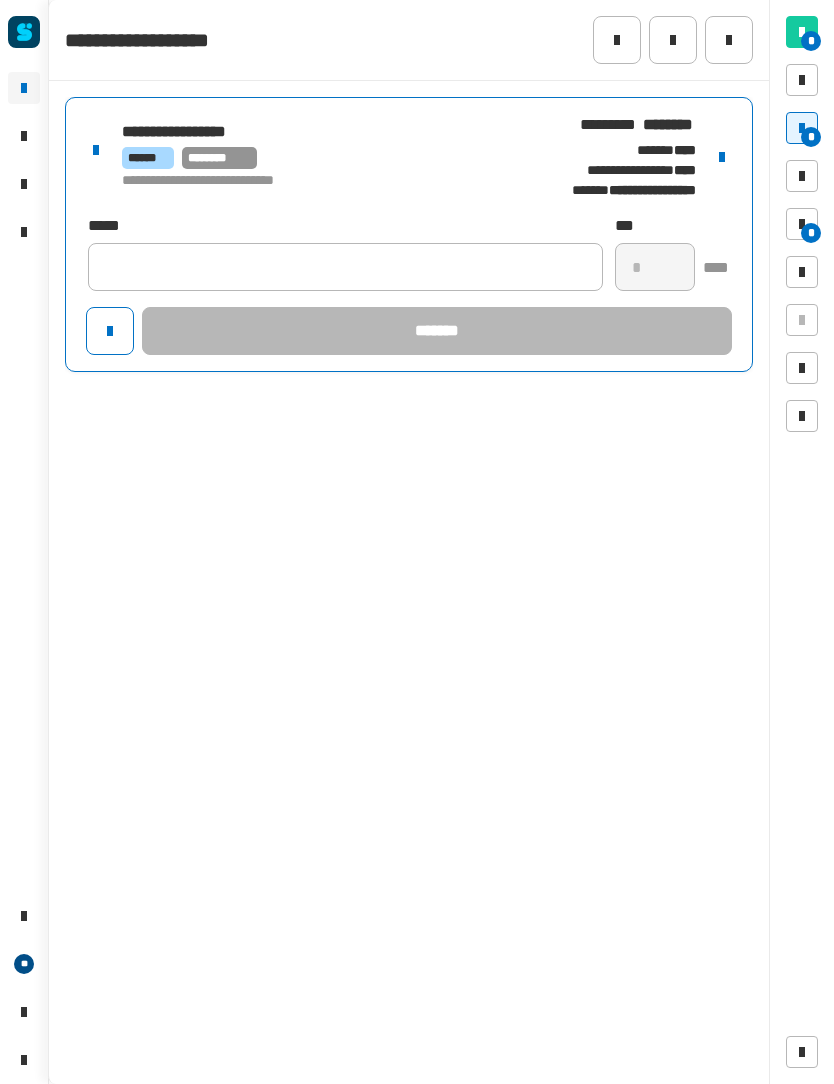 click on "**********" 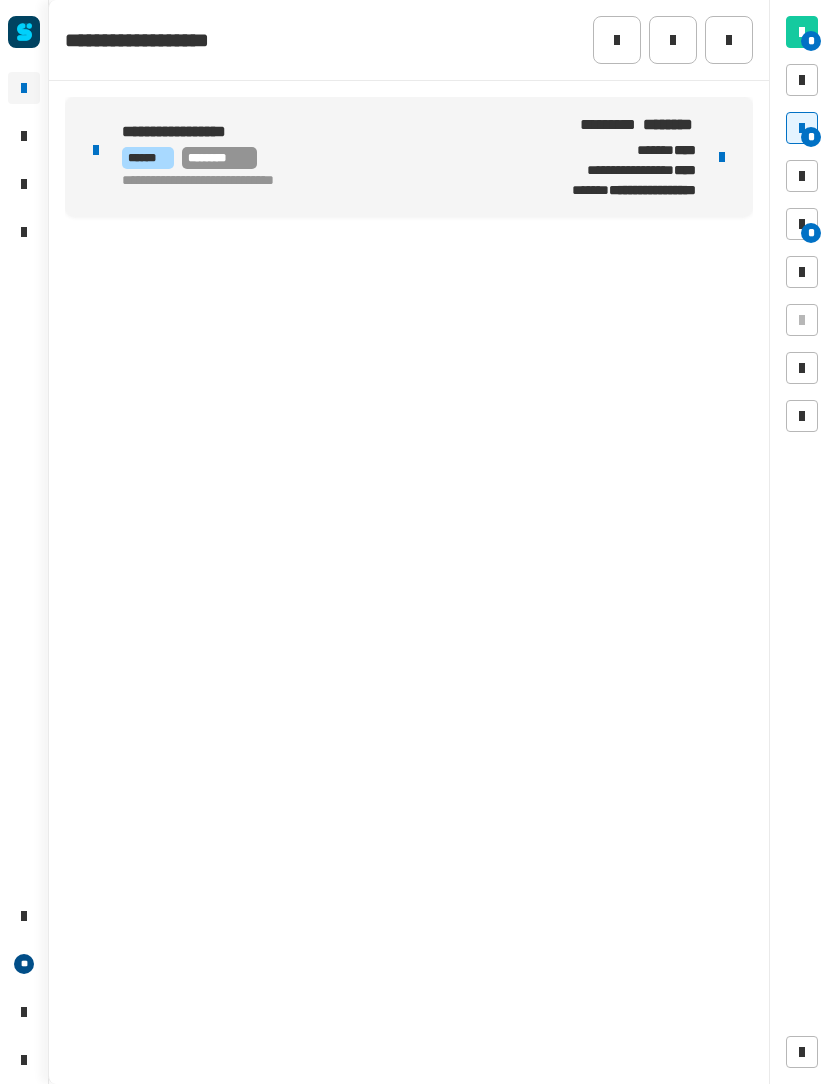 click on "**********" at bounding box center (320, 182) 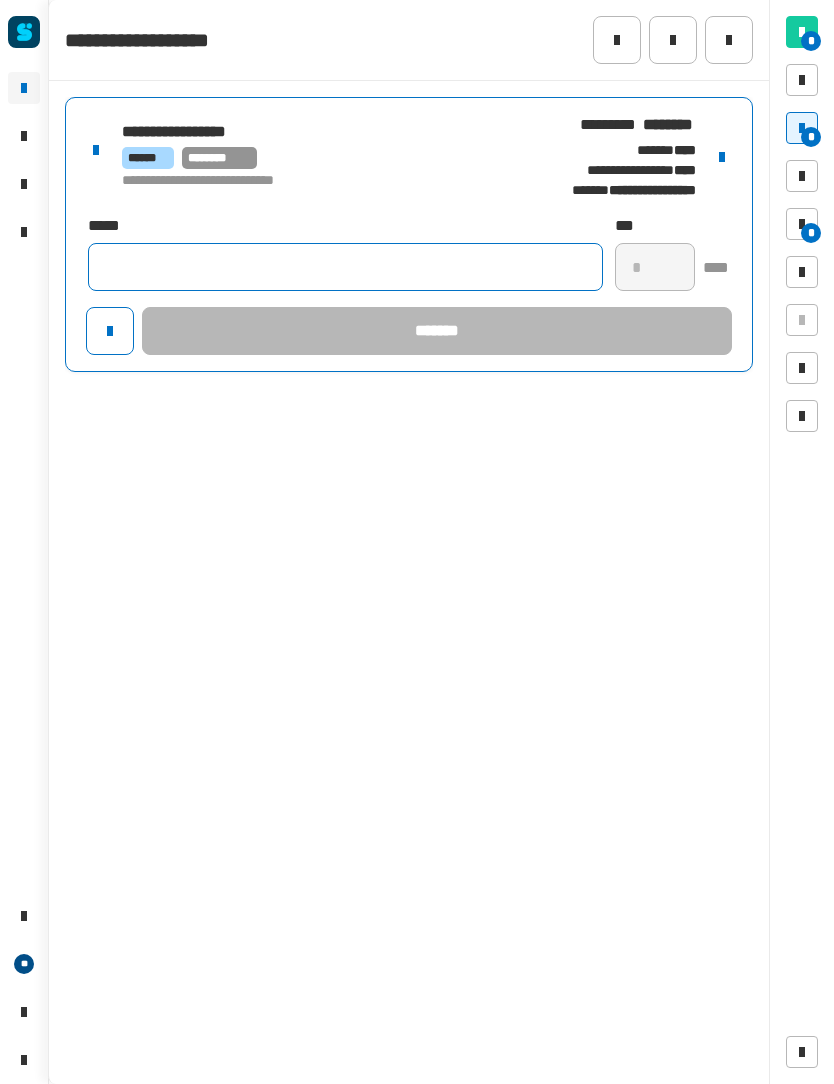 click 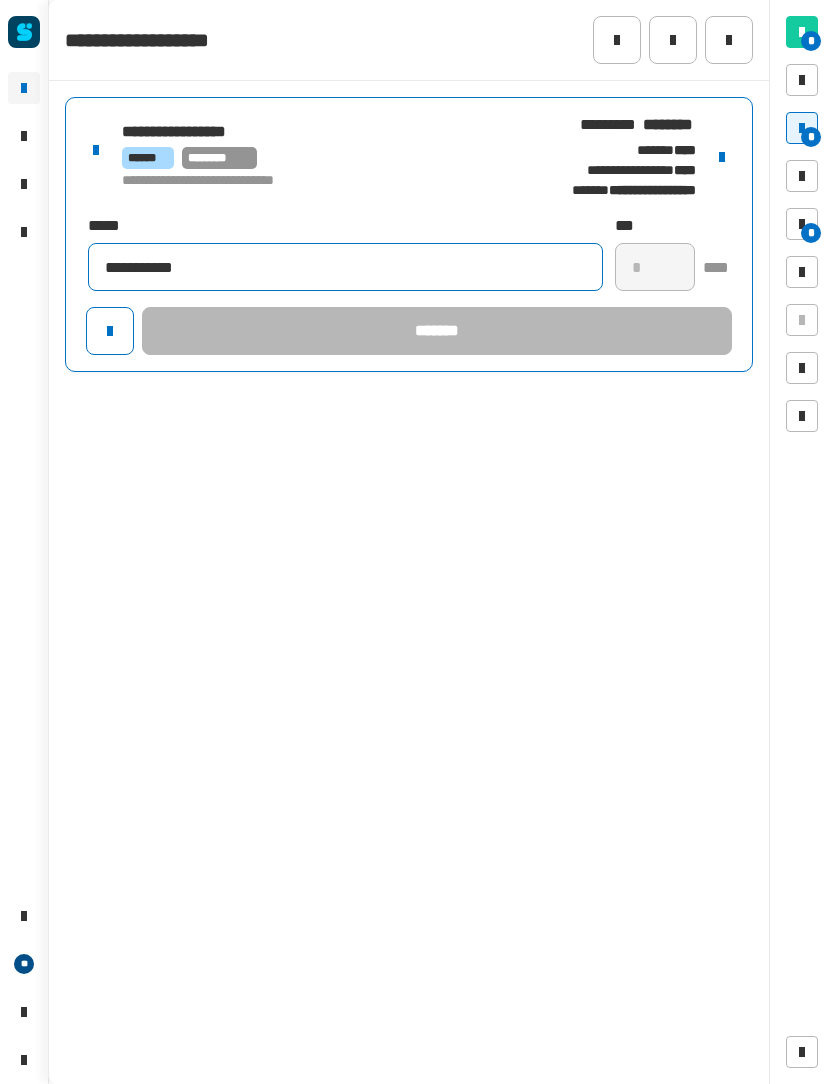type on "**********" 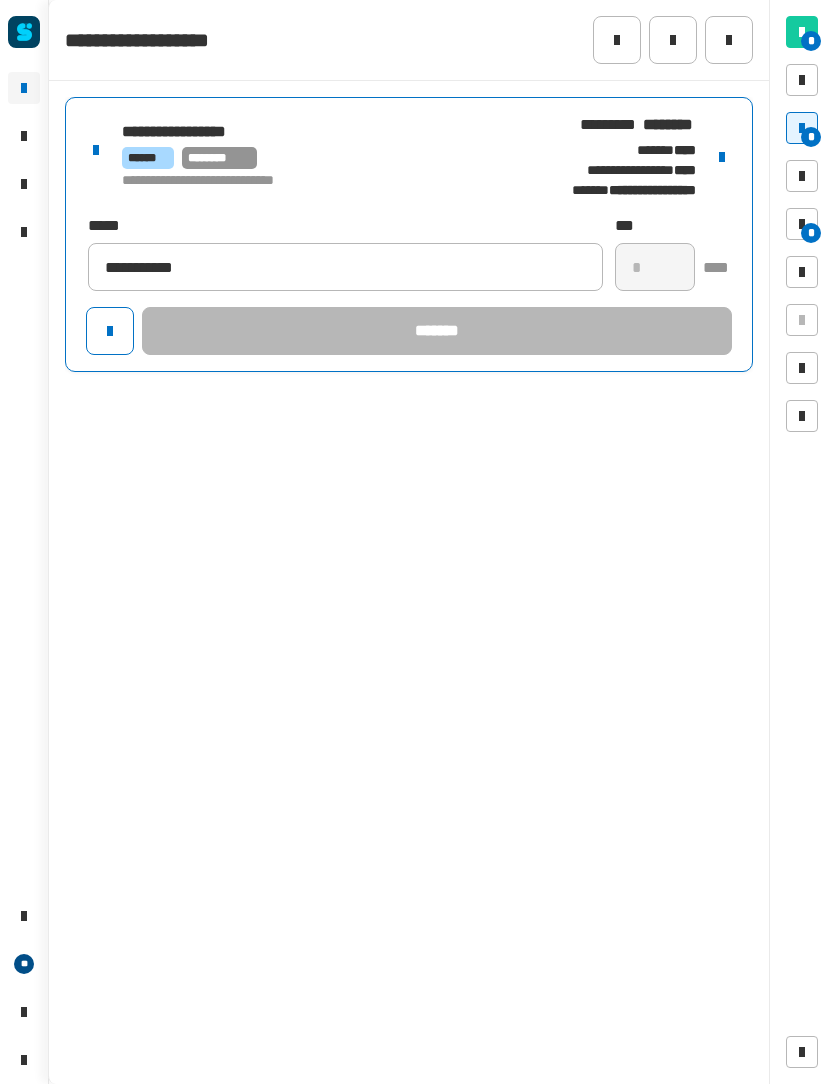 click on "*" 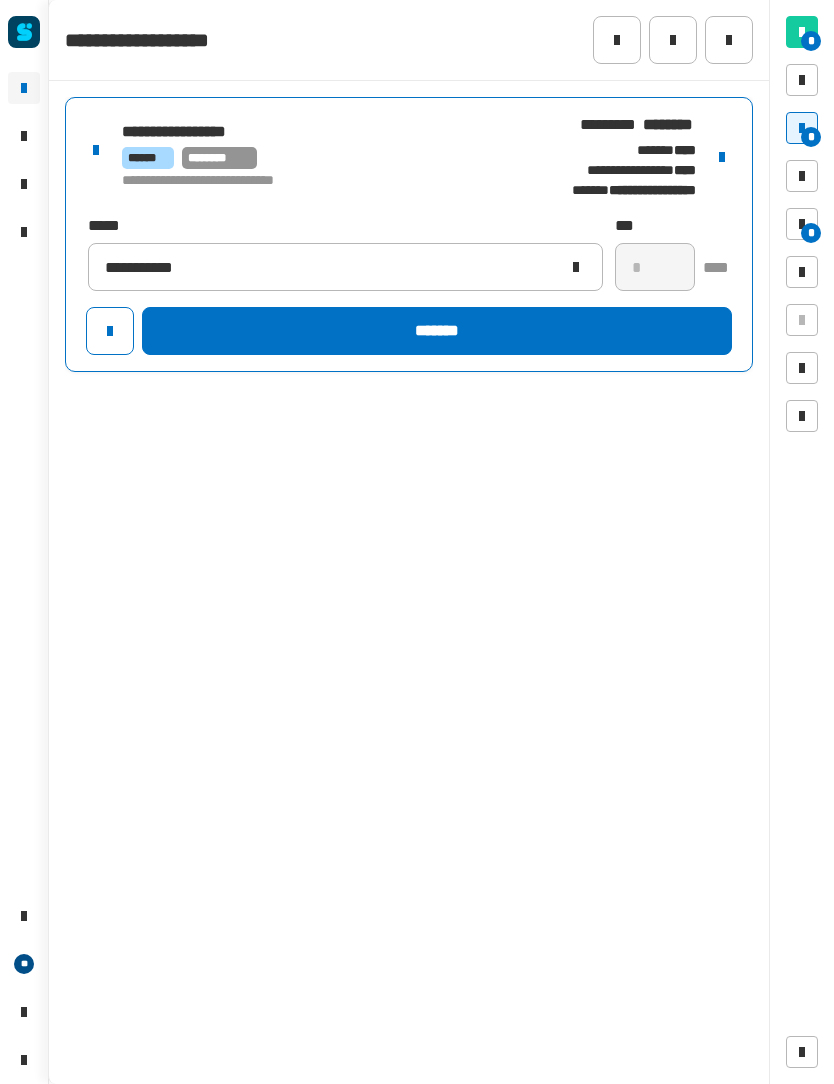 click on "*" 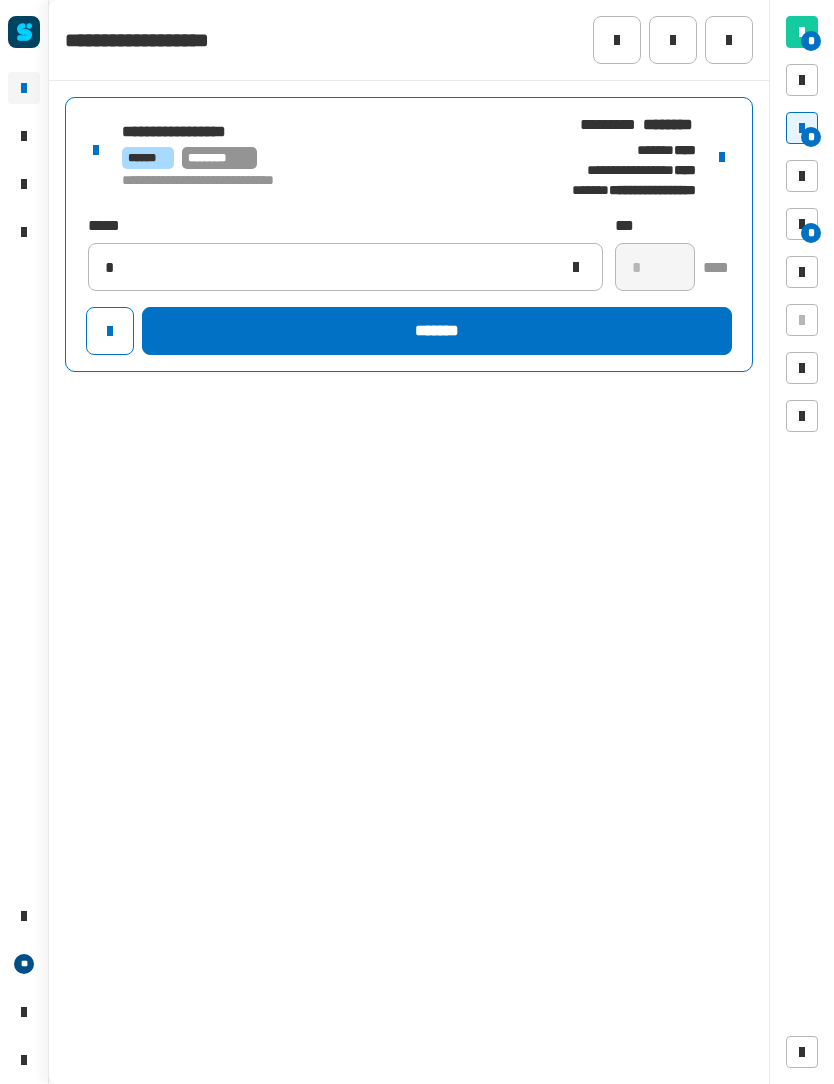 type 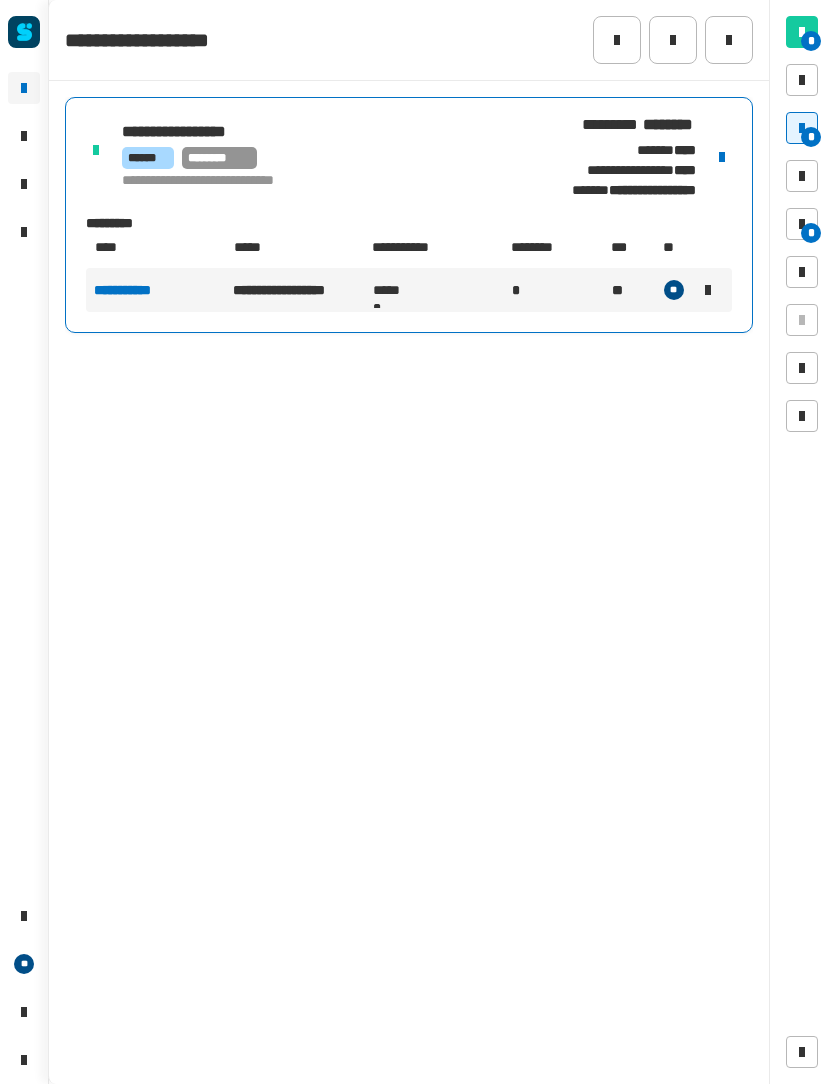 click 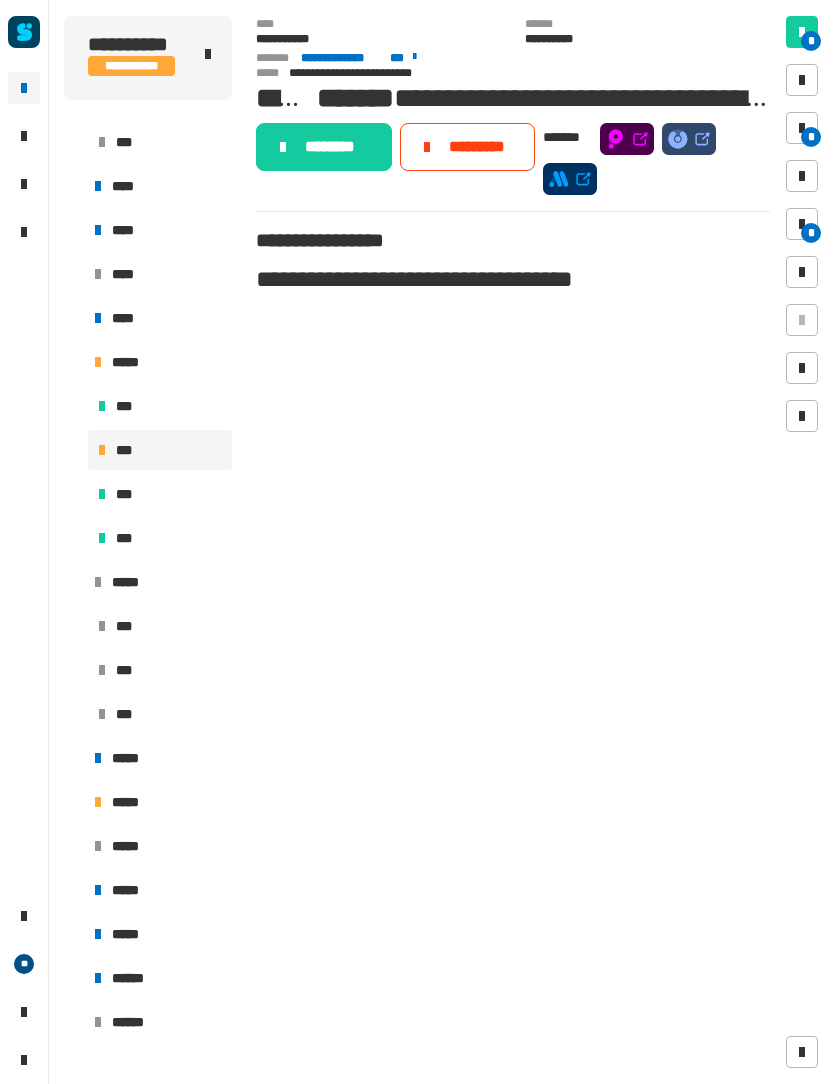 click on "********" 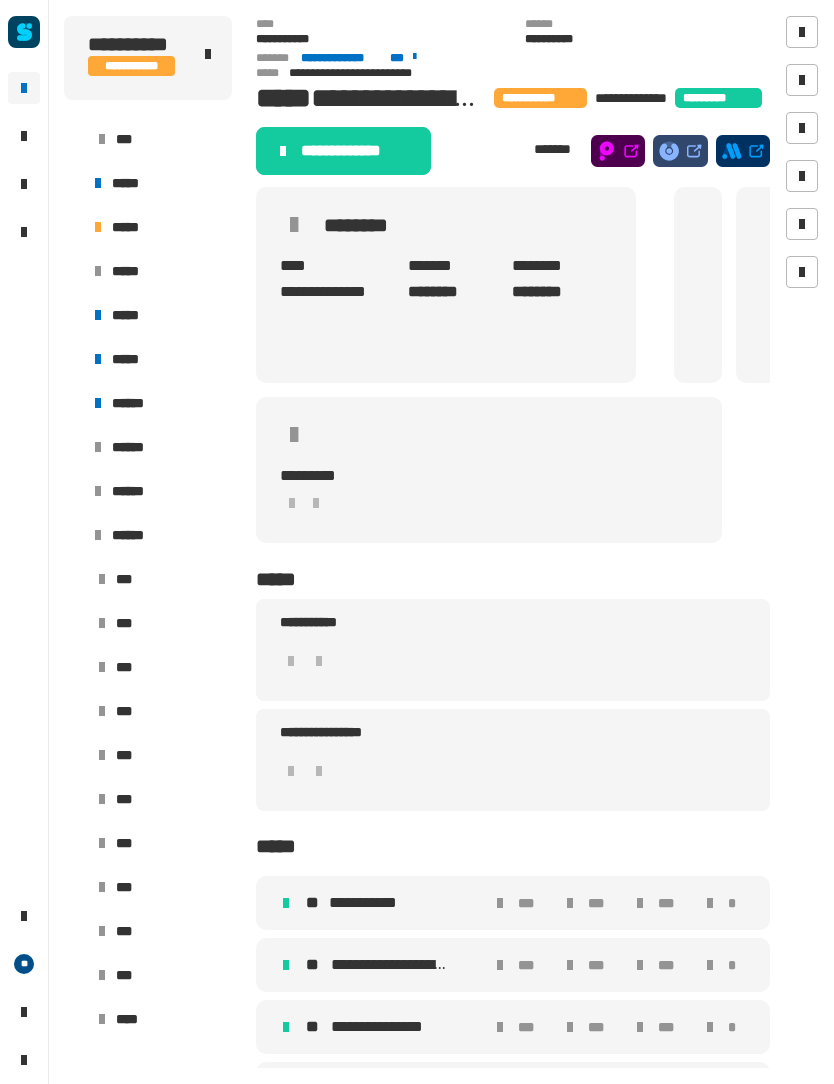 scroll, scrollTop: 664, scrollLeft: 0, axis: vertical 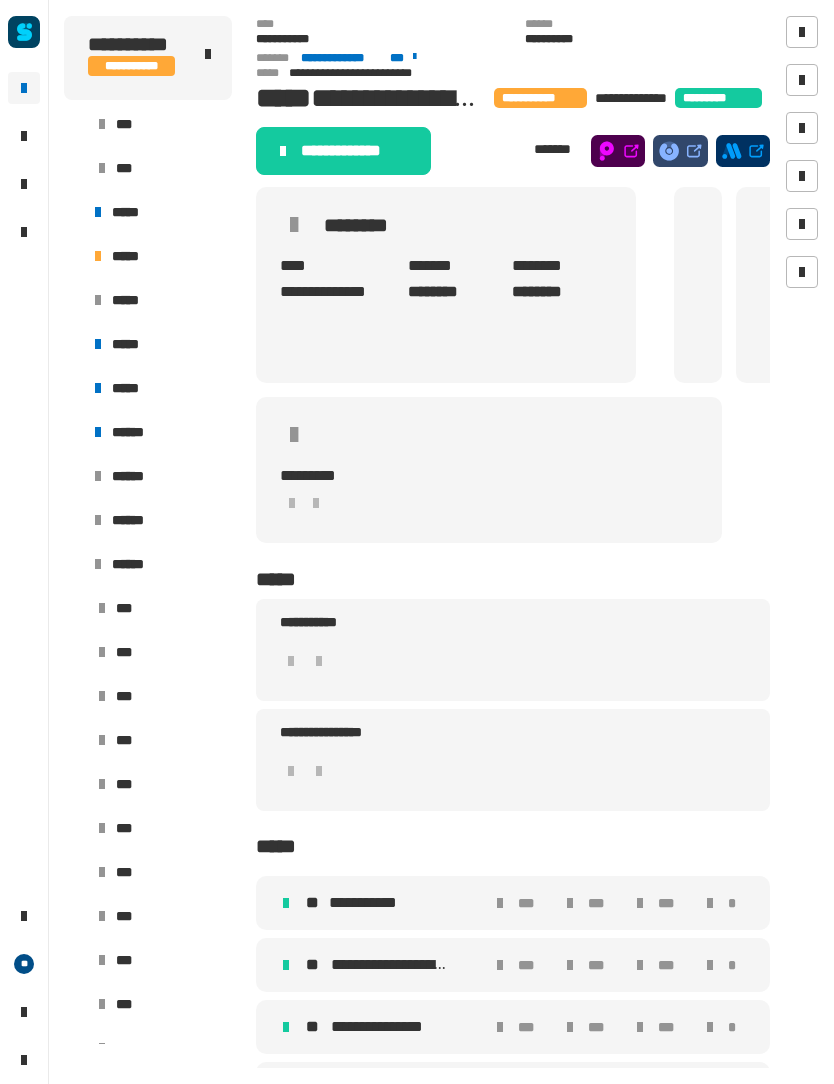 click on "*****" at bounding box center (158, 256) 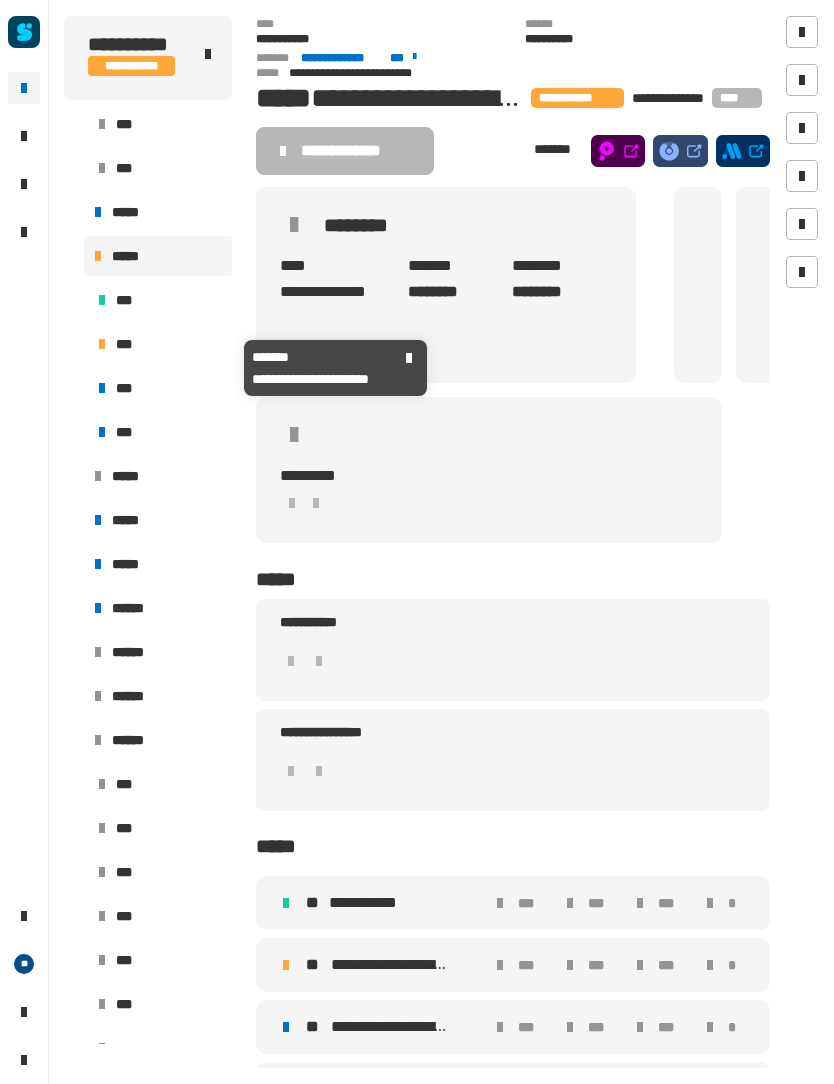 click on "***" at bounding box center (160, 344) 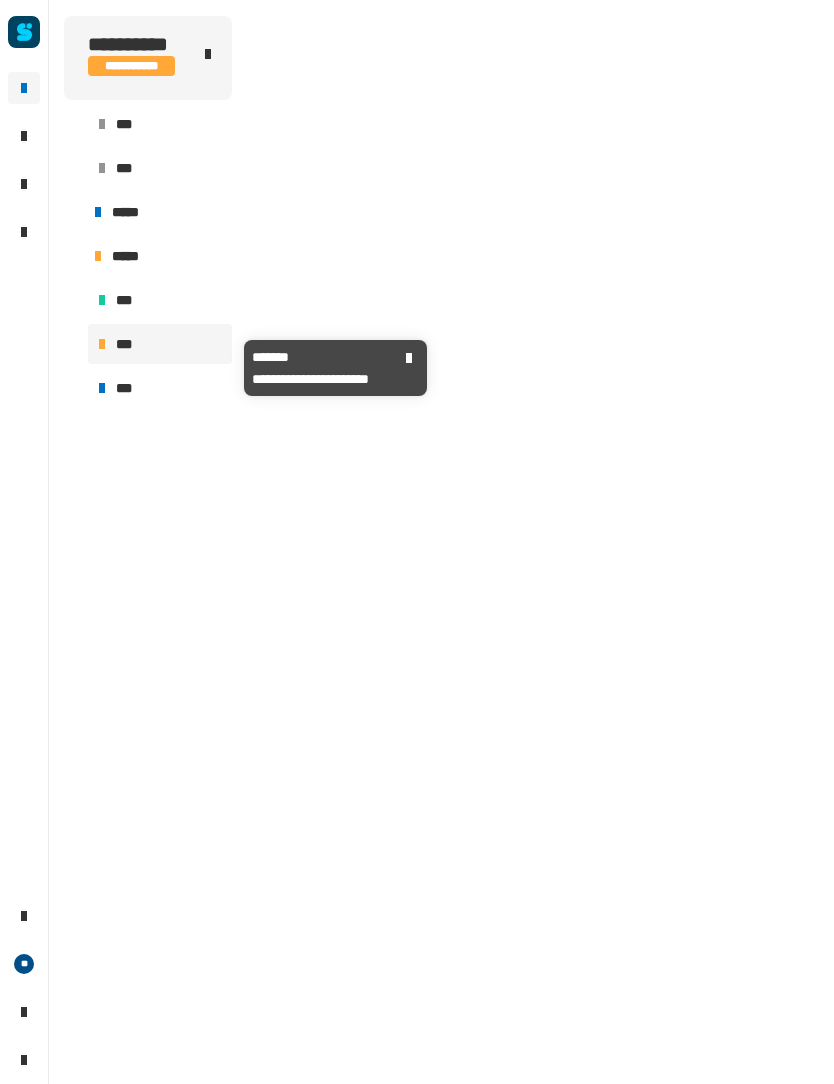 scroll, scrollTop: 0, scrollLeft: 0, axis: both 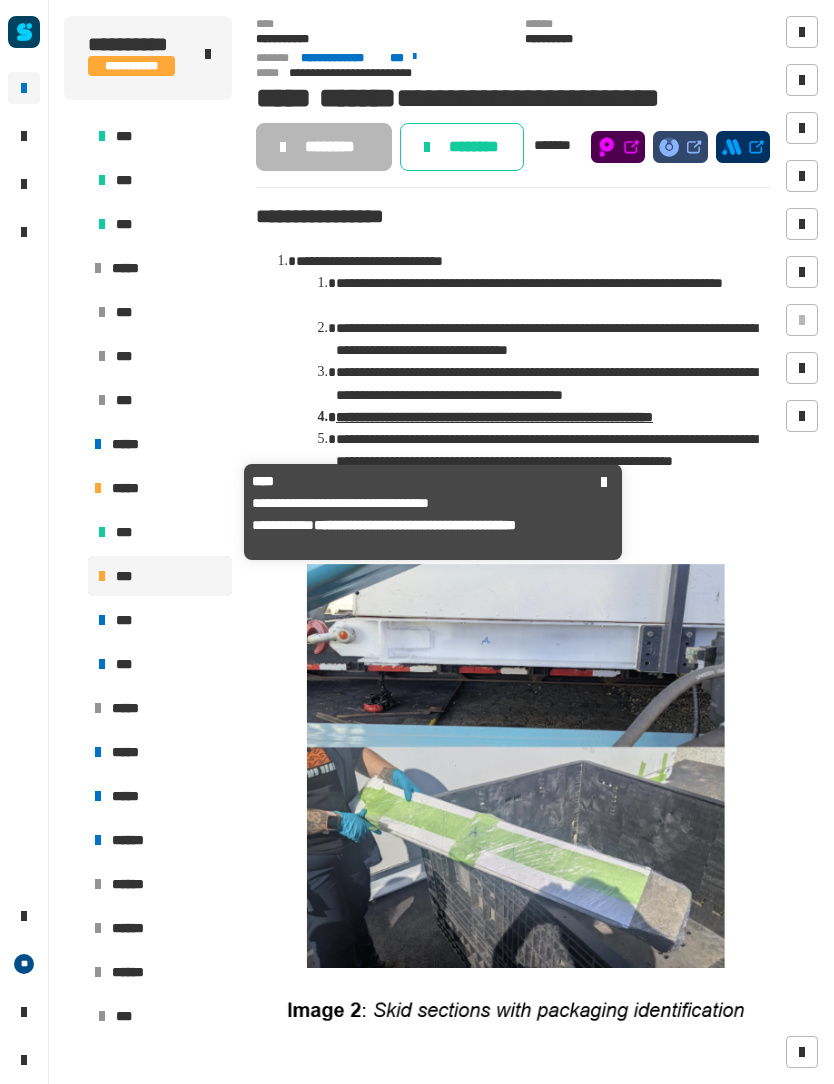 click on "*****" at bounding box center (132, 488) 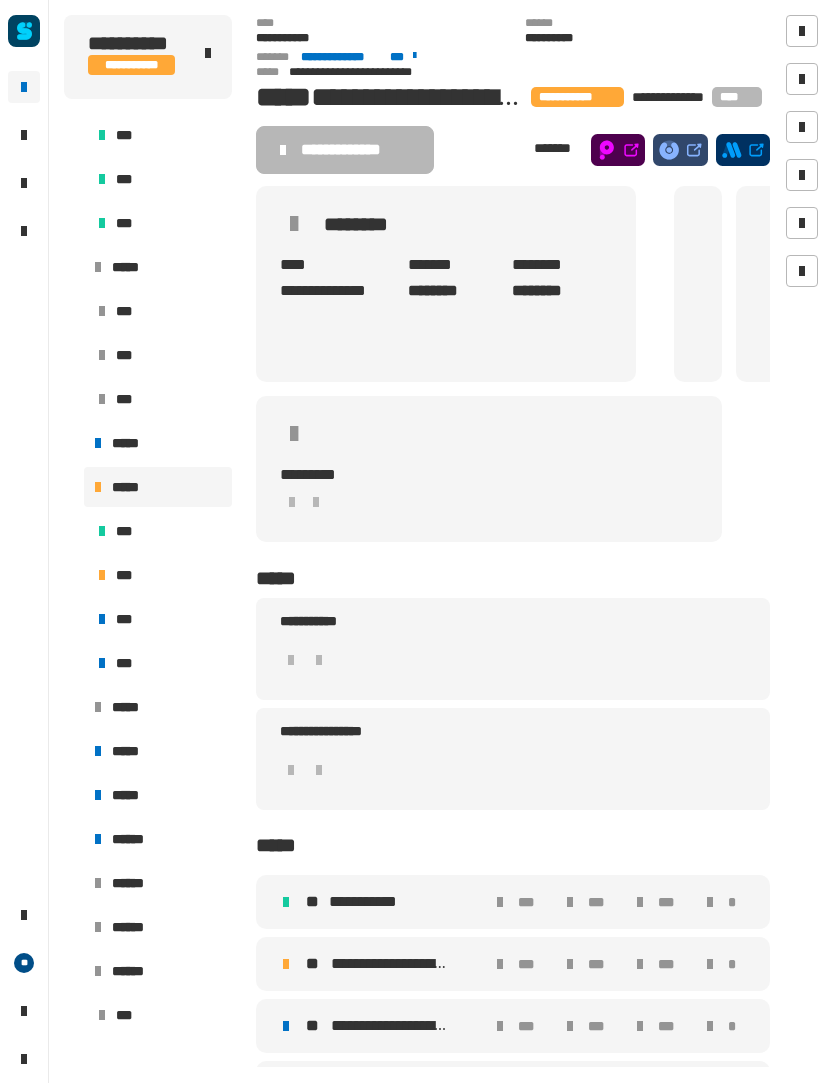 click on "**********" at bounding box center [390, 965] 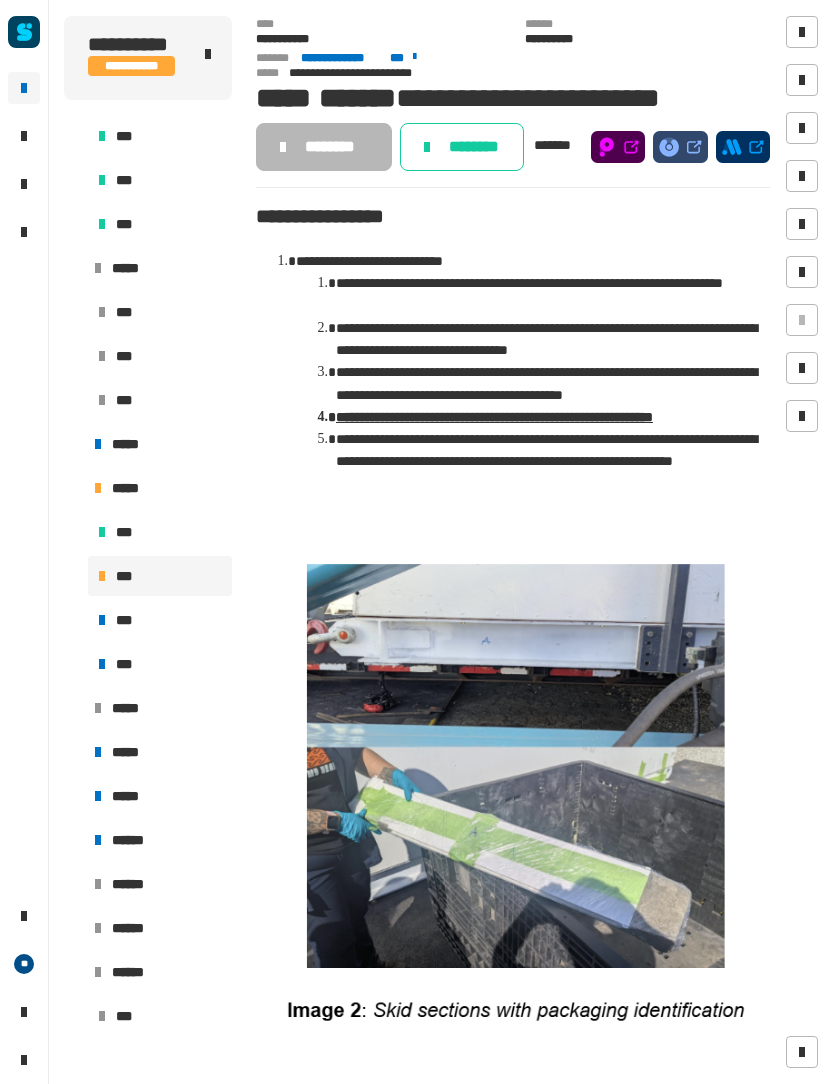 click on "**********" at bounding box center (537, 383) 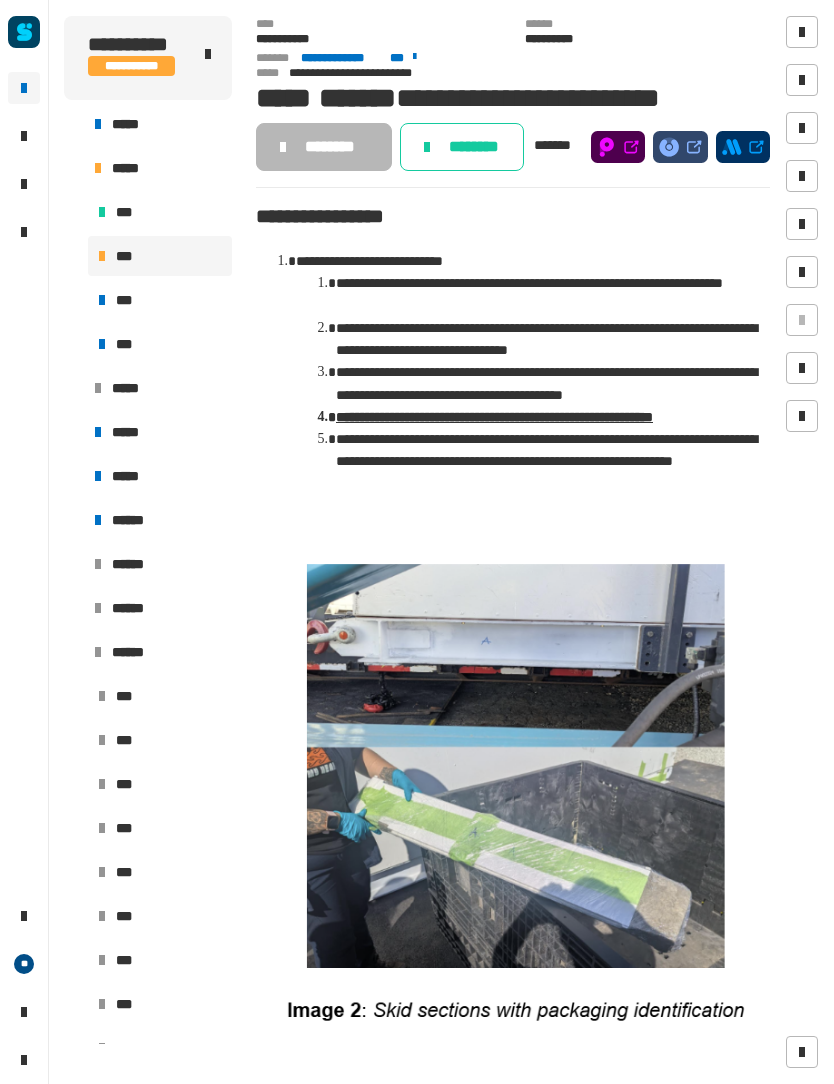 scroll, scrollTop: 752, scrollLeft: 0, axis: vertical 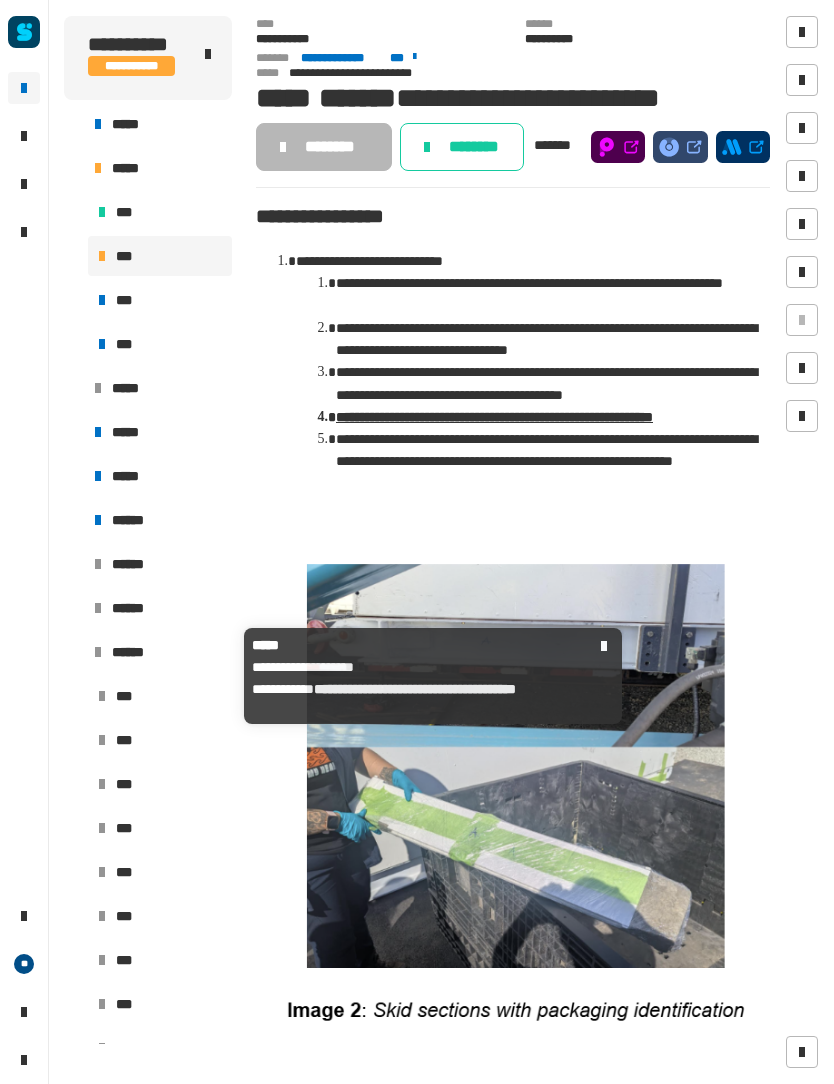 click on "******" at bounding box center [168, 652] 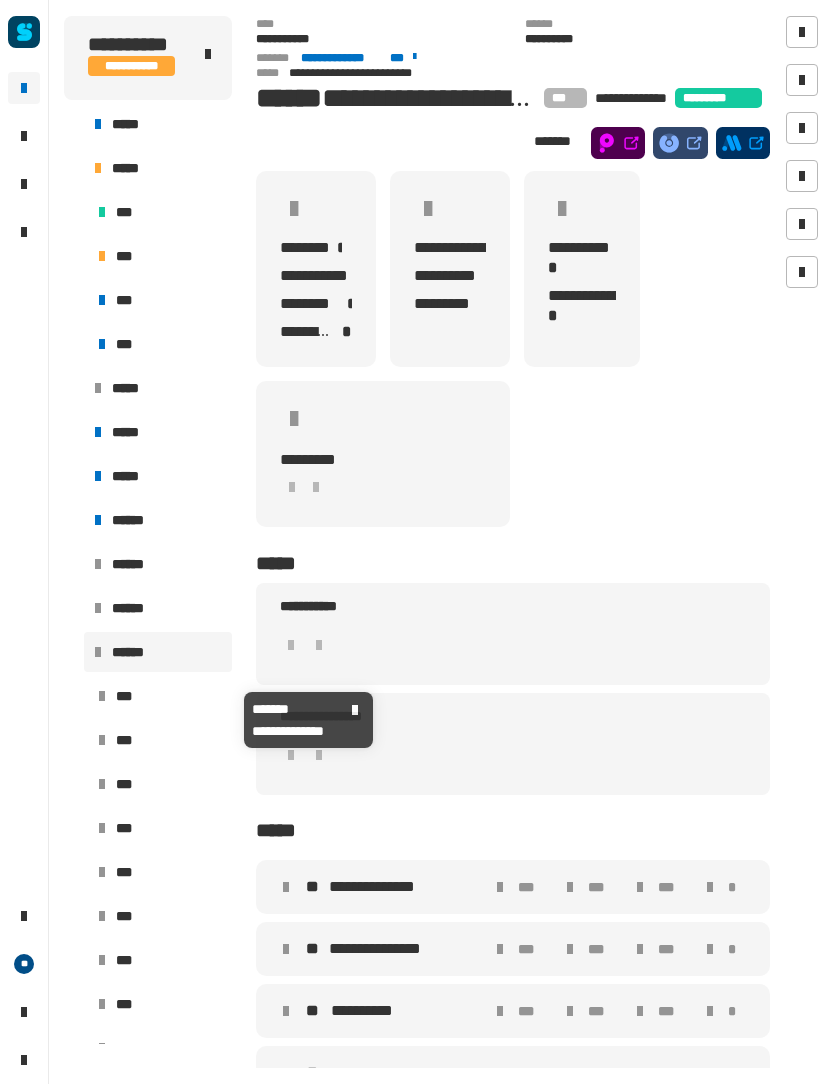 click on "***" at bounding box center [160, 696] 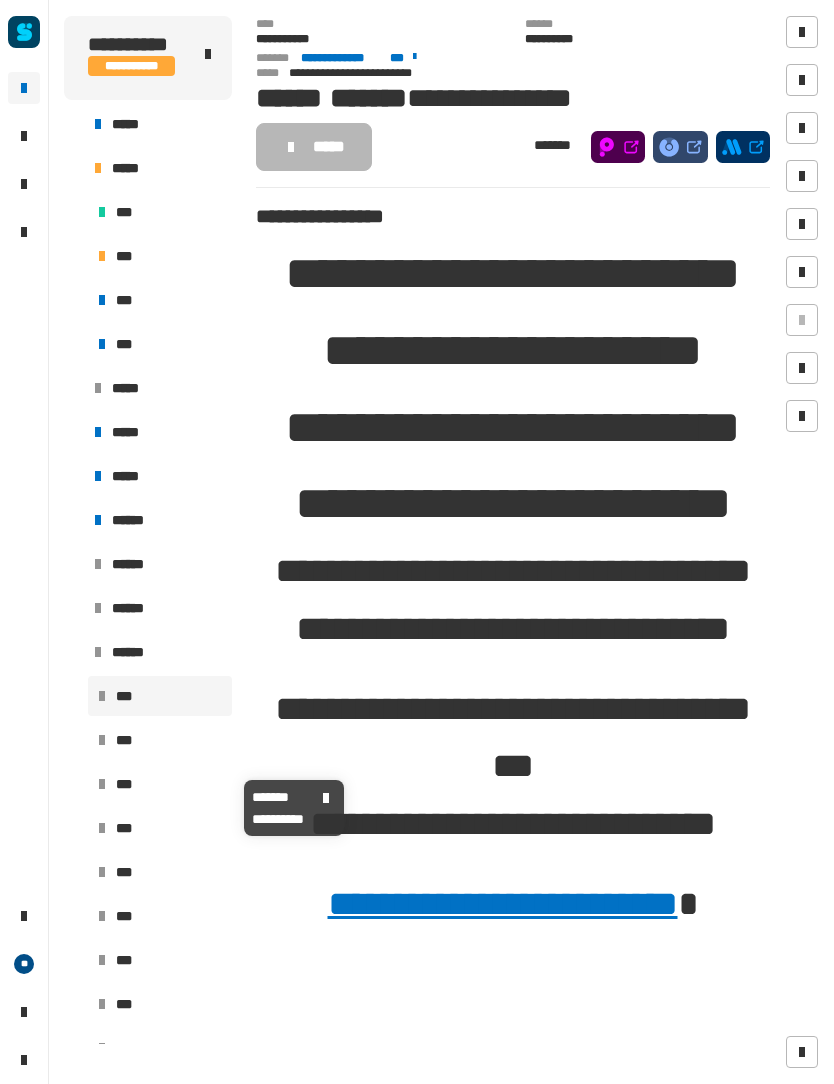 click on "***" at bounding box center [160, 784] 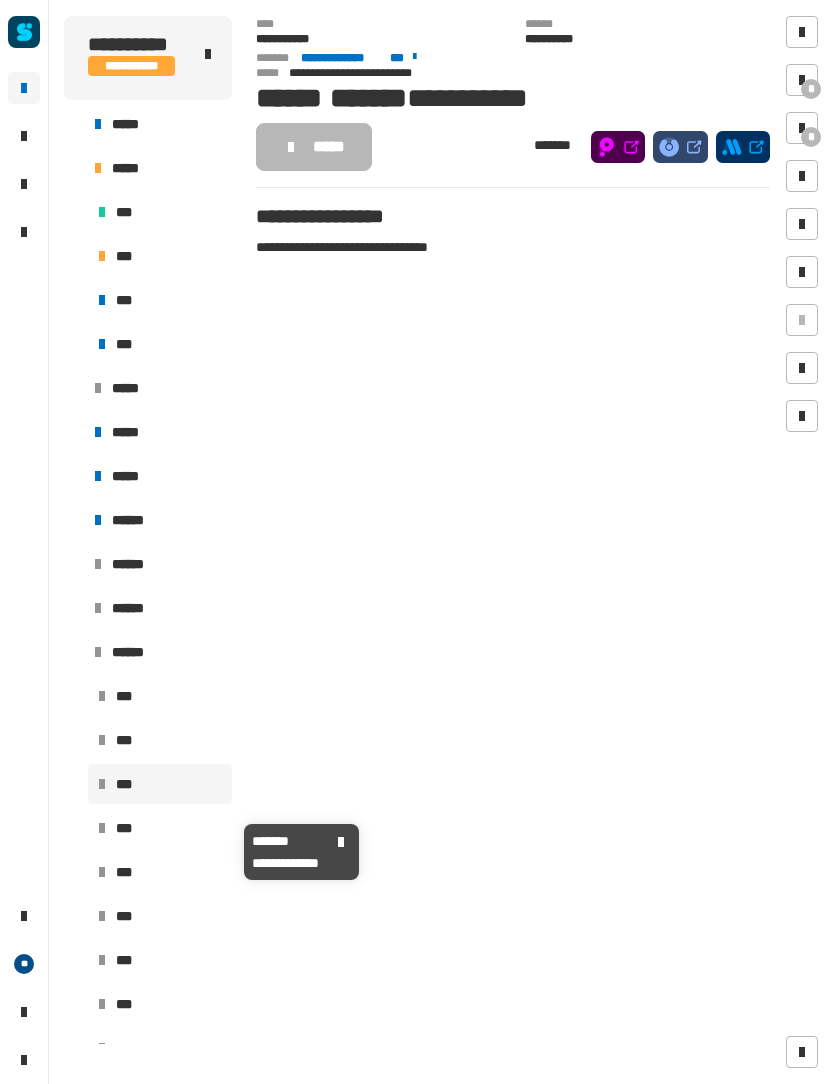 click on "***" at bounding box center (160, 828) 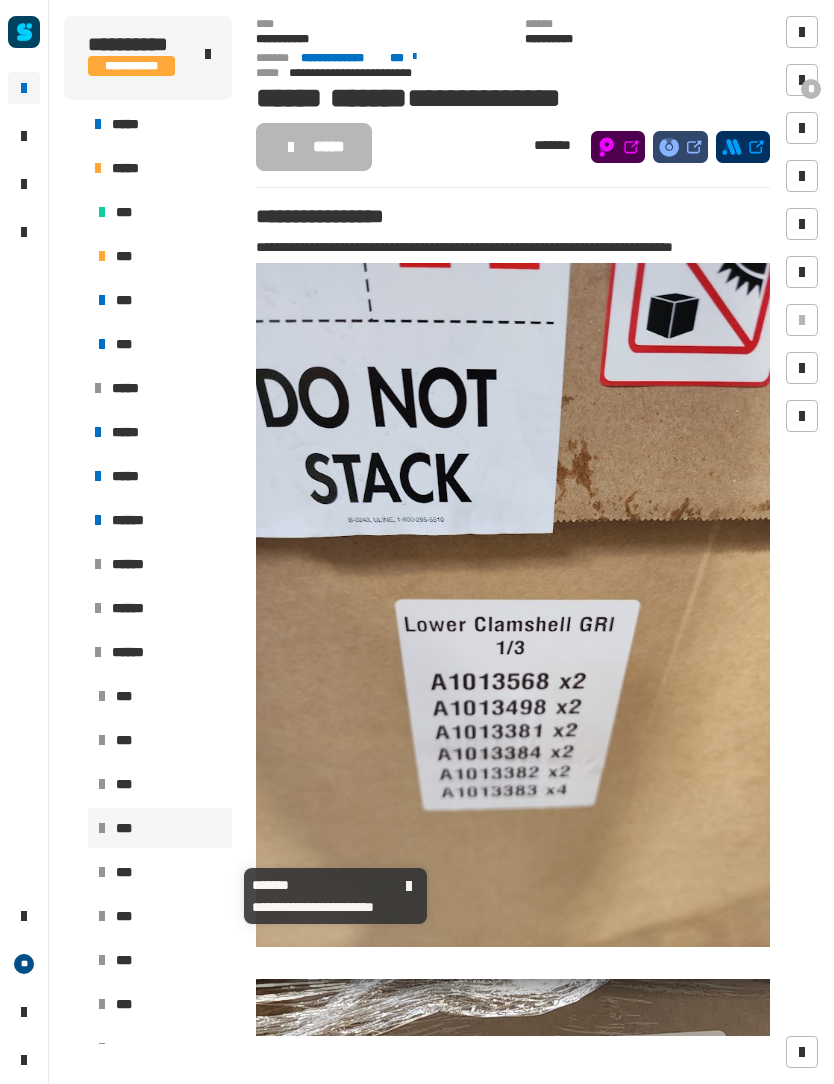 click on "***" at bounding box center [160, 872] 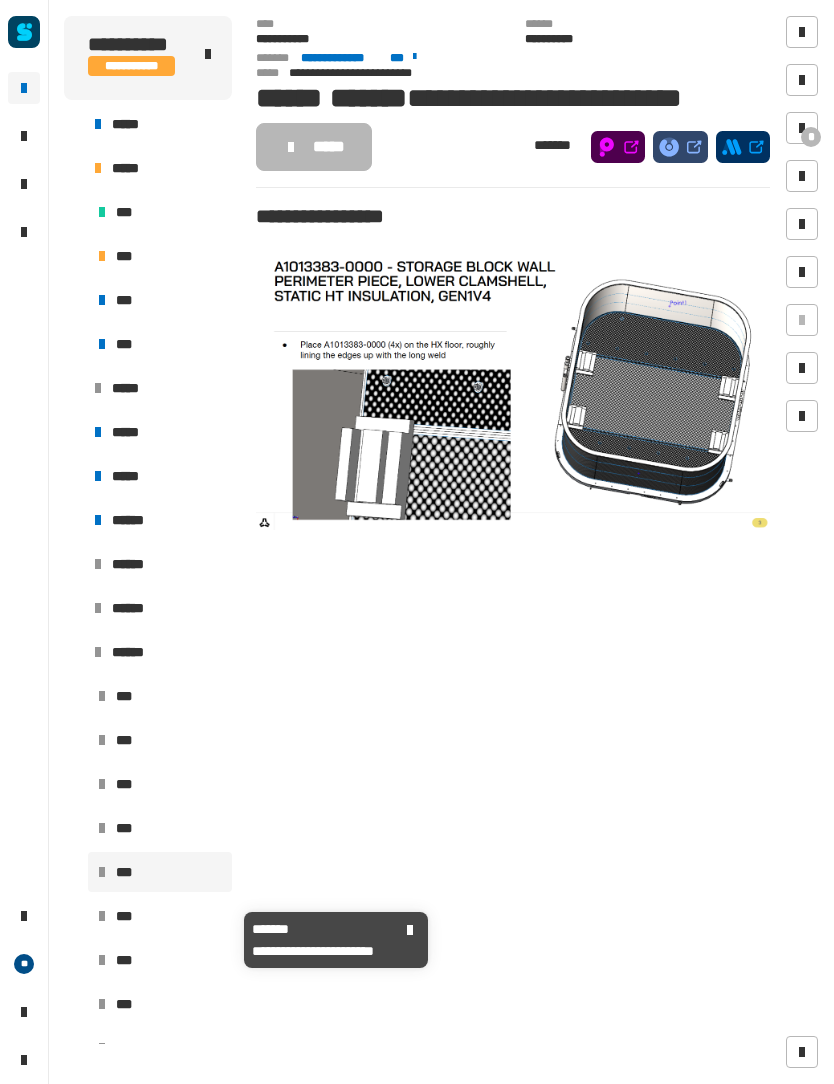 click on "***" at bounding box center [160, 916] 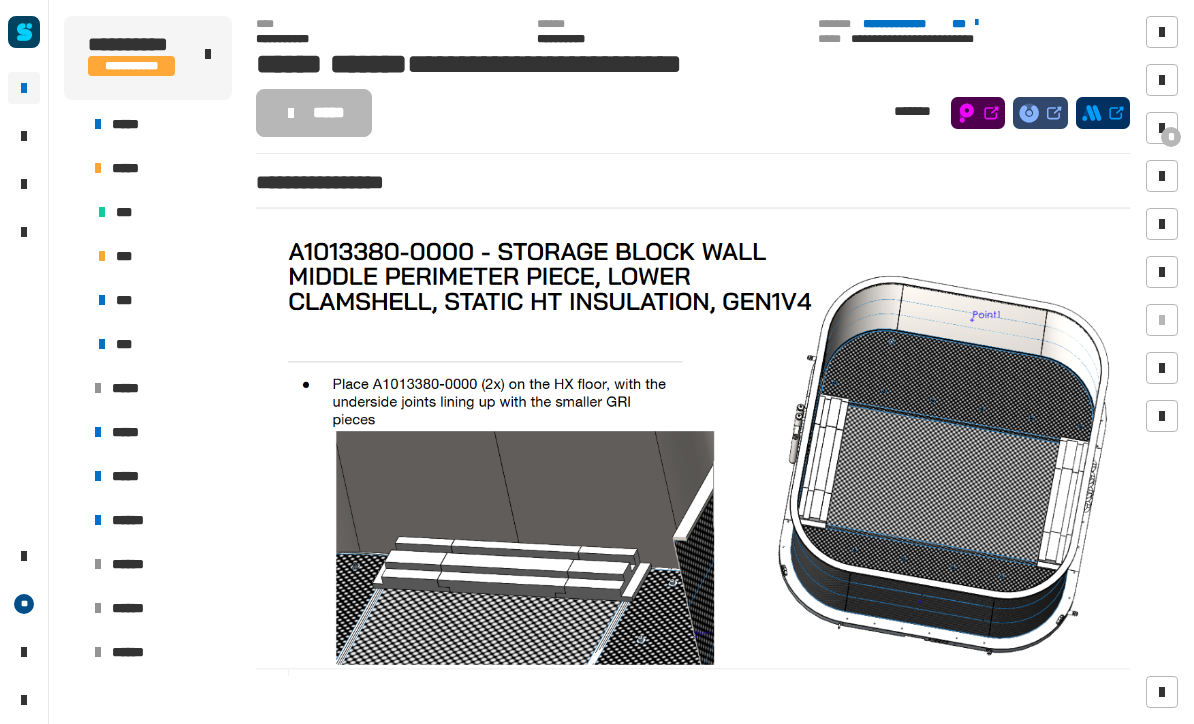 click at bounding box center (693, 454) 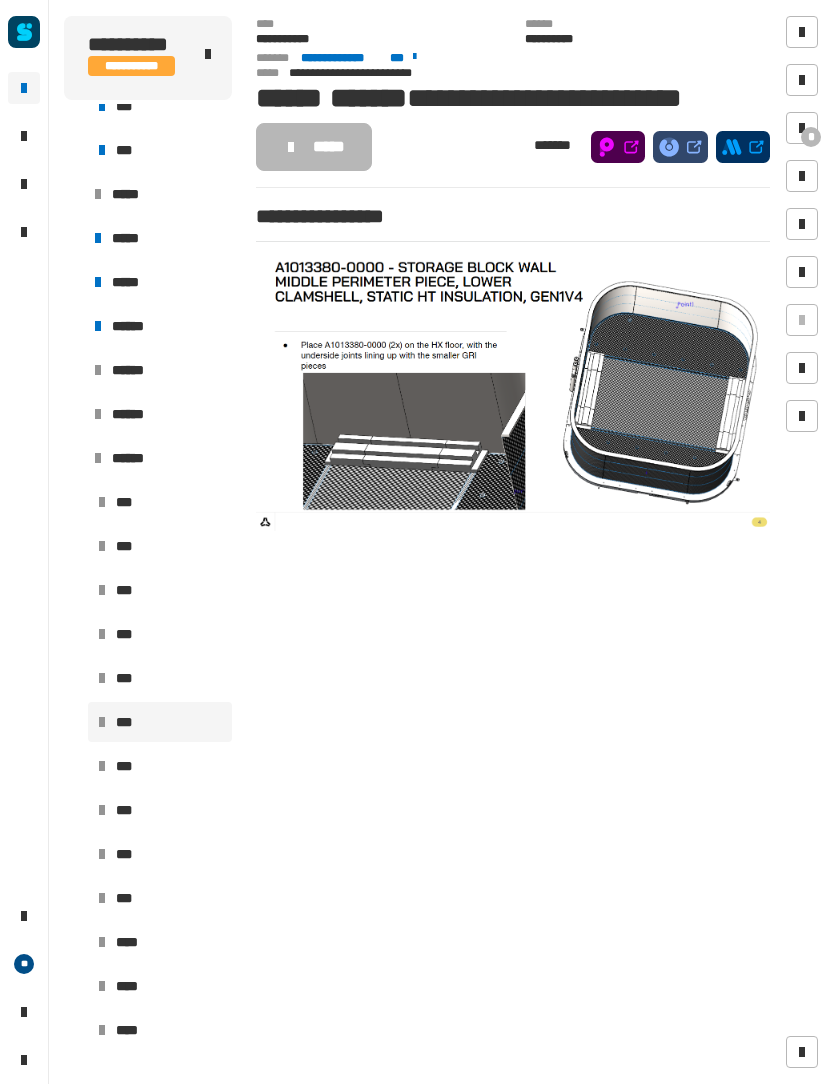 scroll, scrollTop: 1177, scrollLeft: 0, axis: vertical 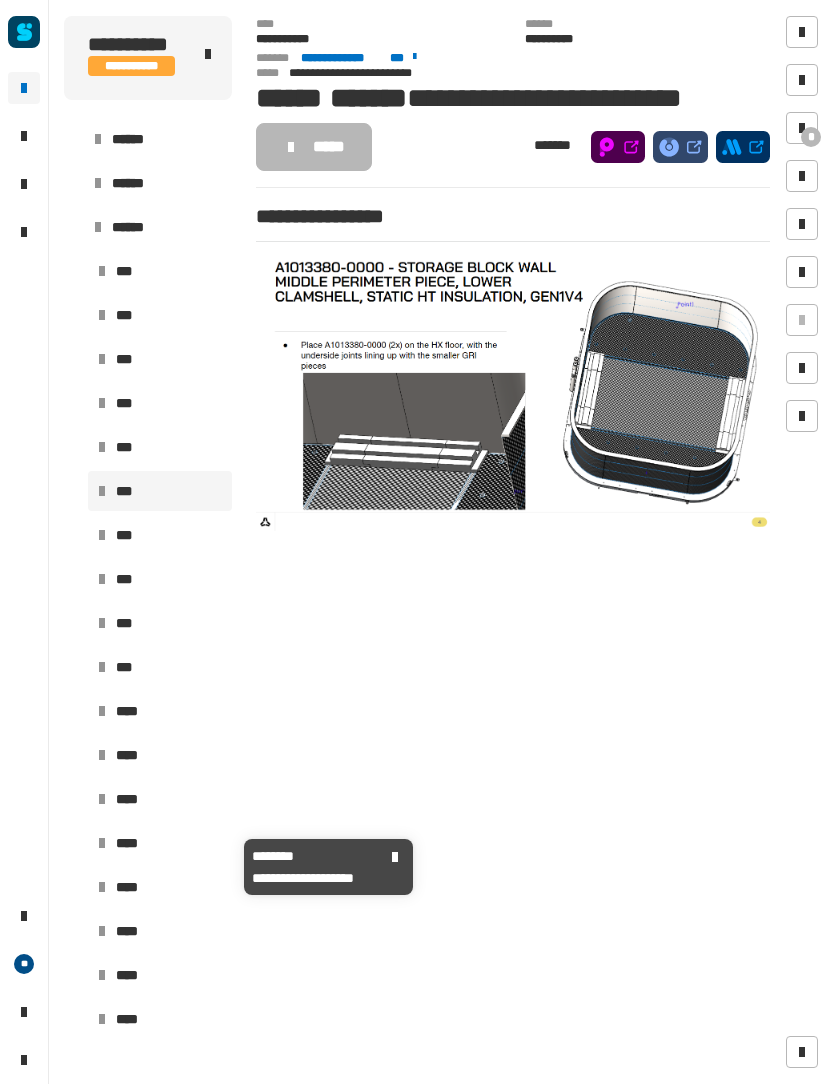 click on "****" at bounding box center (160, 843) 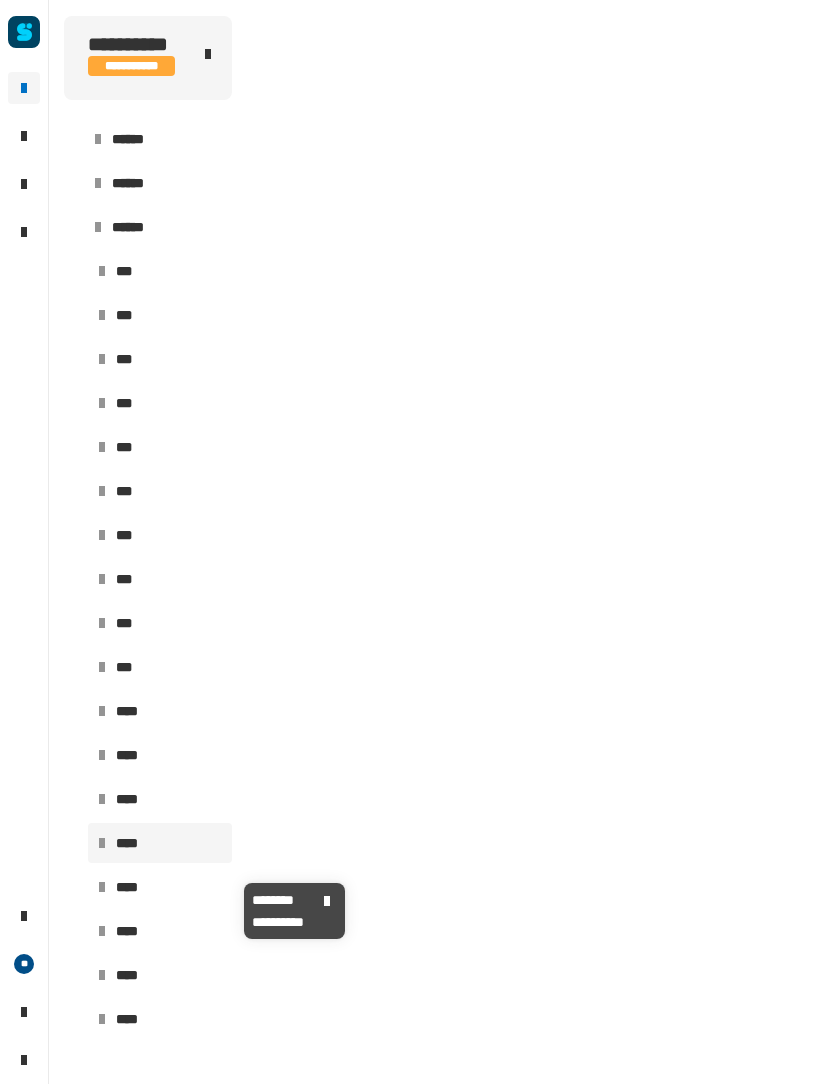 click on "****" at bounding box center [160, 887] 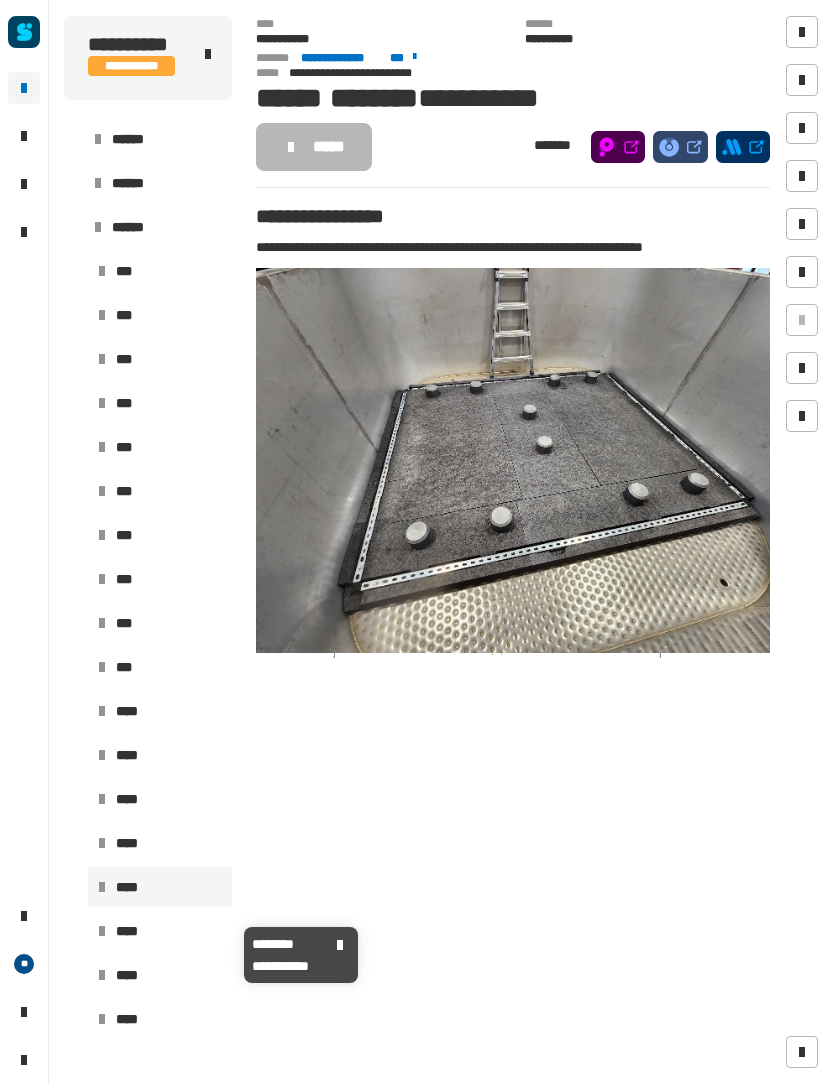 click on "****" at bounding box center [160, 931] 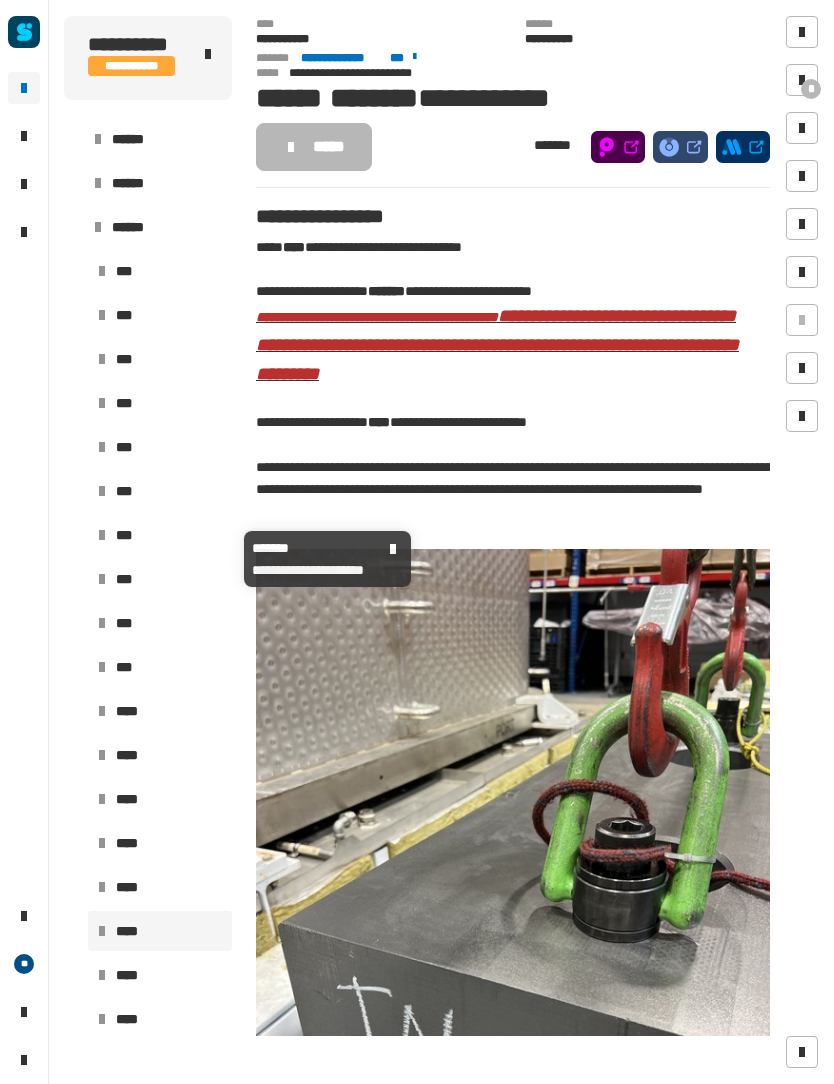 click on "***" at bounding box center (160, 535) 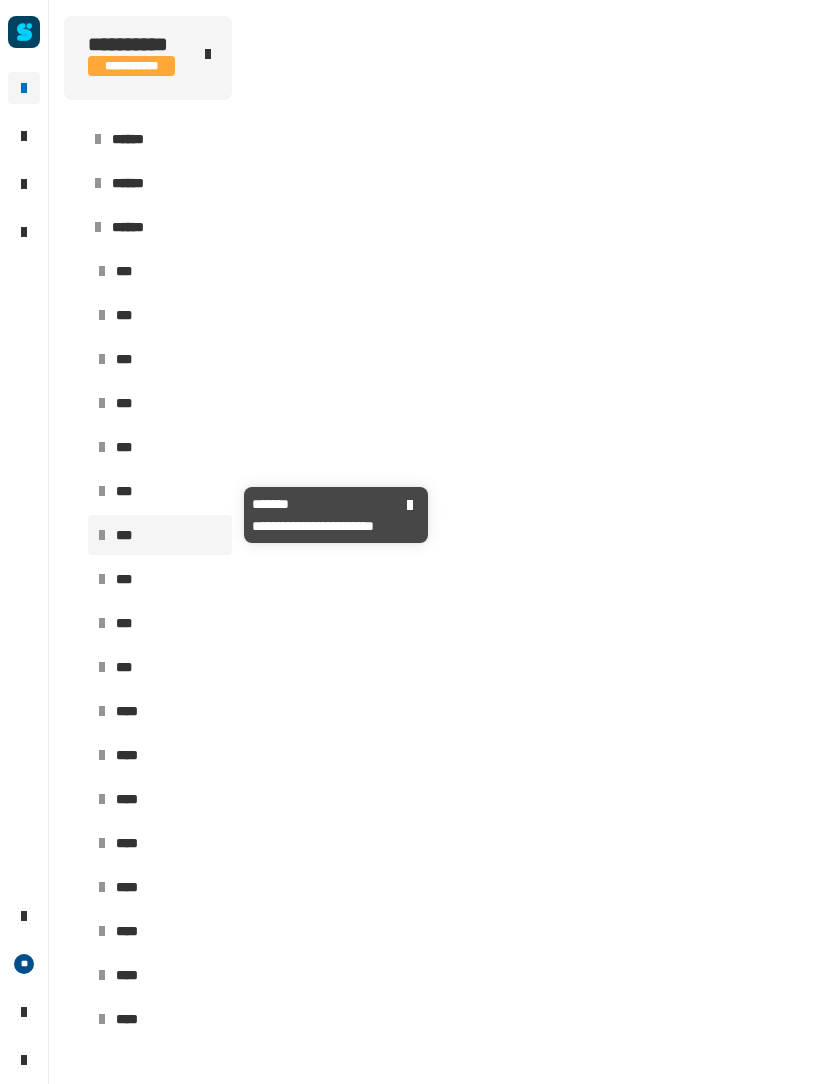 click on "***" at bounding box center (160, 491) 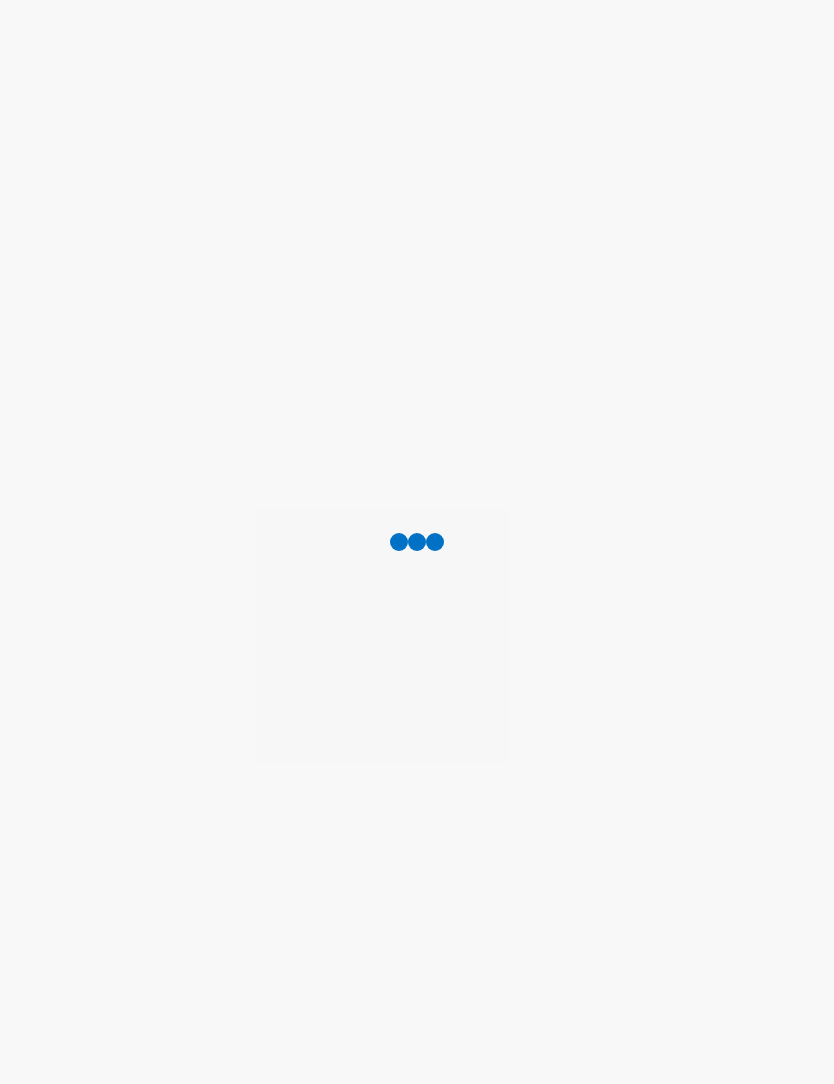 scroll, scrollTop: 0, scrollLeft: 0, axis: both 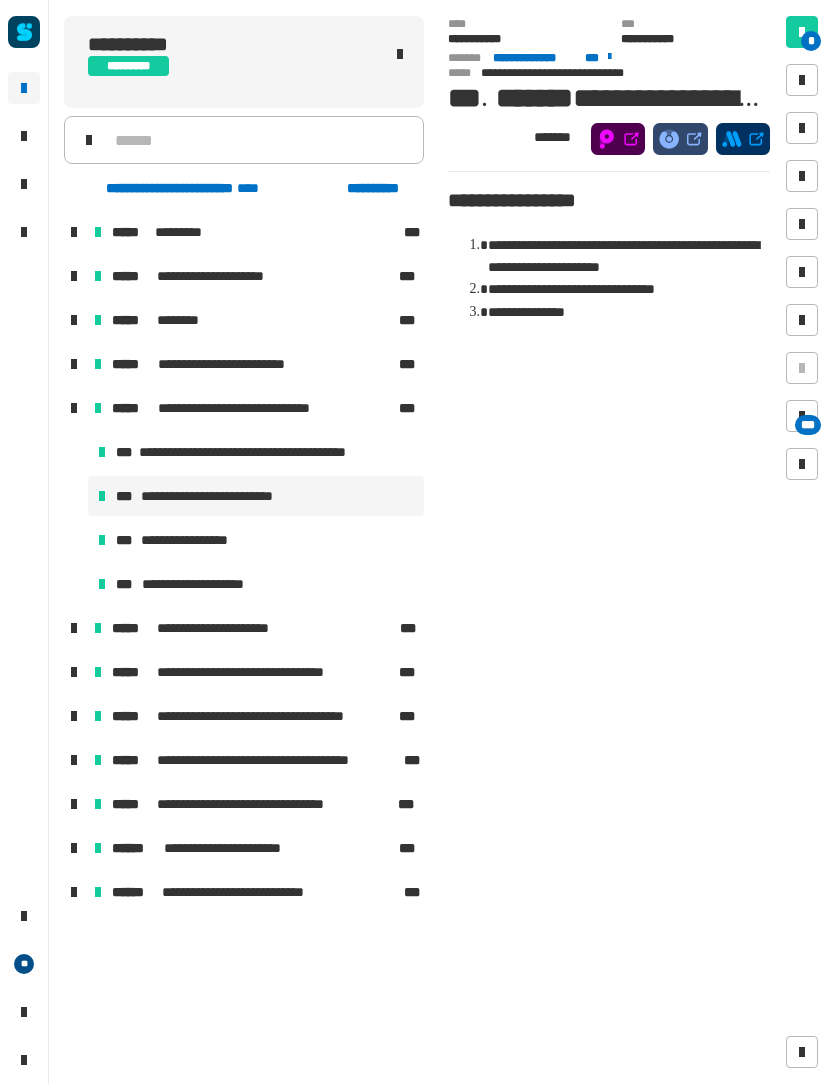 click on "**********" 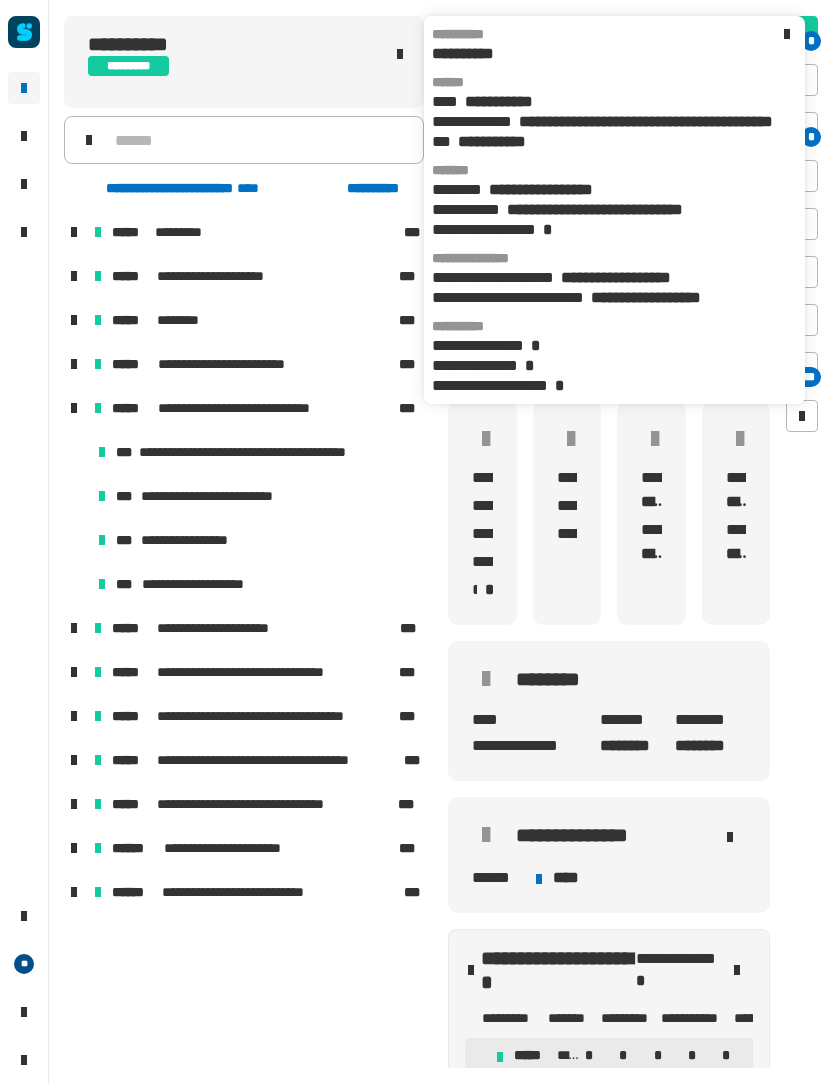click on "**********" 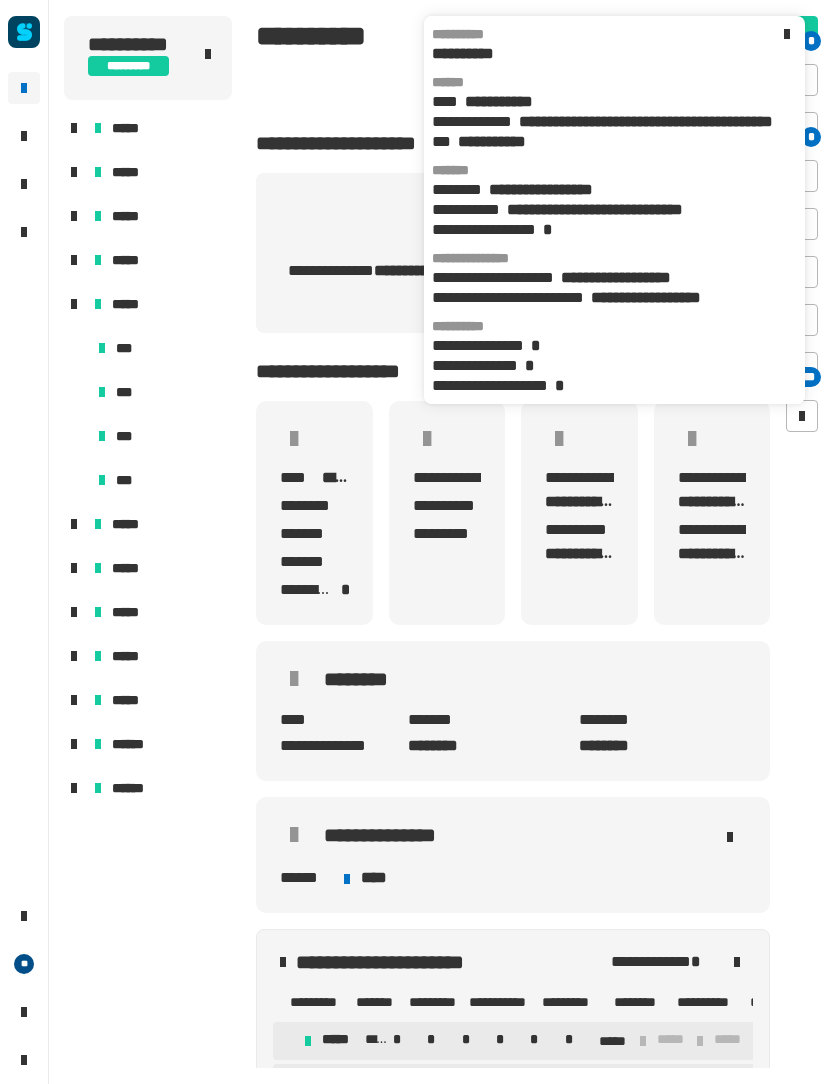 click on "**********" 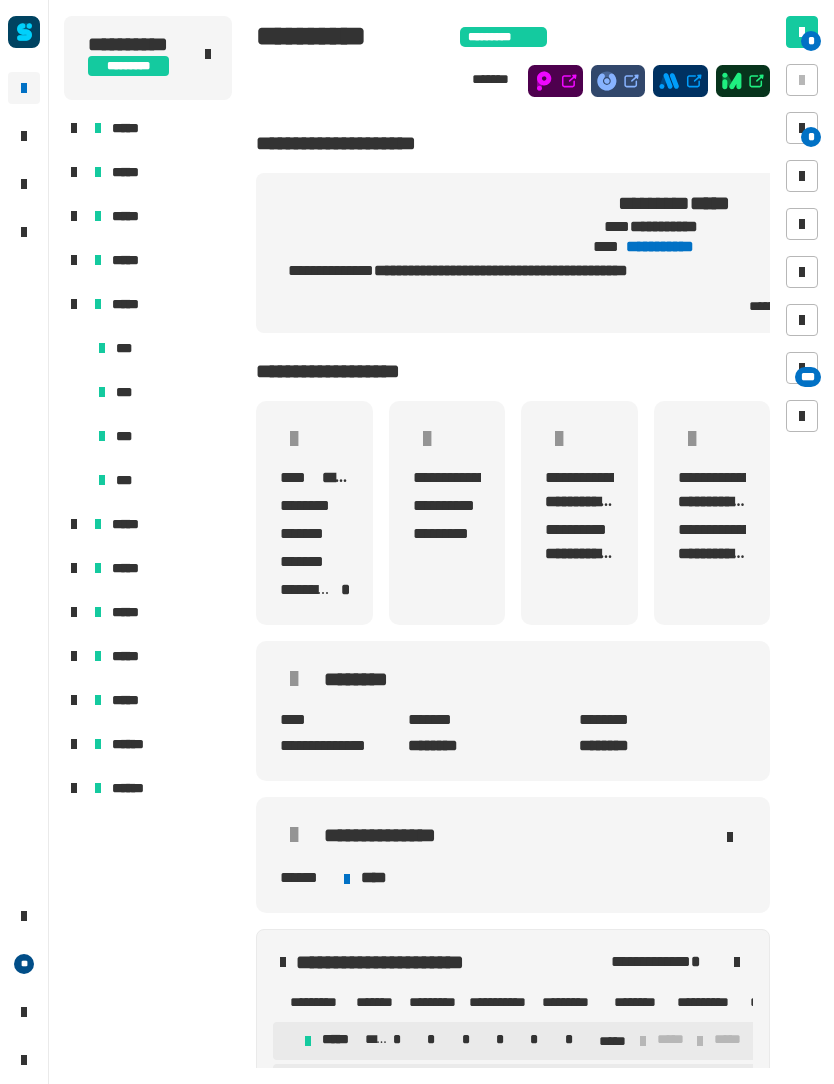 click 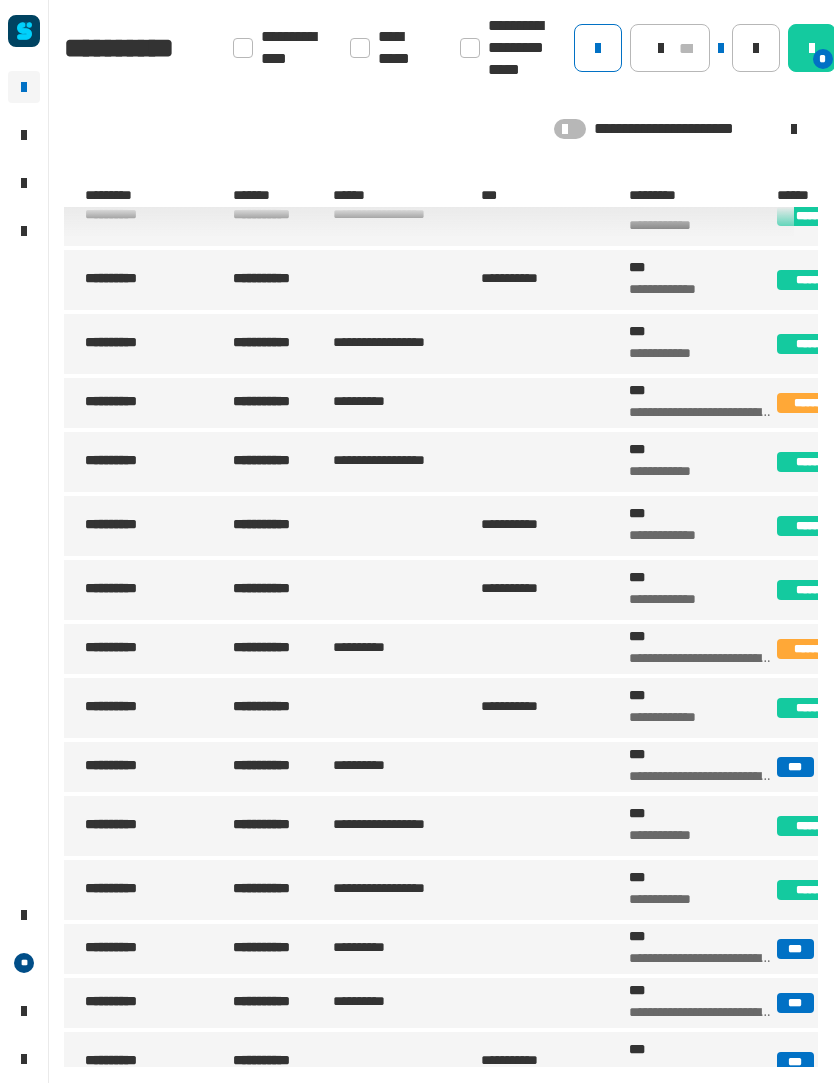 scroll, scrollTop: 6040, scrollLeft: 96, axis: both 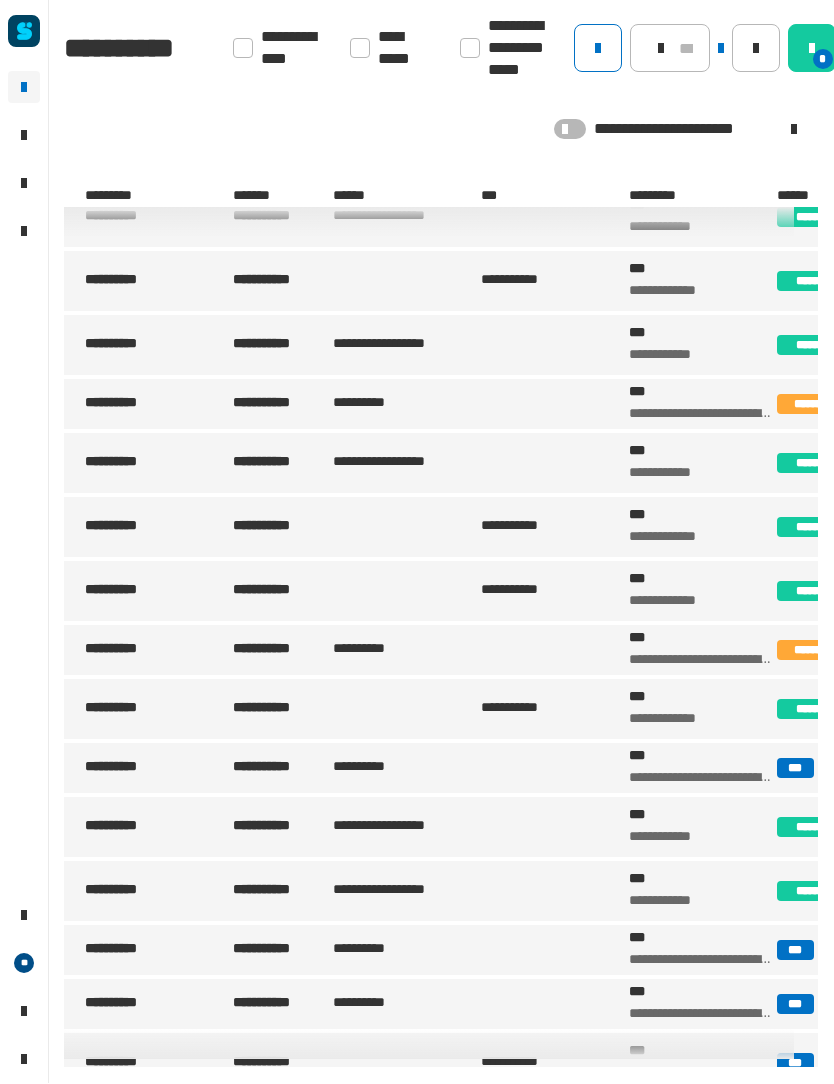 click on "**********" at bounding box center [405, 769] 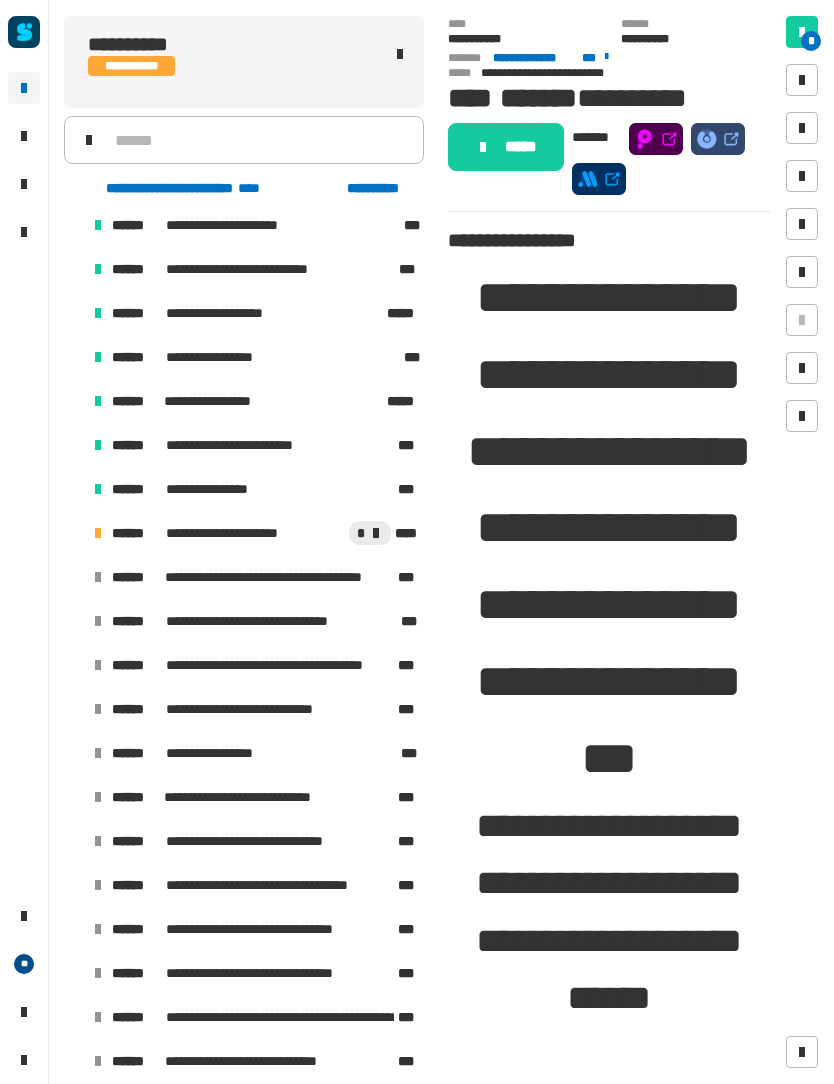 scroll, scrollTop: 954, scrollLeft: 0, axis: vertical 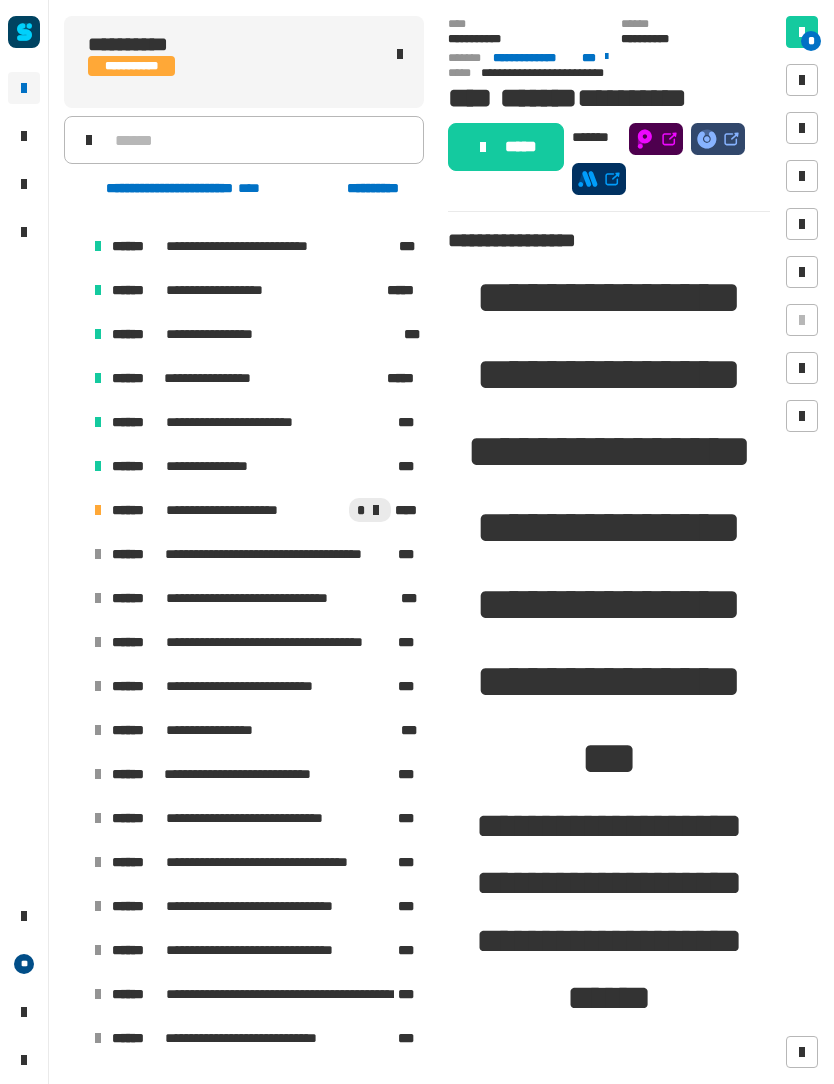 click at bounding box center [74, 686] 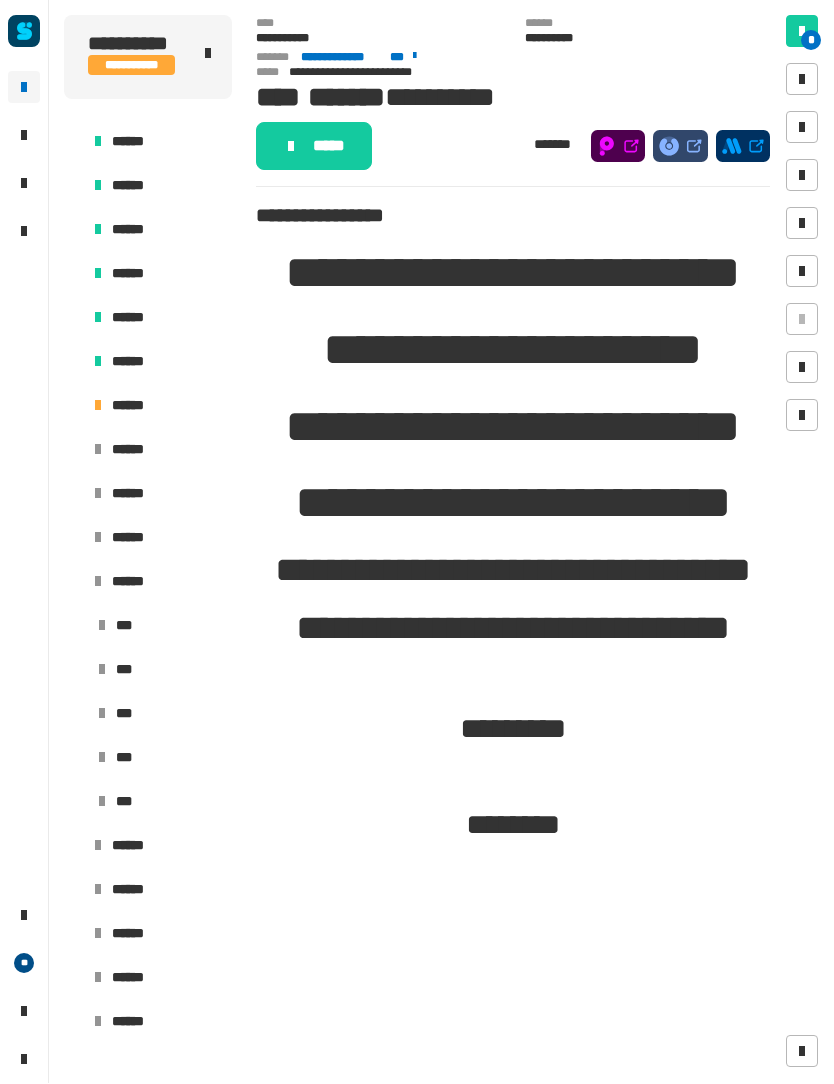 click on "******" at bounding box center (158, 406) 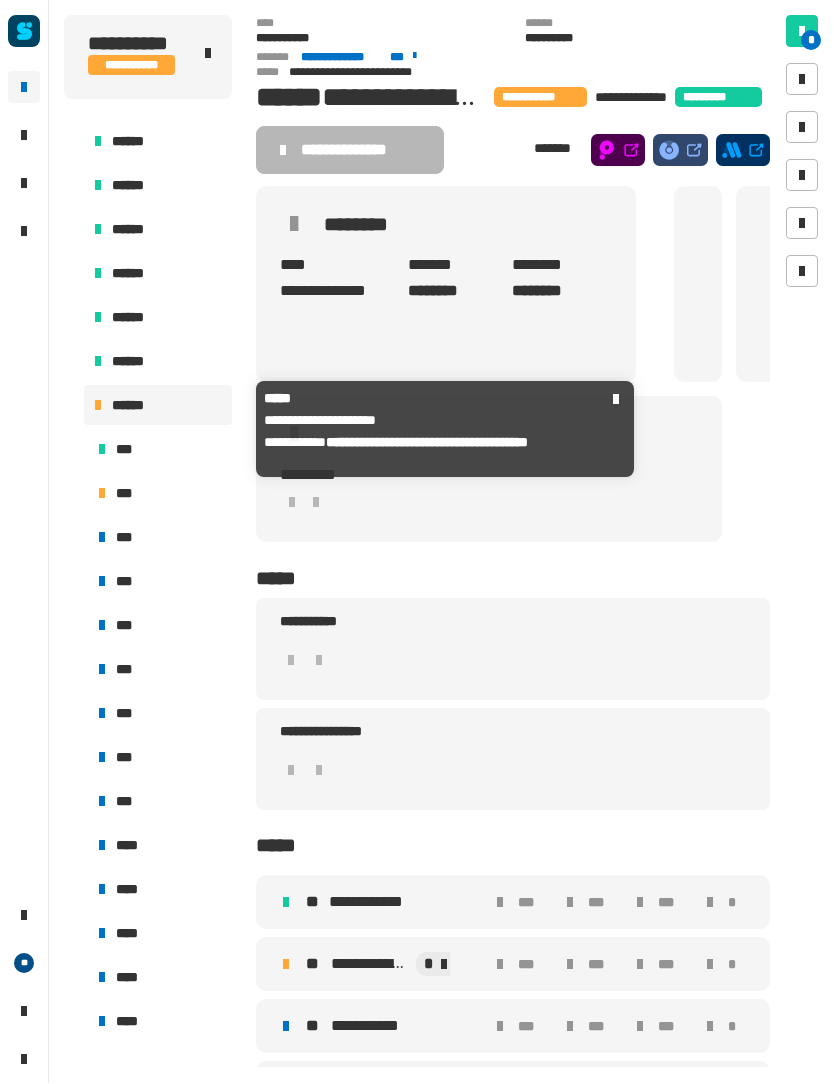 click at bounding box center [98, 406] 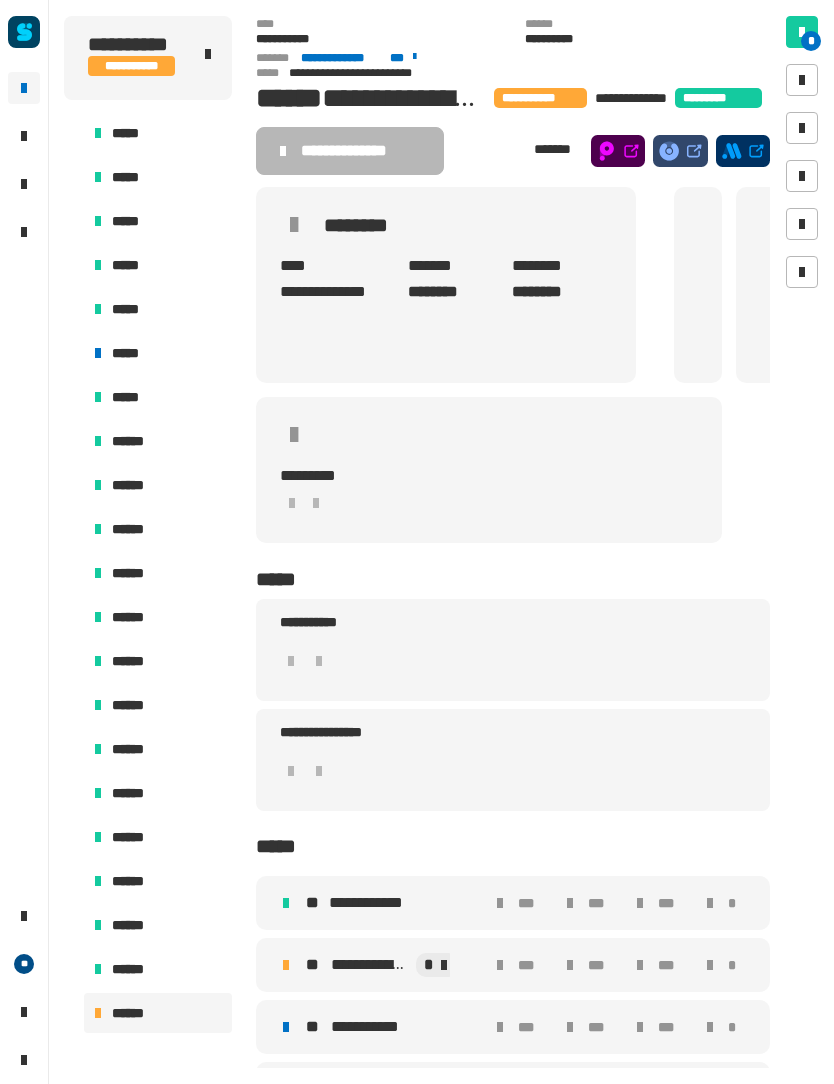 scroll, scrollTop: 345, scrollLeft: 0, axis: vertical 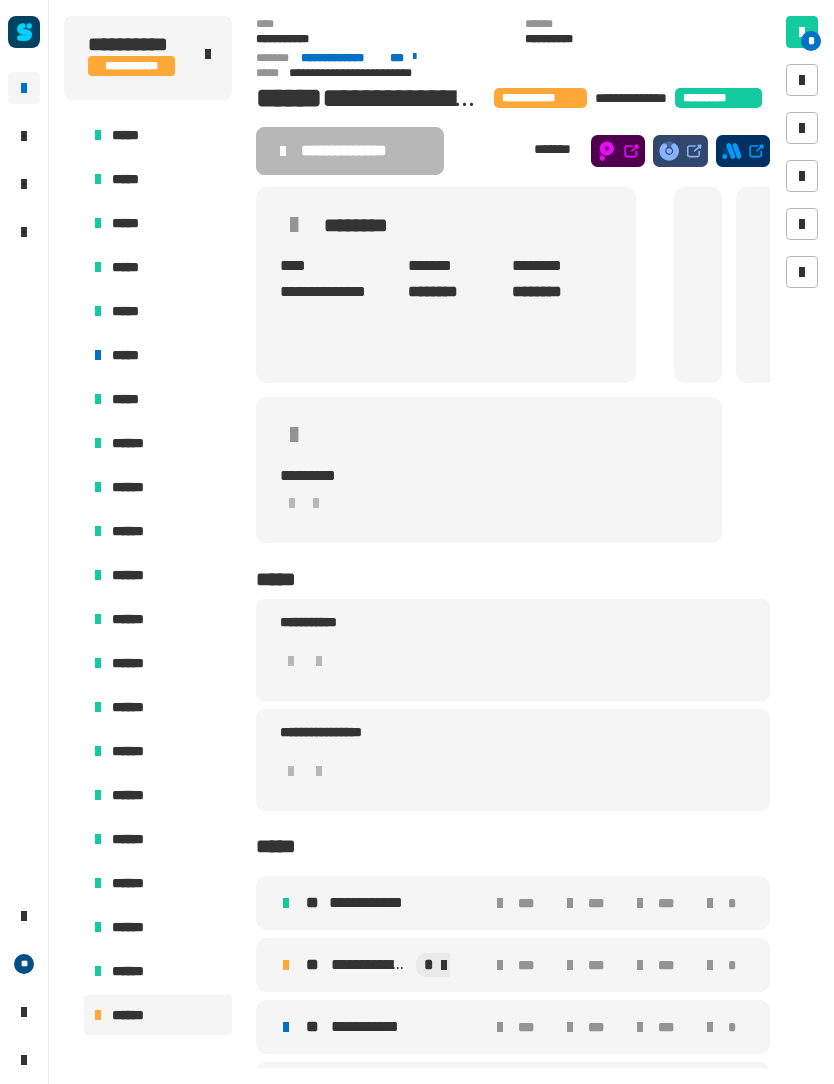 click at bounding box center (74, 531) 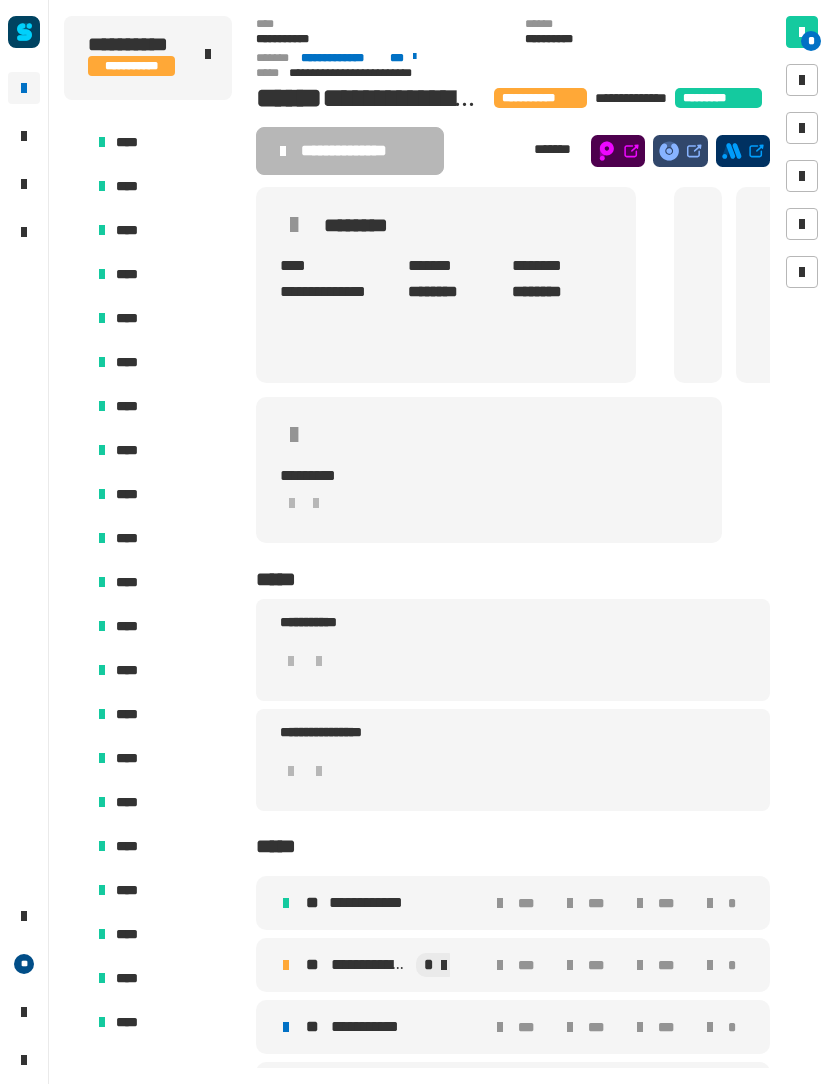 scroll, scrollTop: 1753, scrollLeft: 0, axis: vertical 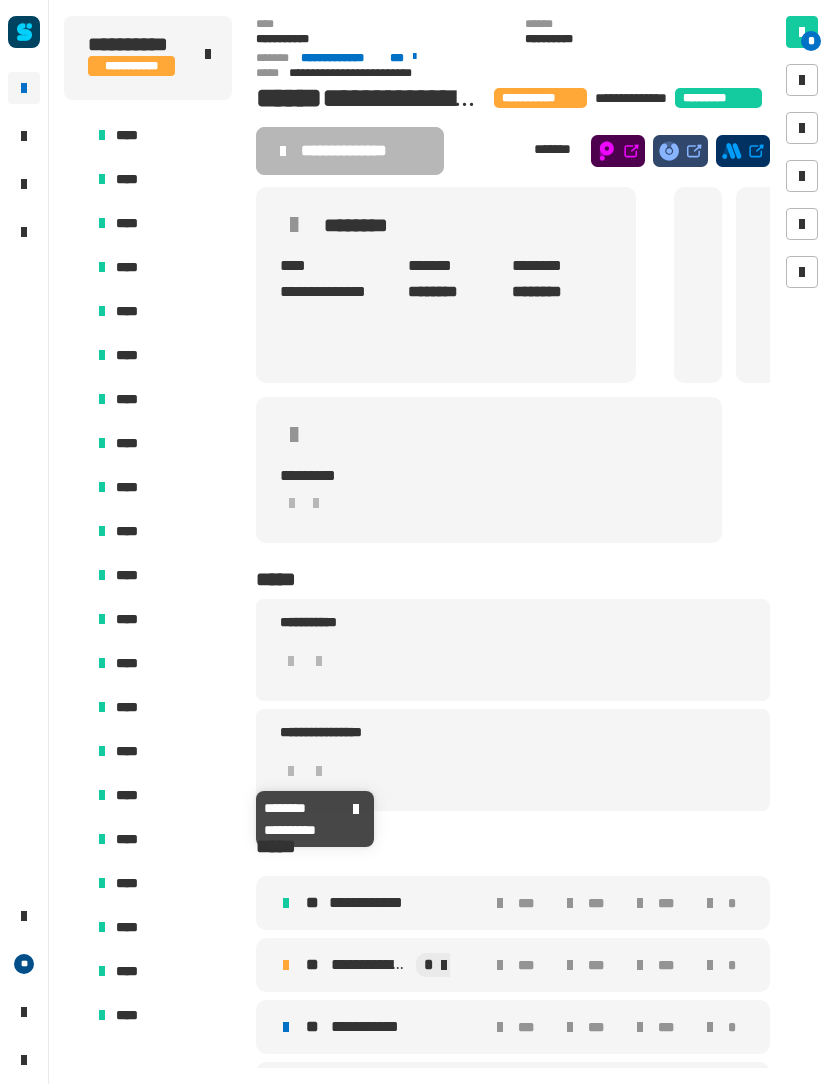 click on "****" at bounding box center (131, 795) 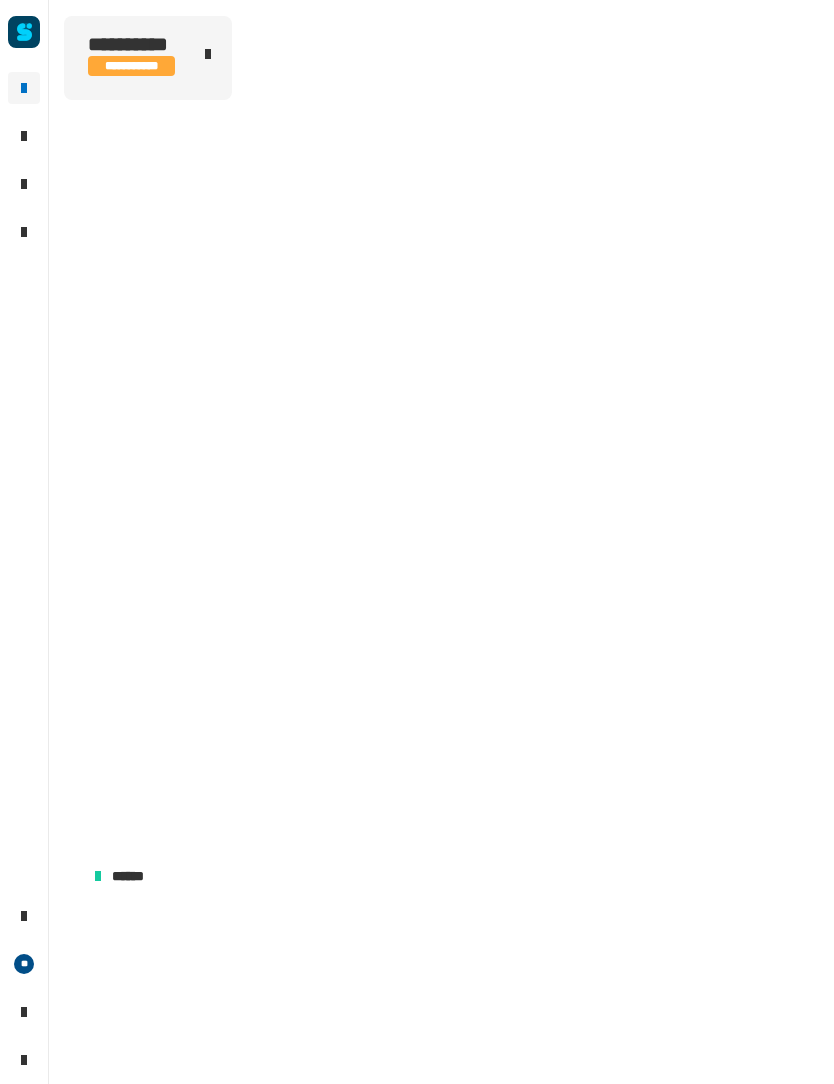 scroll, scrollTop: 0, scrollLeft: 12, axis: horizontal 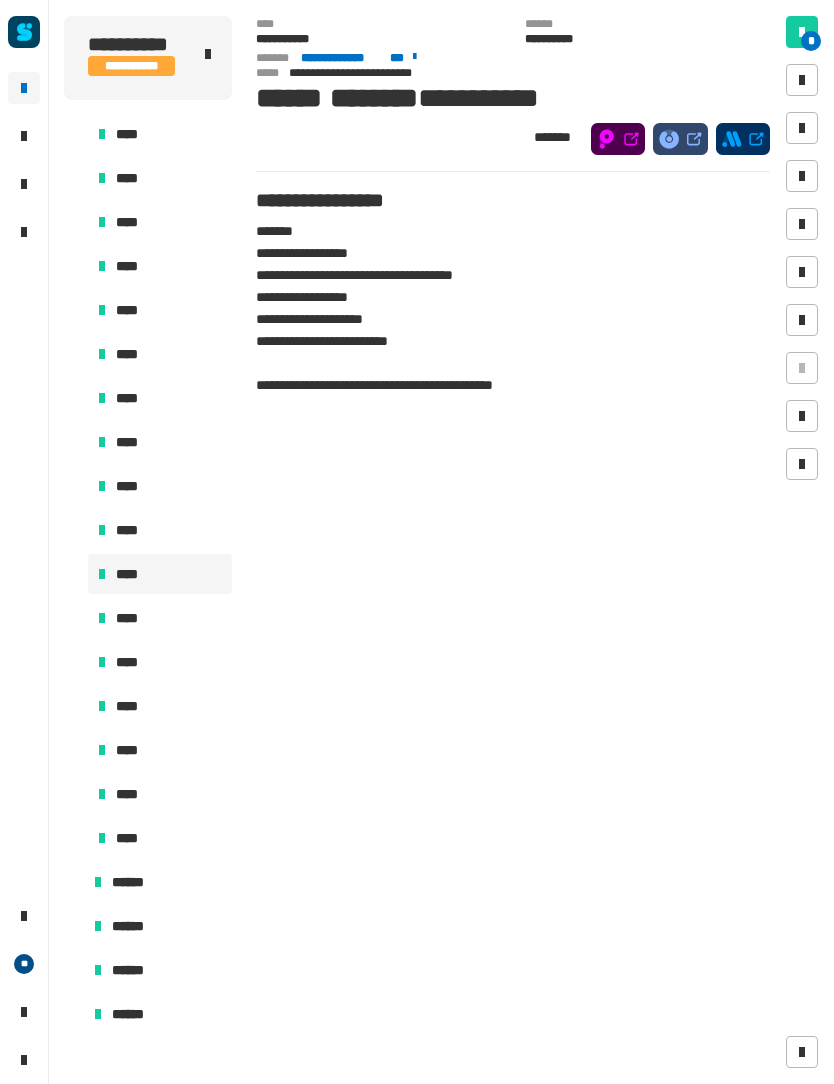 click on "********" 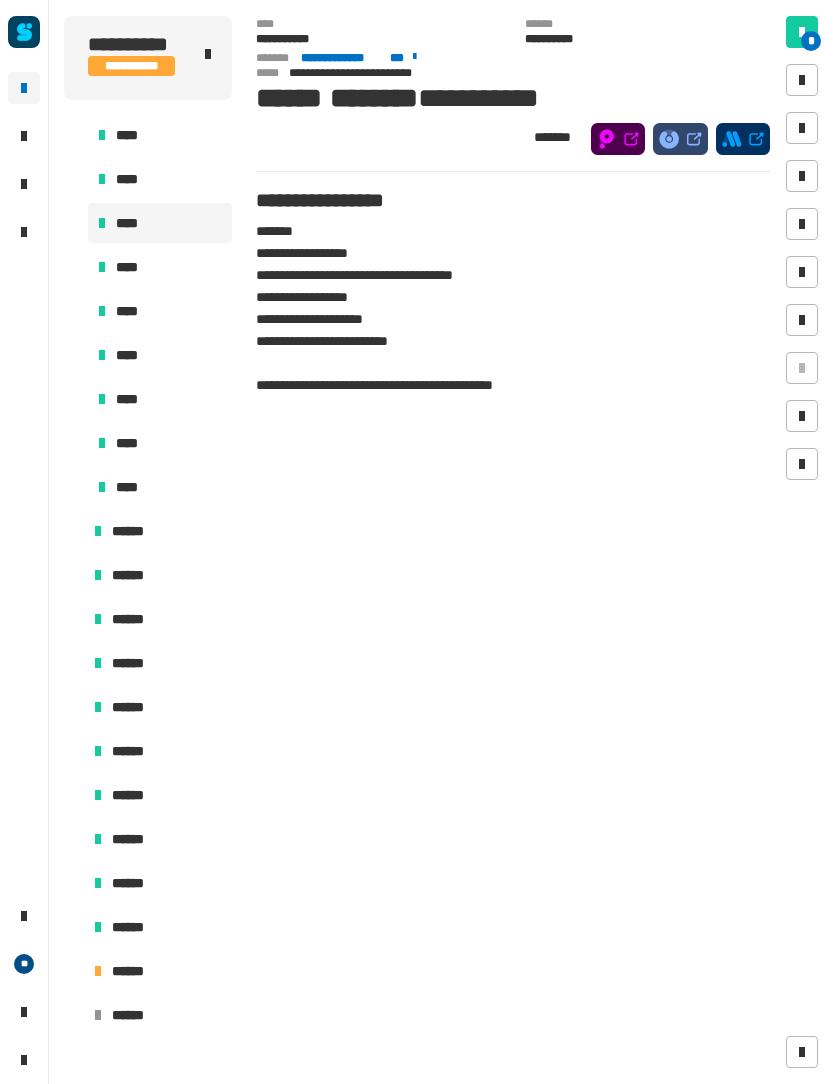 scroll, scrollTop: 2324, scrollLeft: 0, axis: vertical 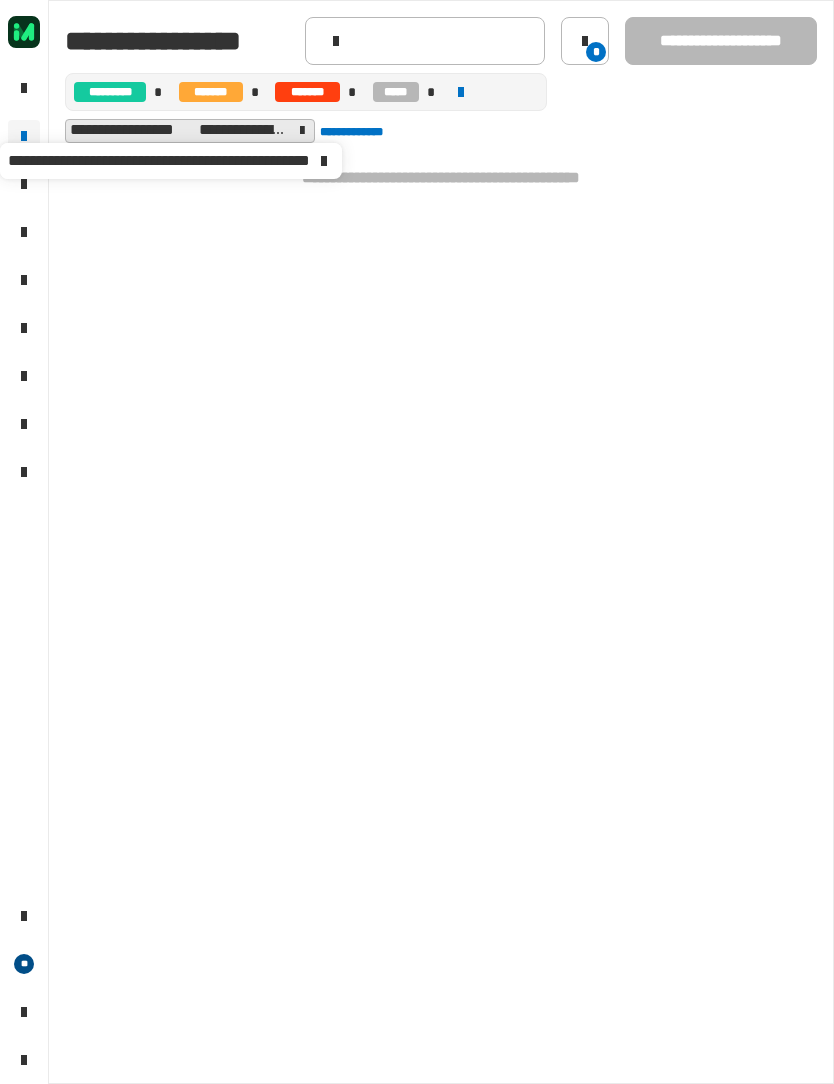 click 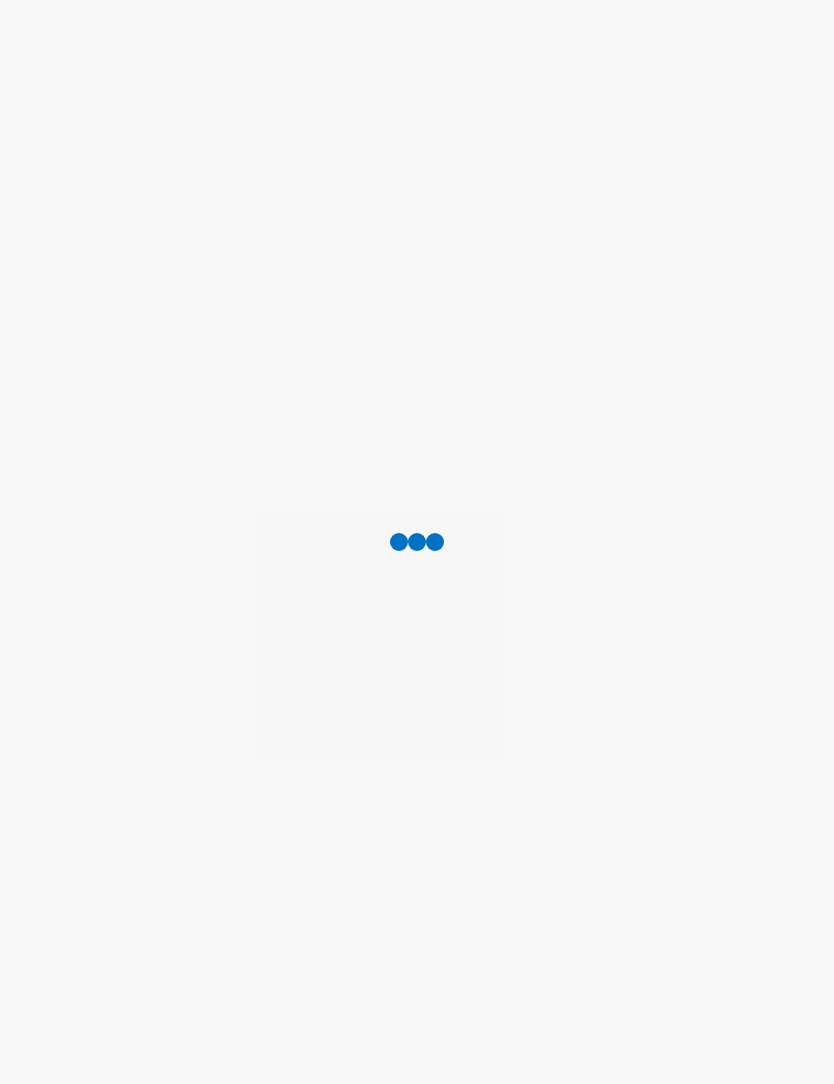 scroll, scrollTop: 0, scrollLeft: 0, axis: both 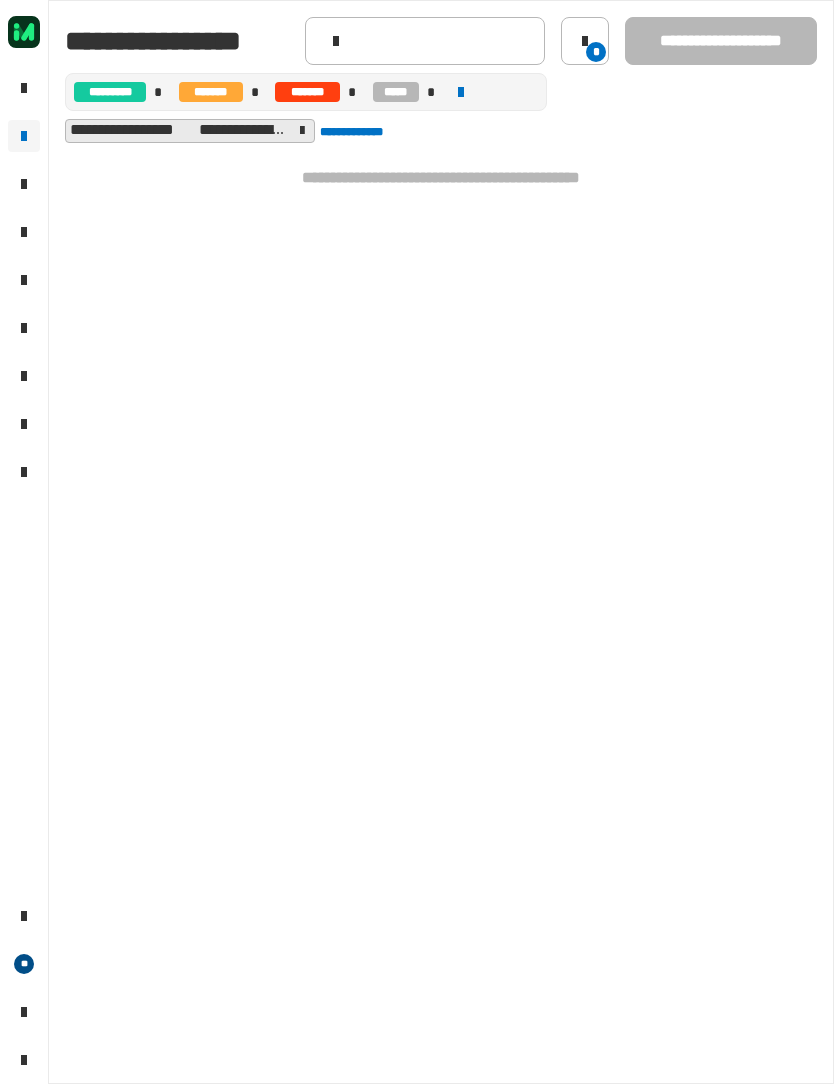 click on "**********" 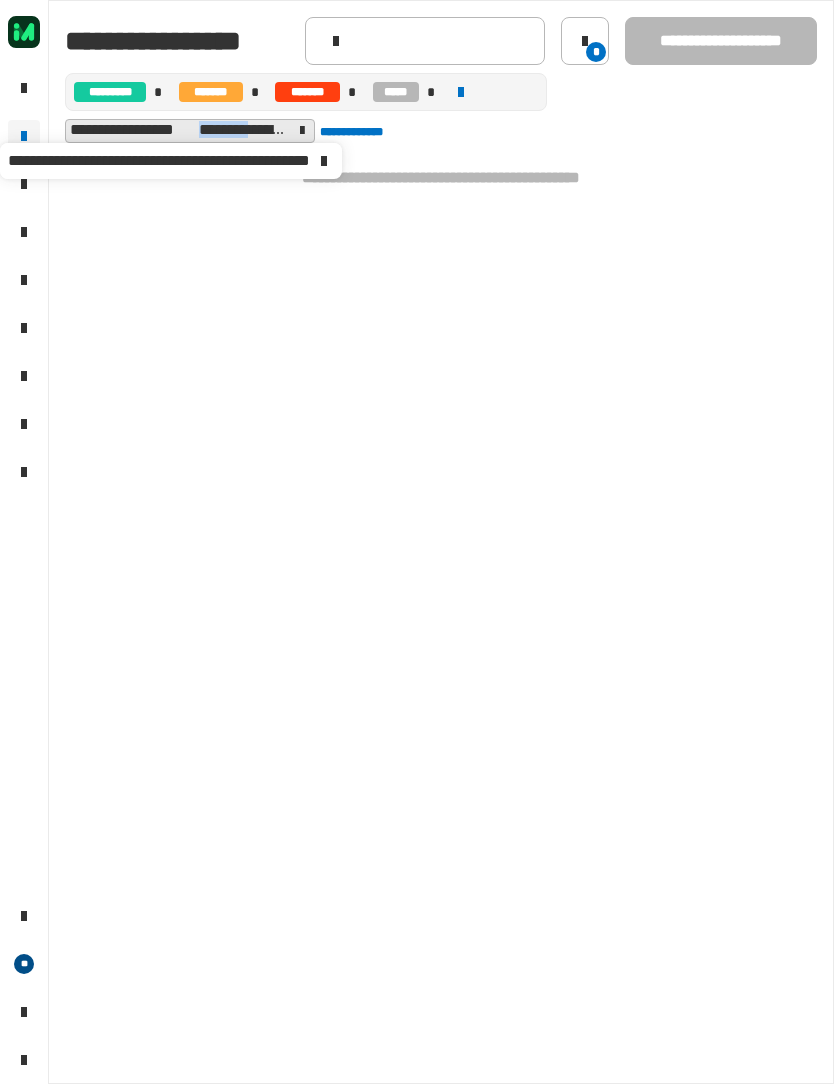 copy on "********" 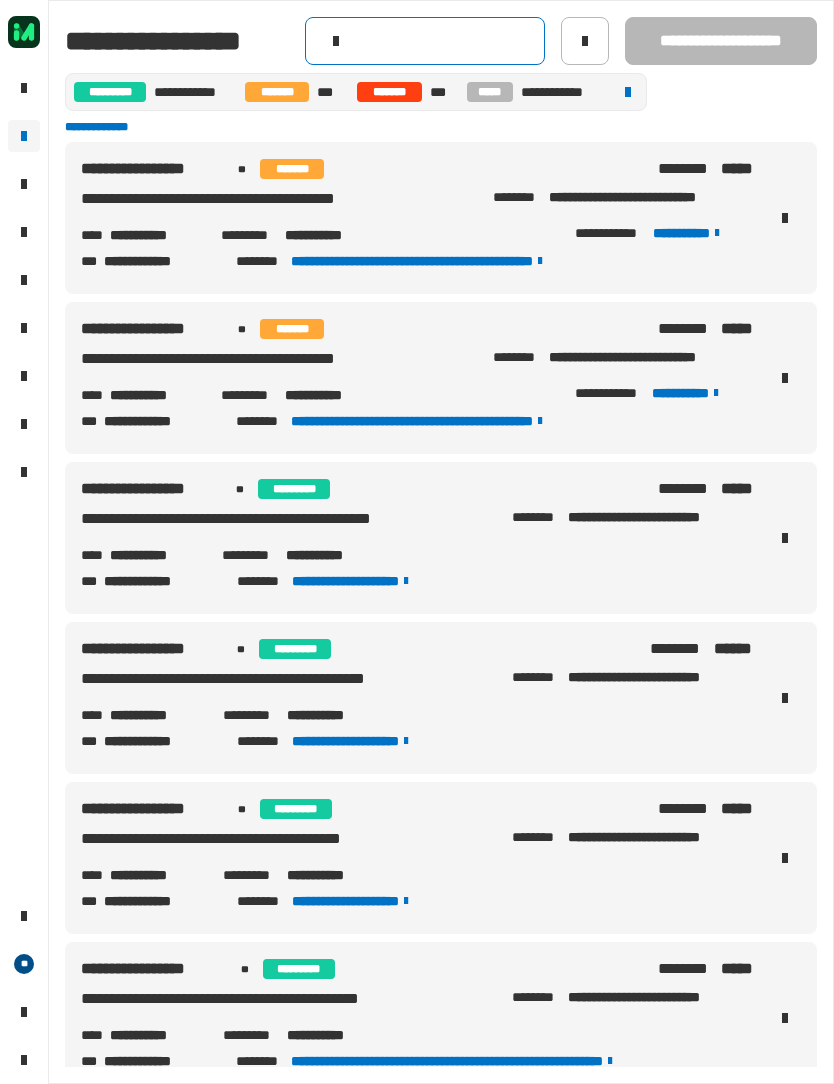 click 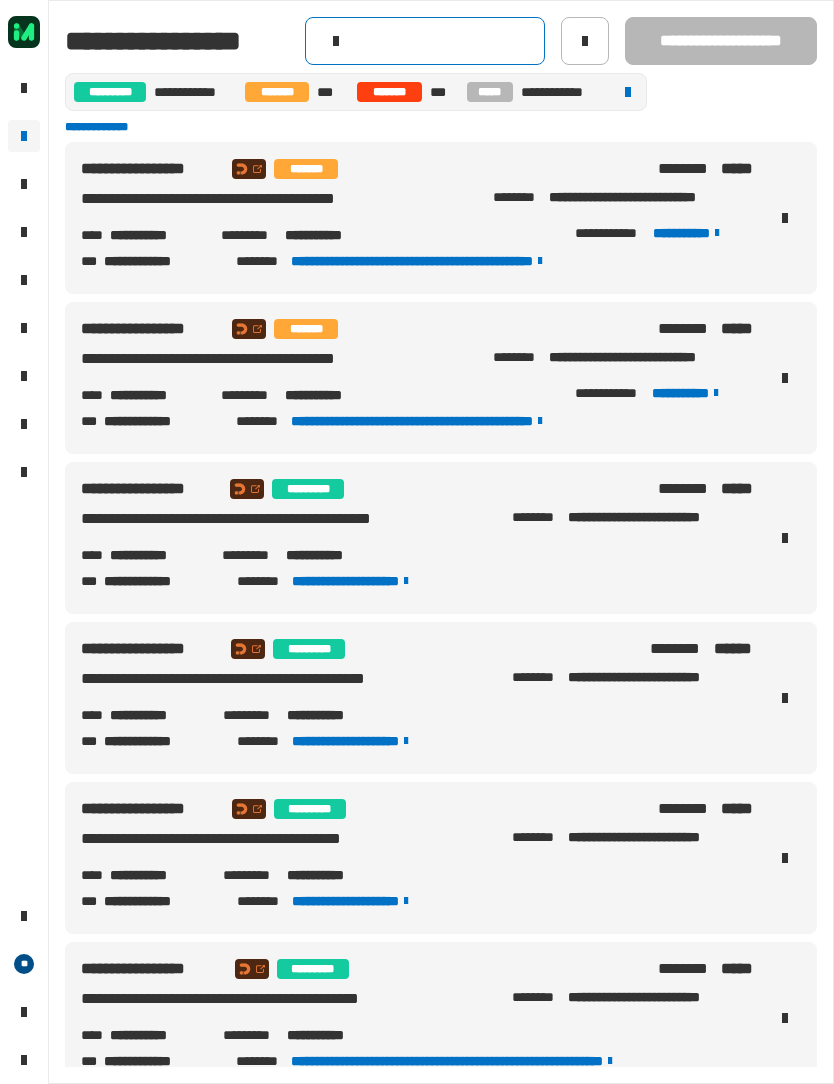 click 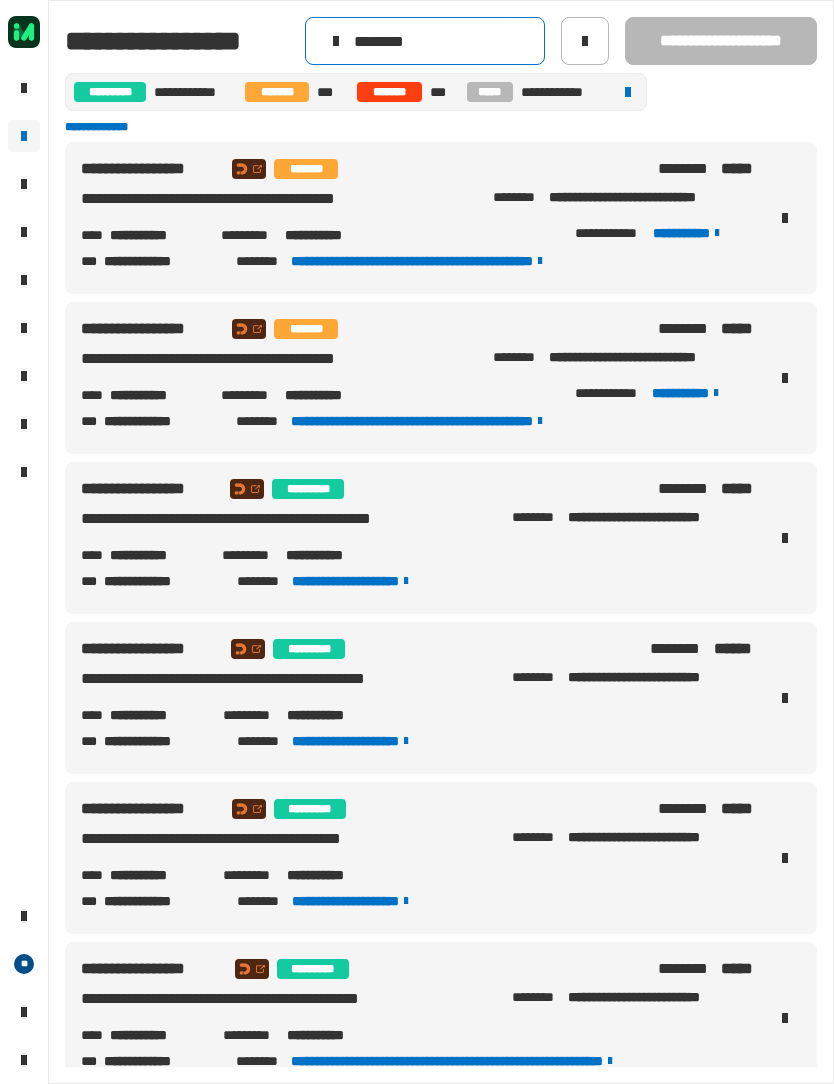 type on "********" 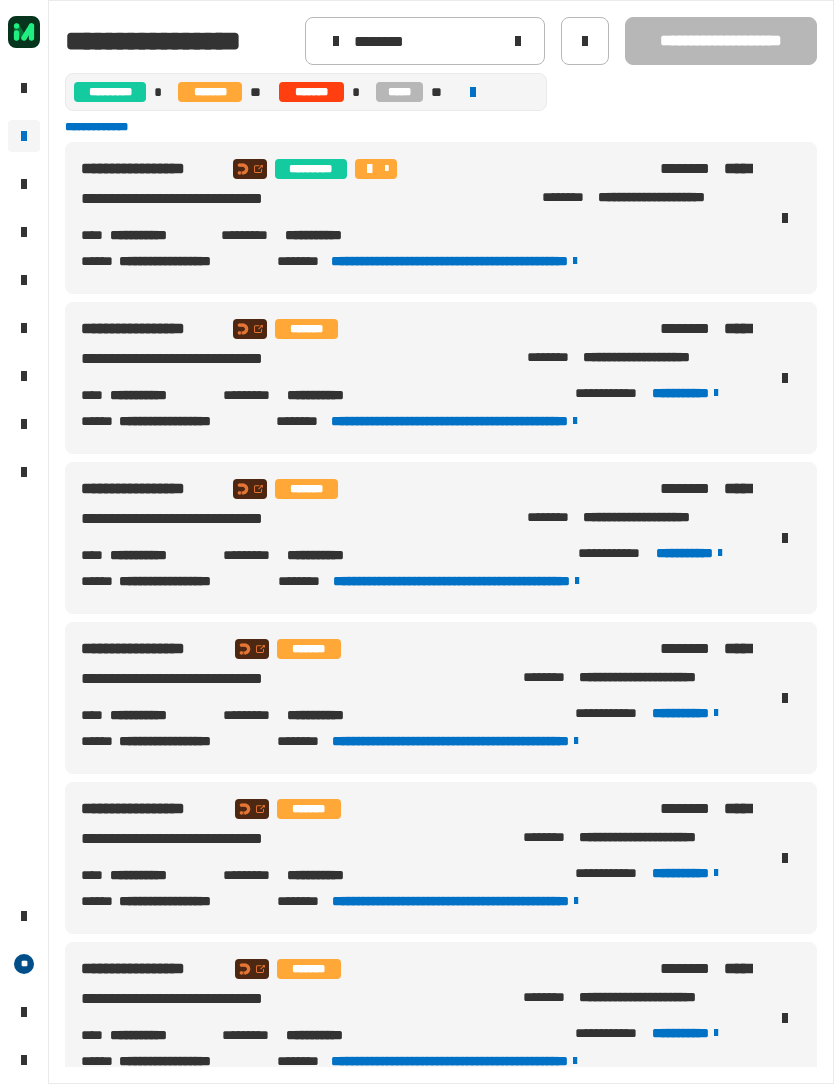 click on "**********" at bounding box center (157, 235) 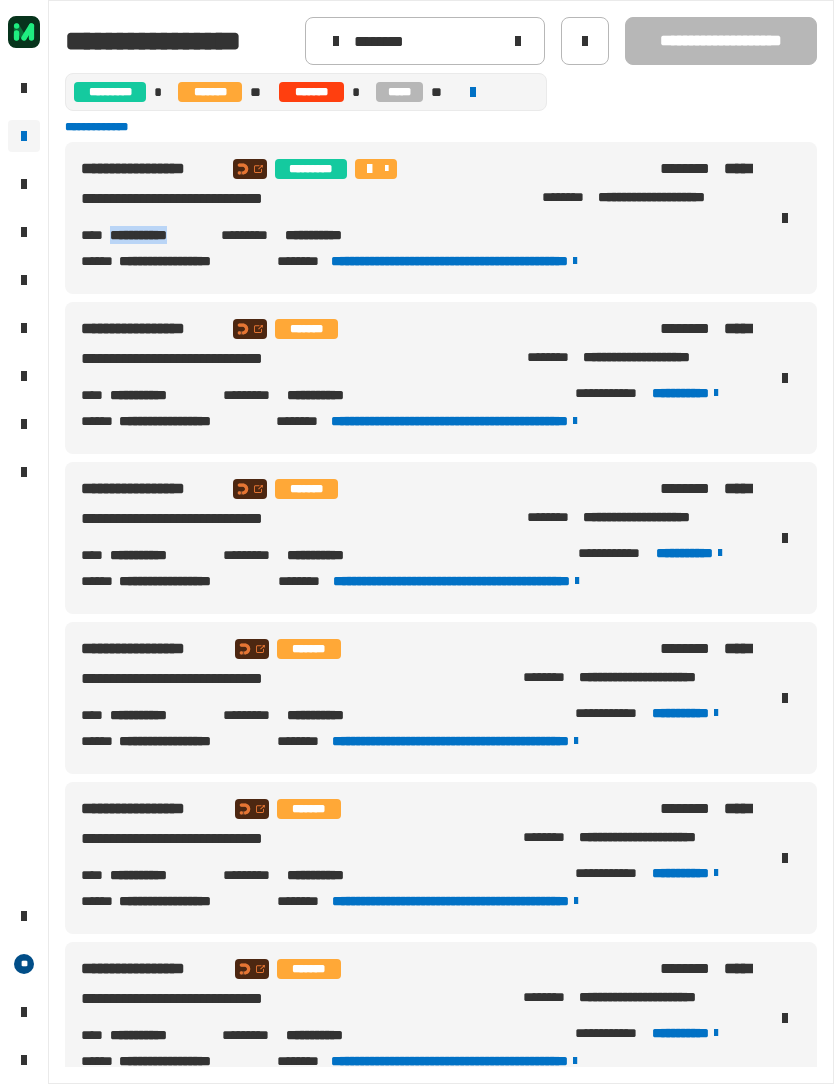copy on "**********" 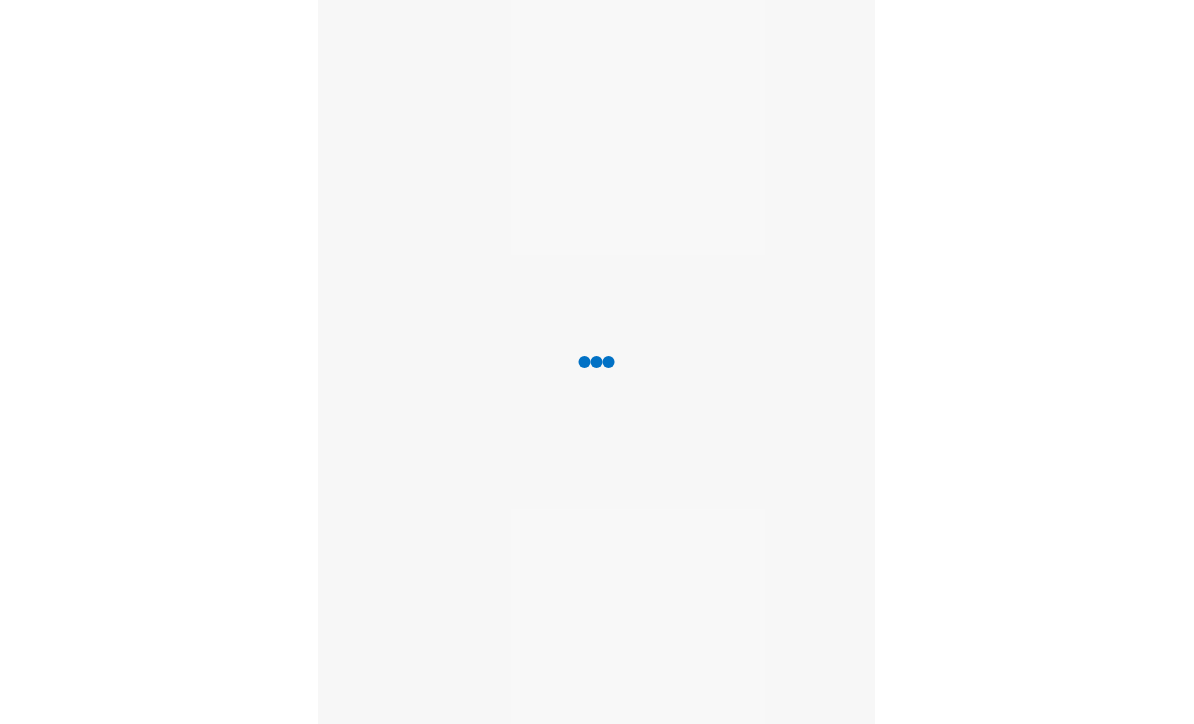scroll, scrollTop: 0, scrollLeft: 0, axis: both 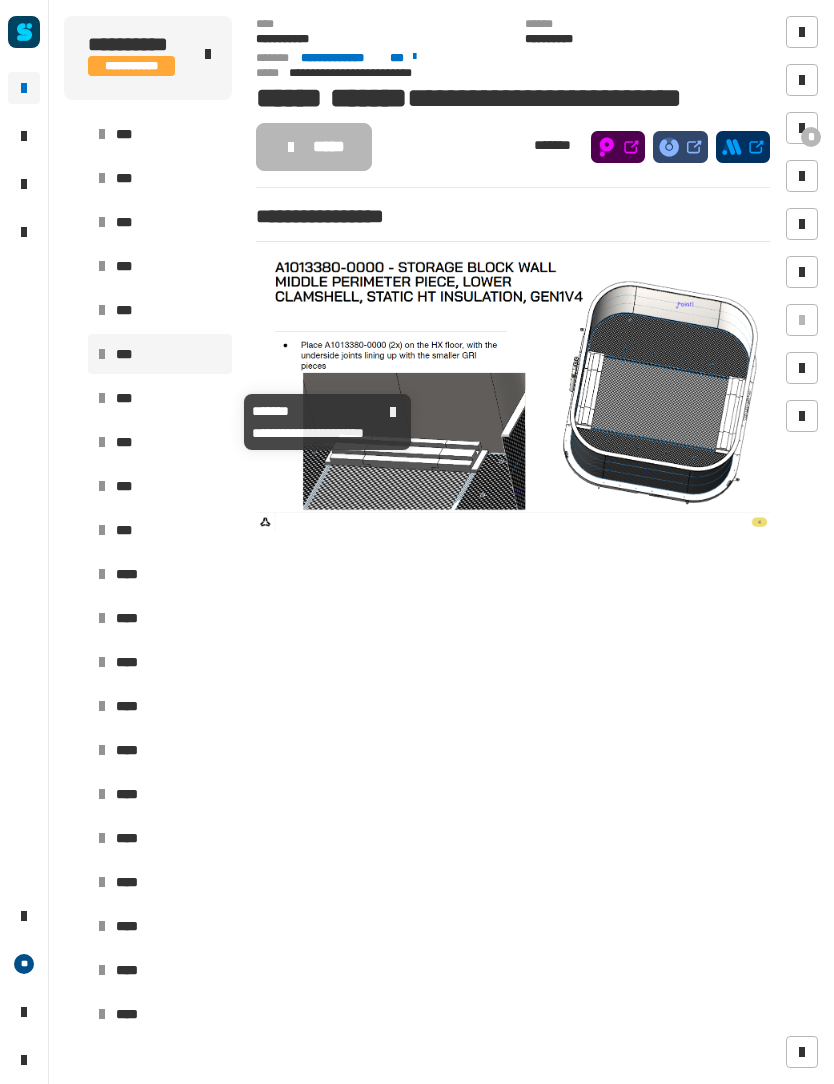 click on "***" at bounding box center (160, 398) 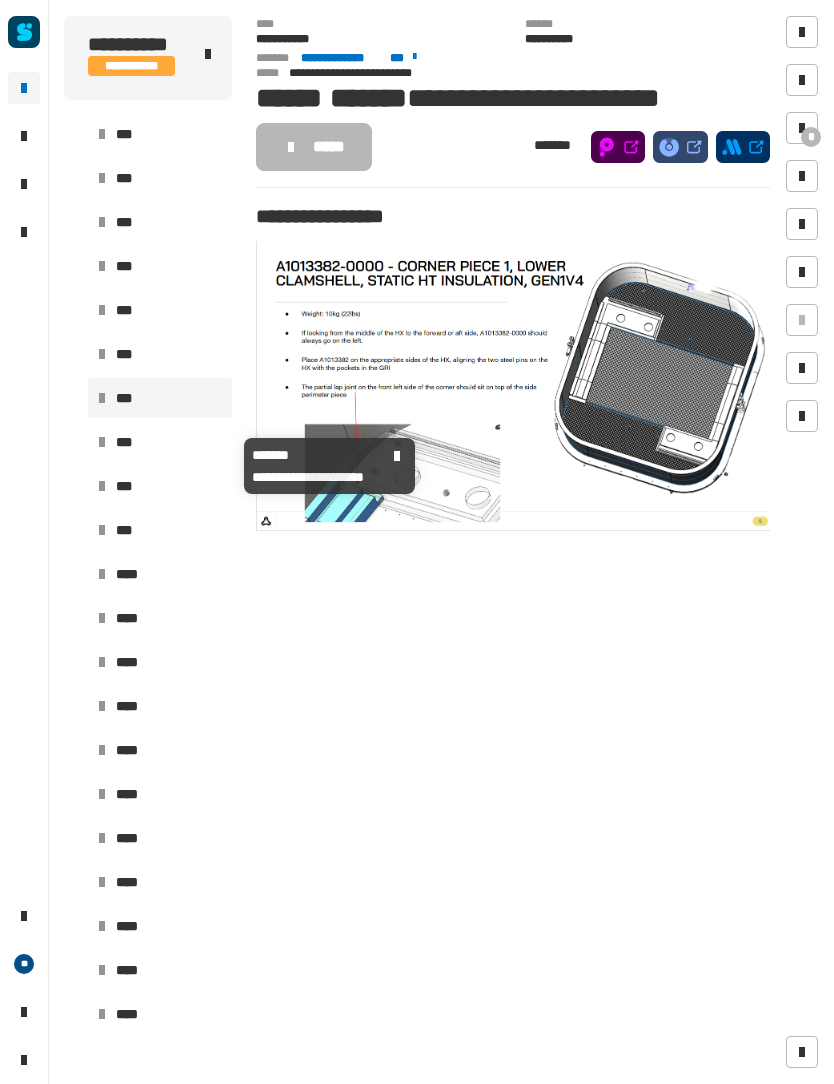 click on "***" at bounding box center [160, 442] 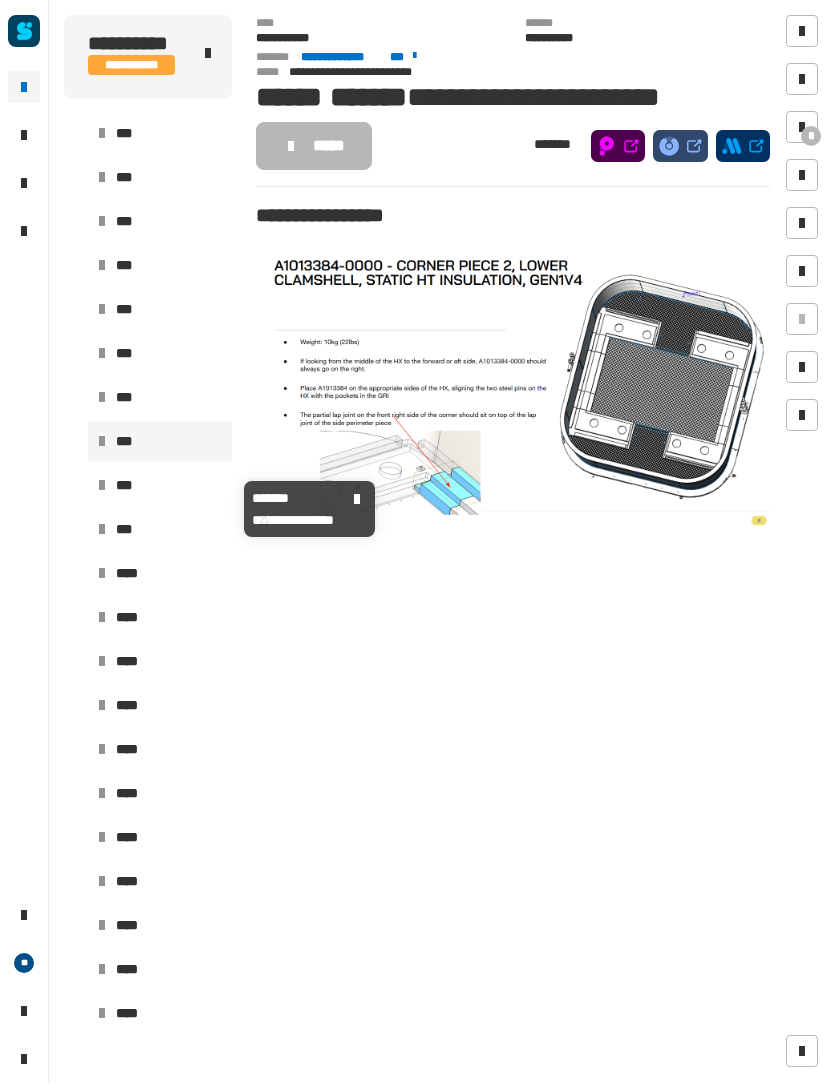 click on "***" at bounding box center (160, 486) 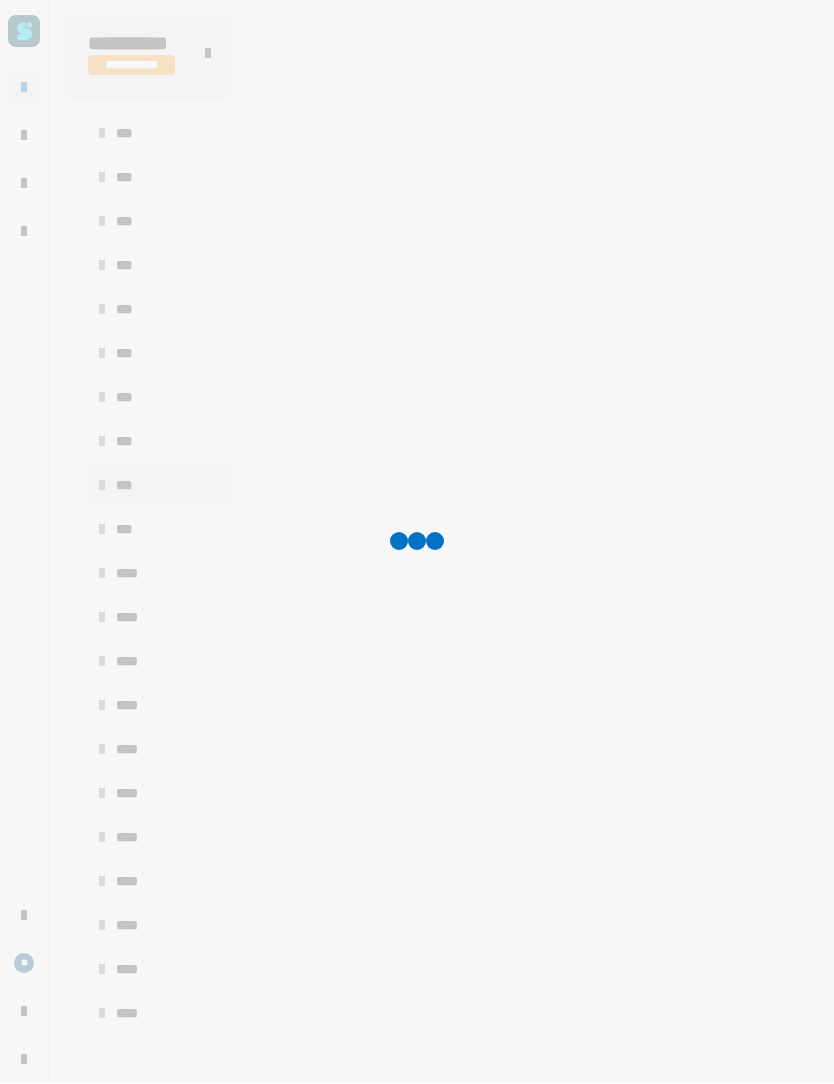 click 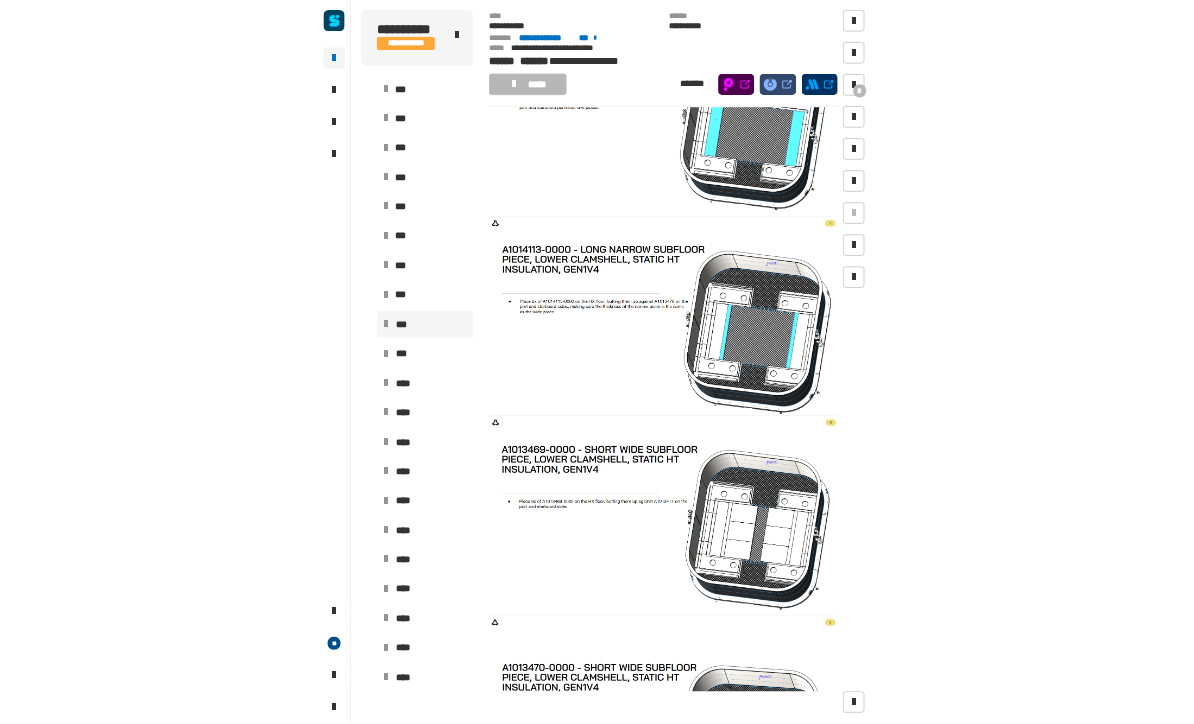 scroll, scrollTop: 455, scrollLeft: 0, axis: vertical 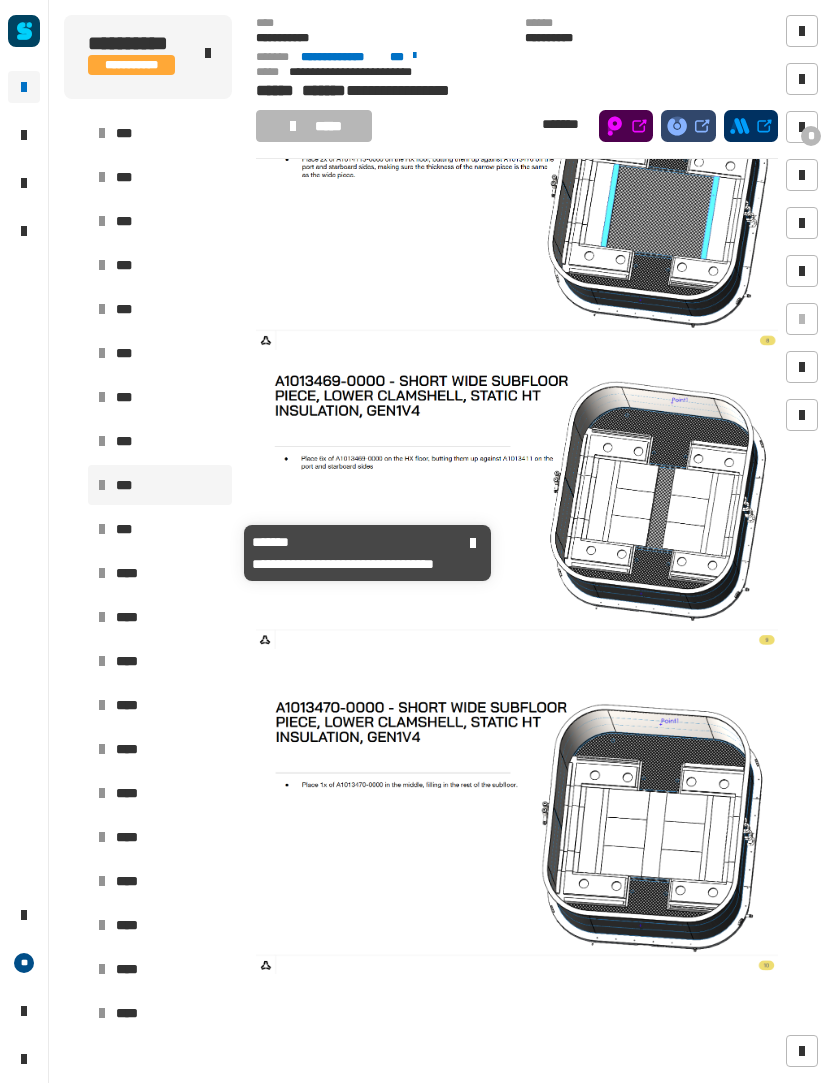 click on "***" at bounding box center (160, 530) 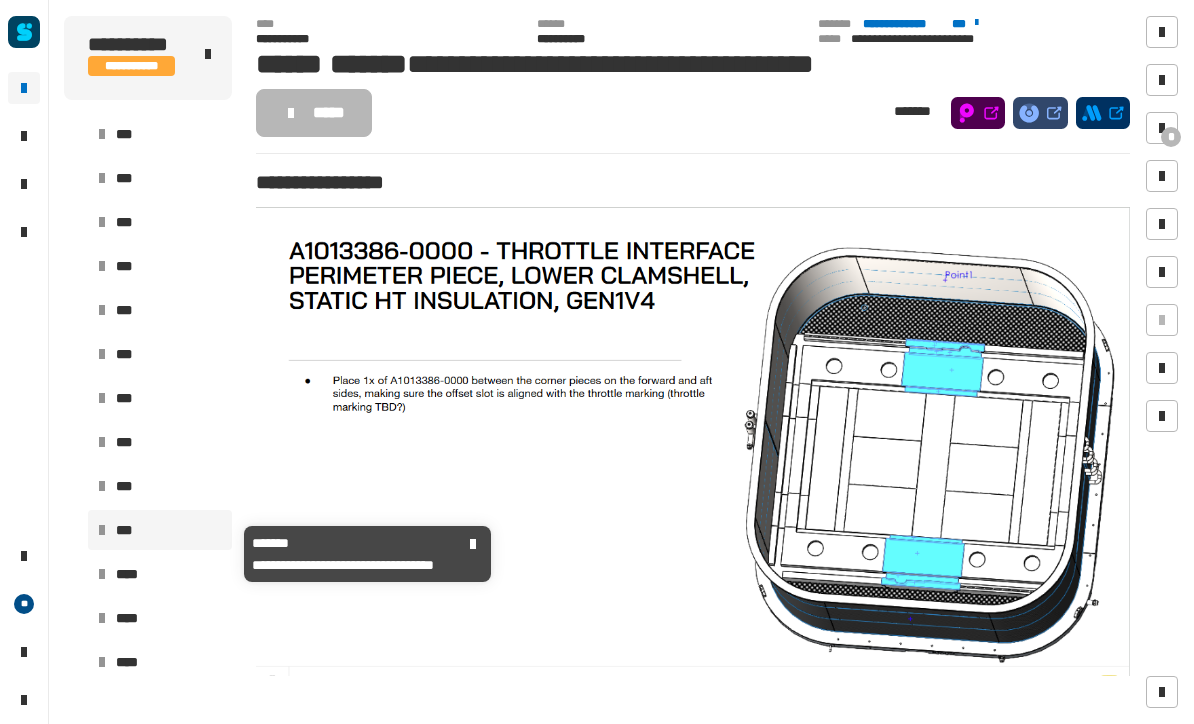click at bounding box center (1162, 80) 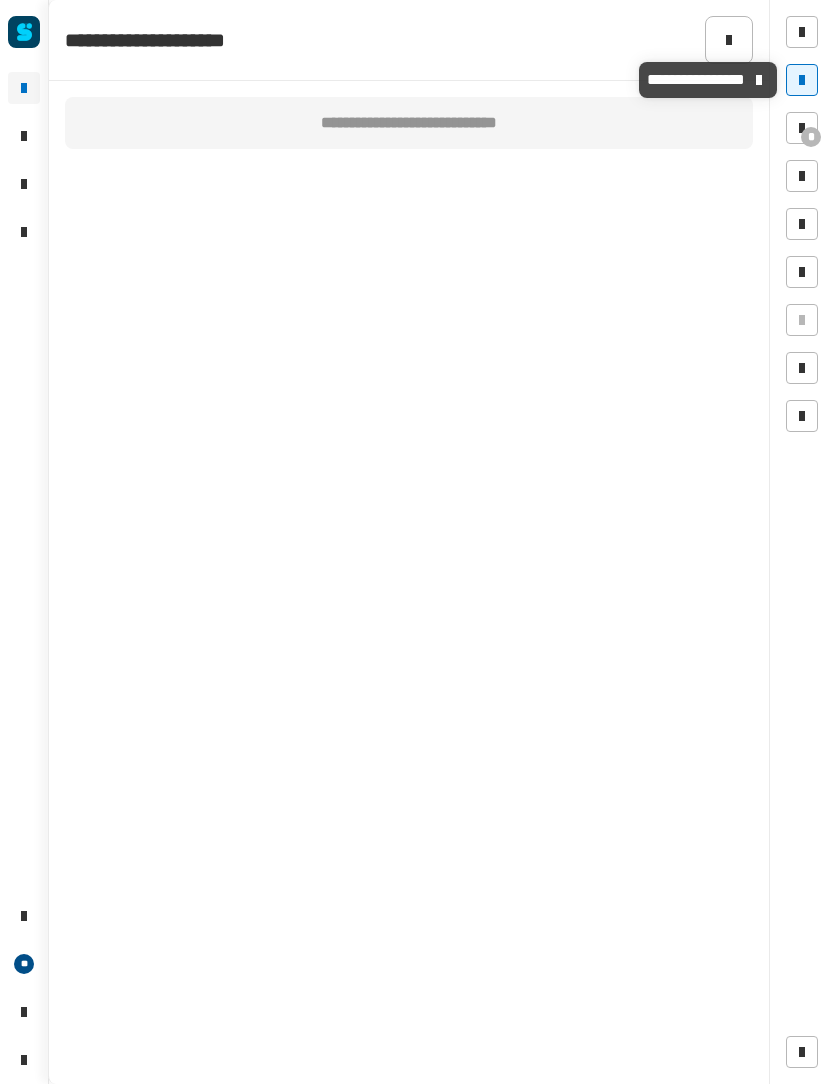 click on "**********" 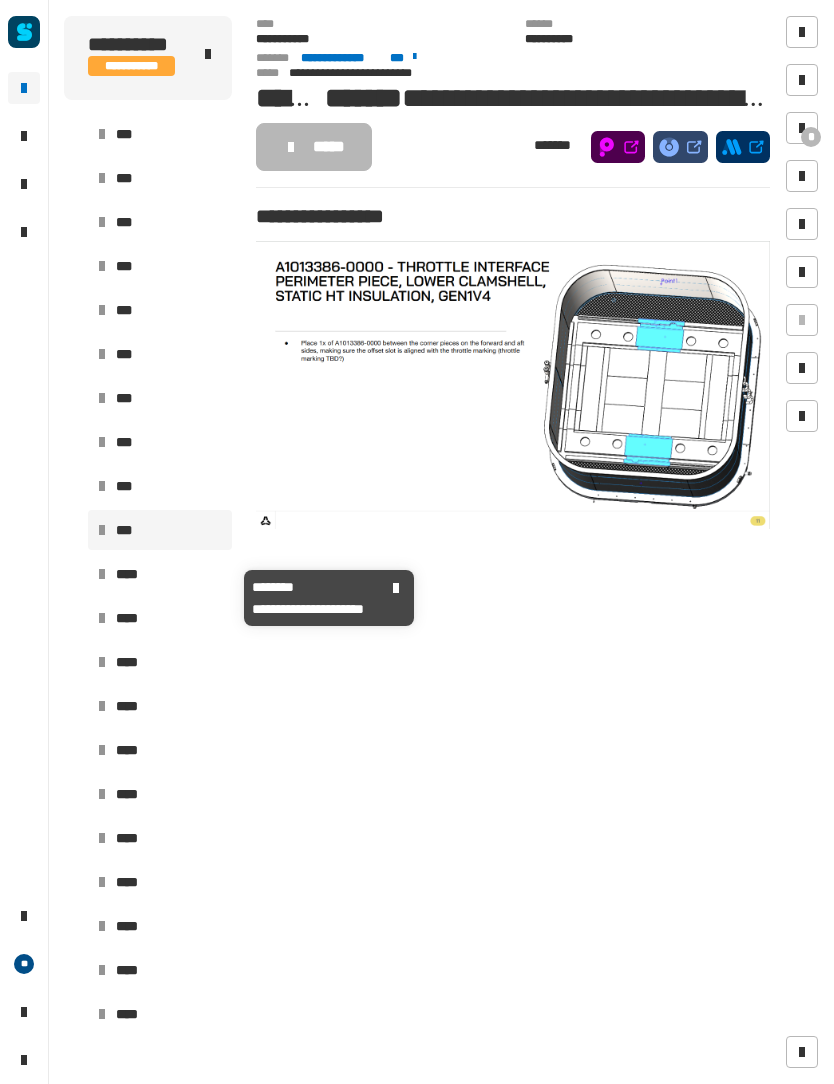 click on "****" at bounding box center (160, 574) 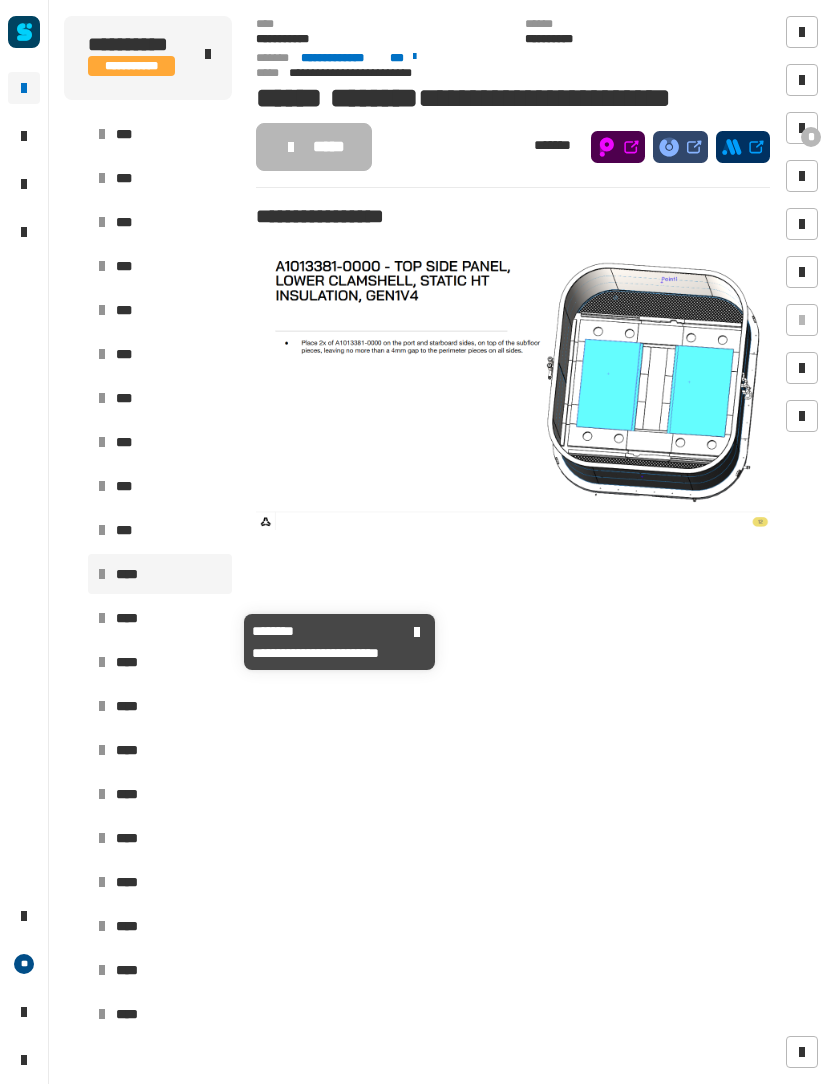 click on "****" at bounding box center [160, 618] 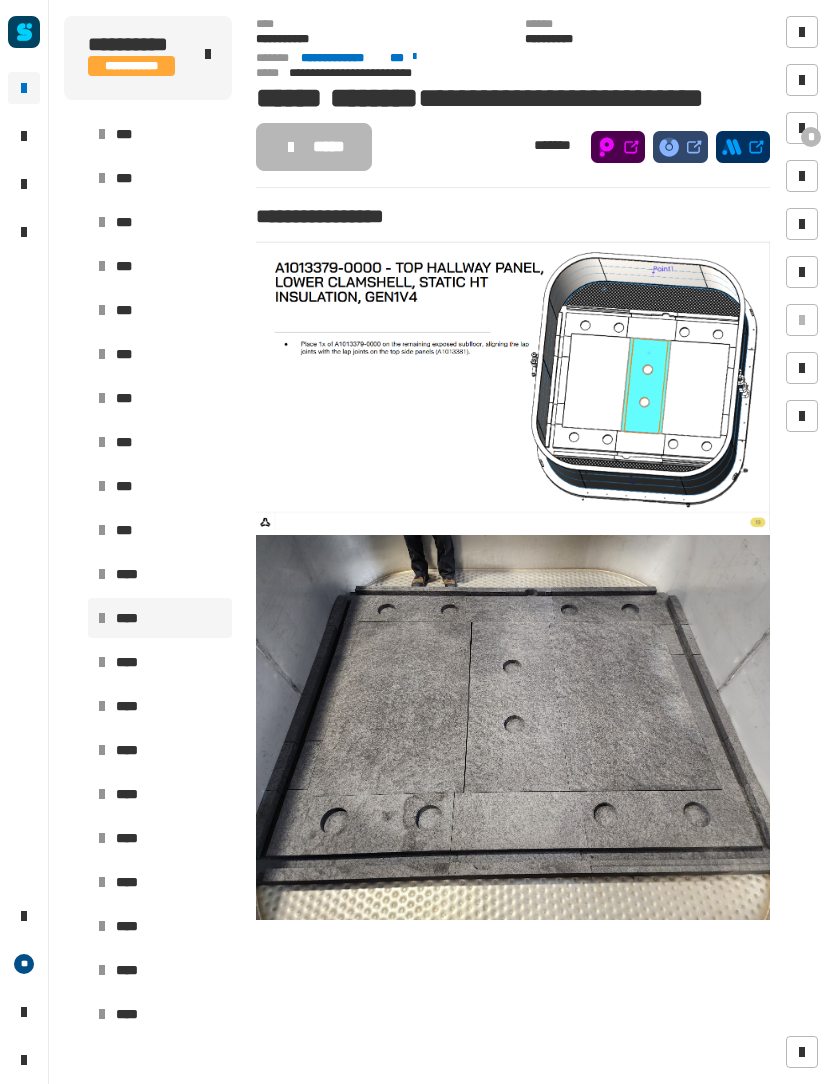 click at bounding box center (513, 385) 